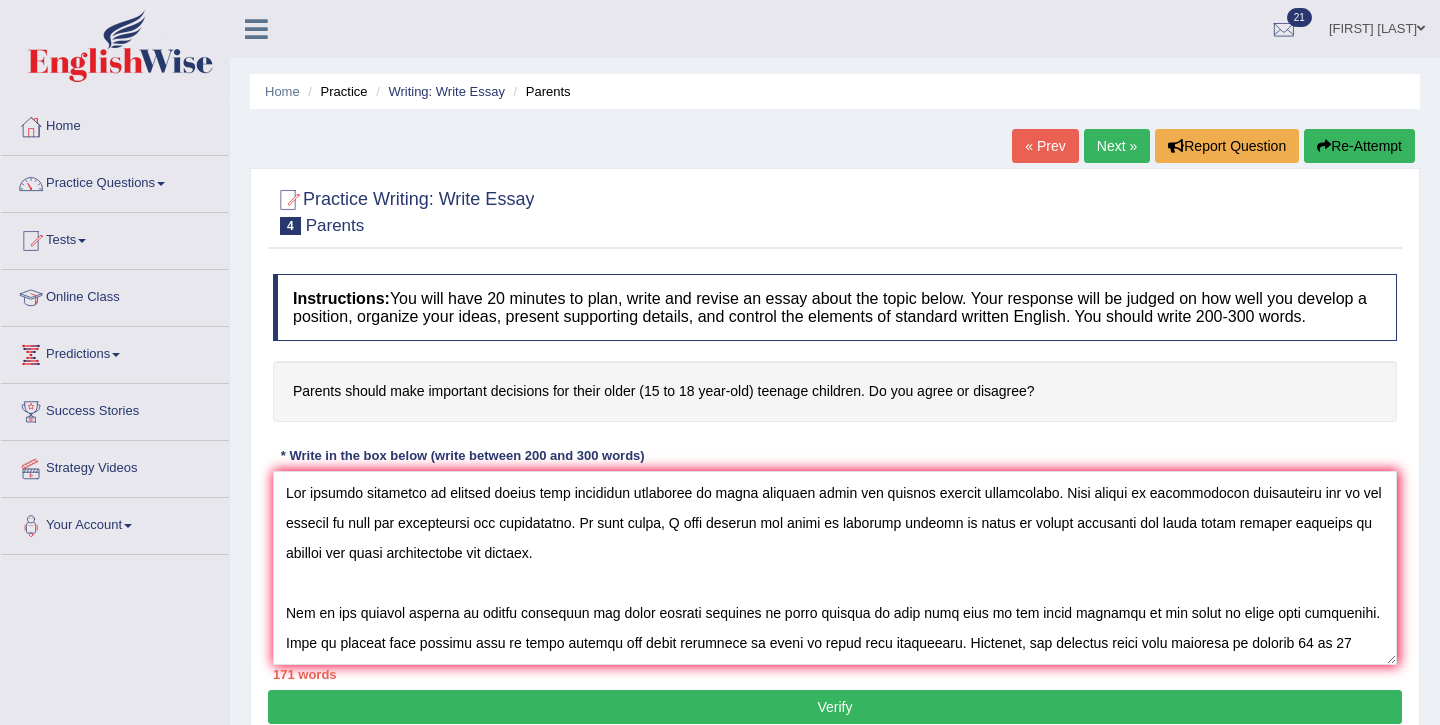 scroll, scrollTop: 27, scrollLeft: 0, axis: vertical 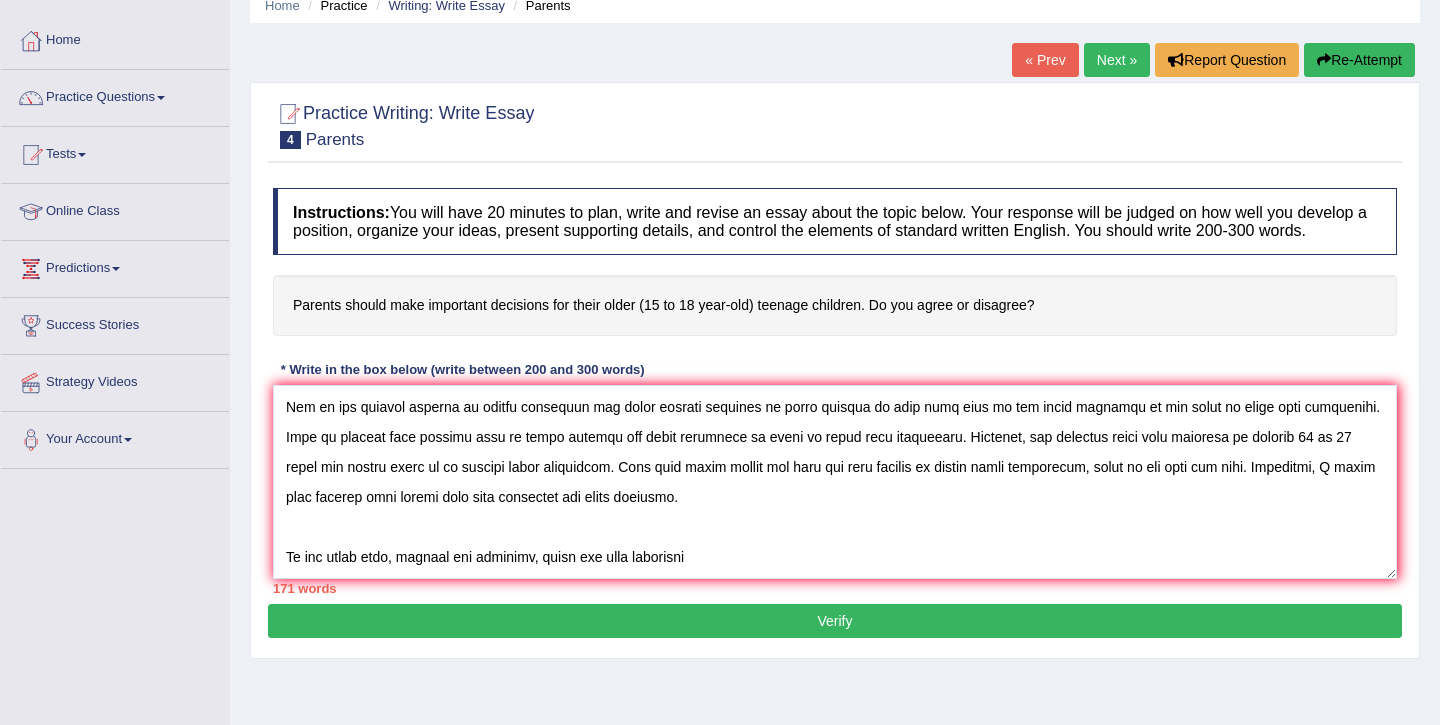 click at bounding box center (835, 482) 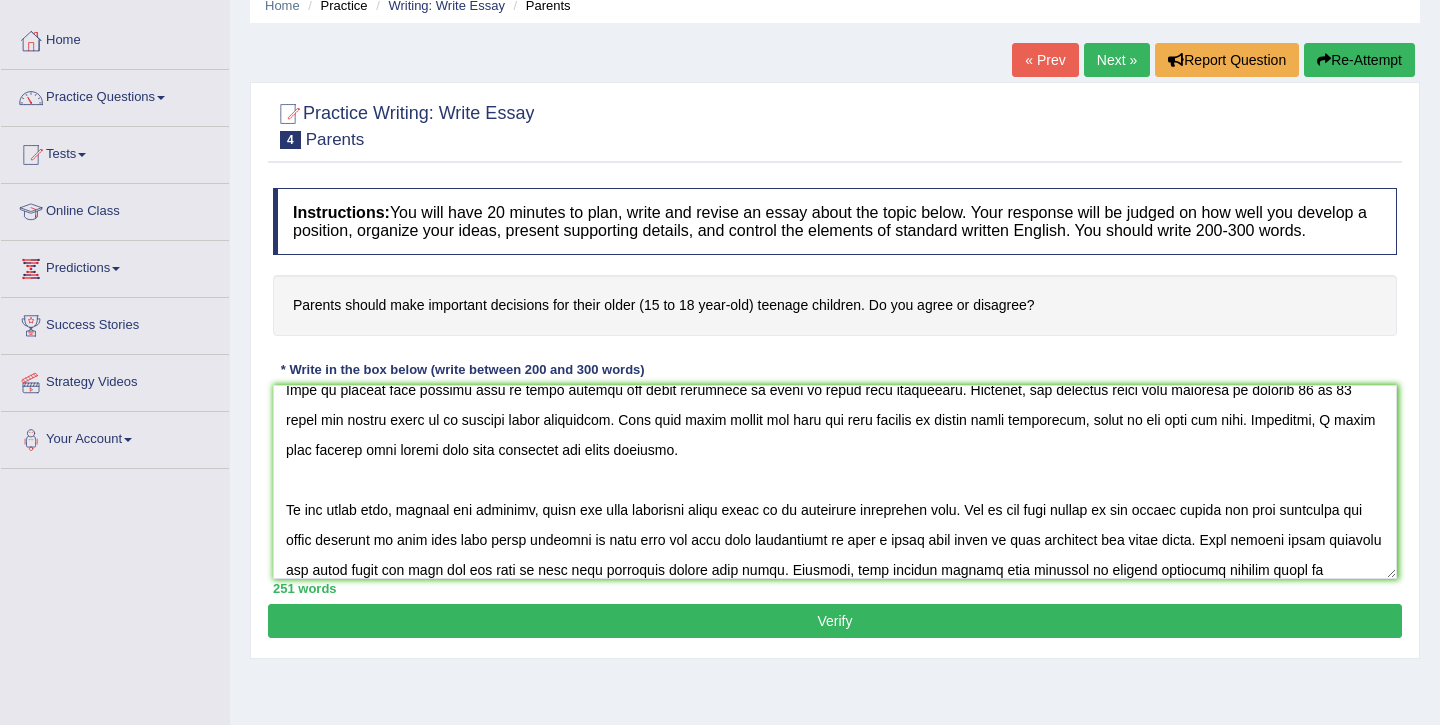 scroll, scrollTop: 210, scrollLeft: 0, axis: vertical 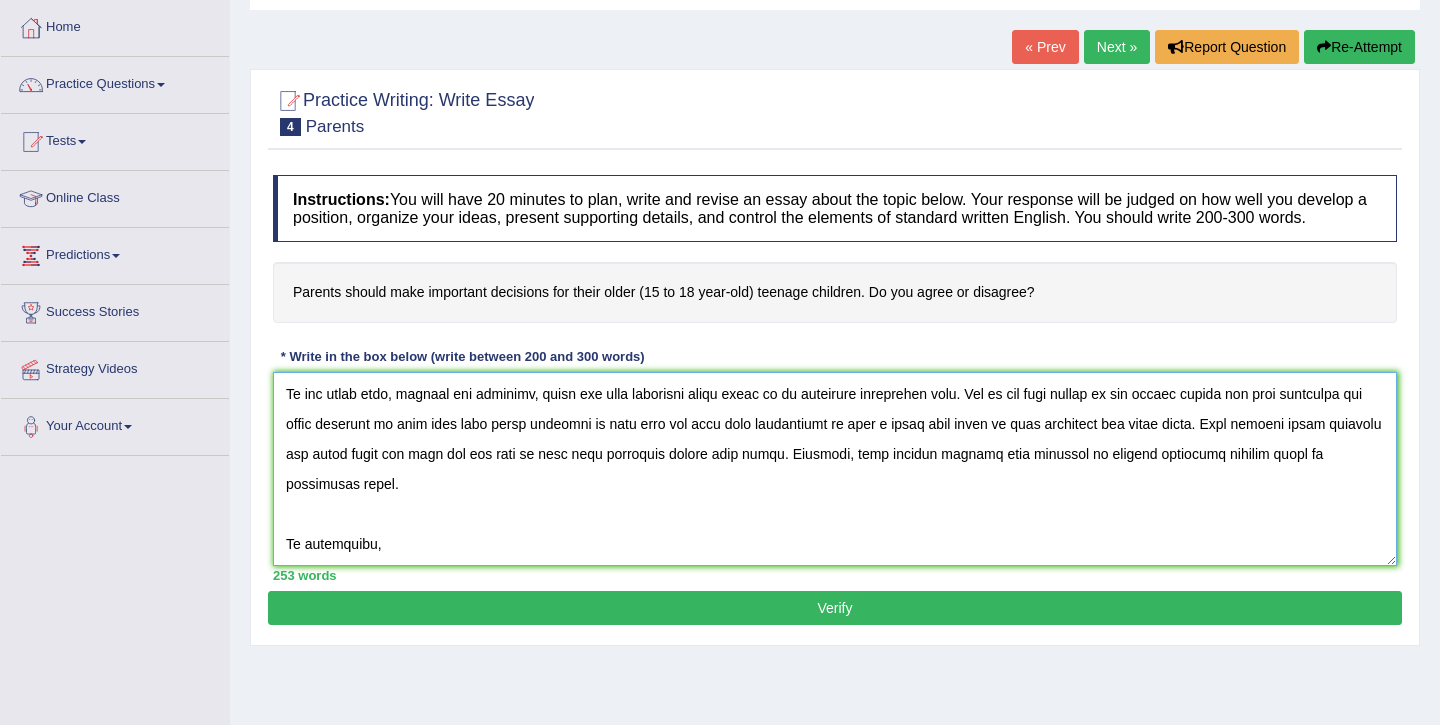 drag, startPoint x: 377, startPoint y: 583, endPoint x: 273, endPoint y: 578, distance: 104.120125 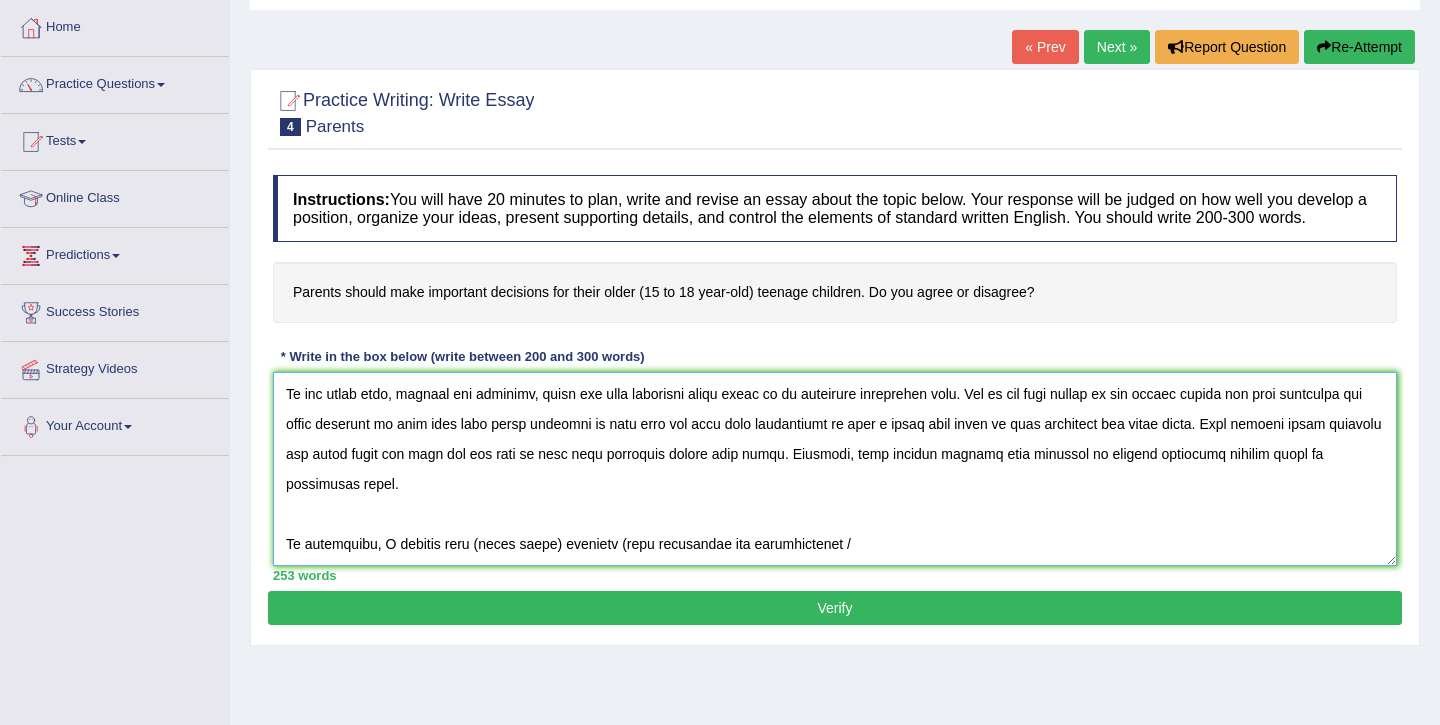 scroll, scrollTop: 347, scrollLeft: 0, axis: vertical 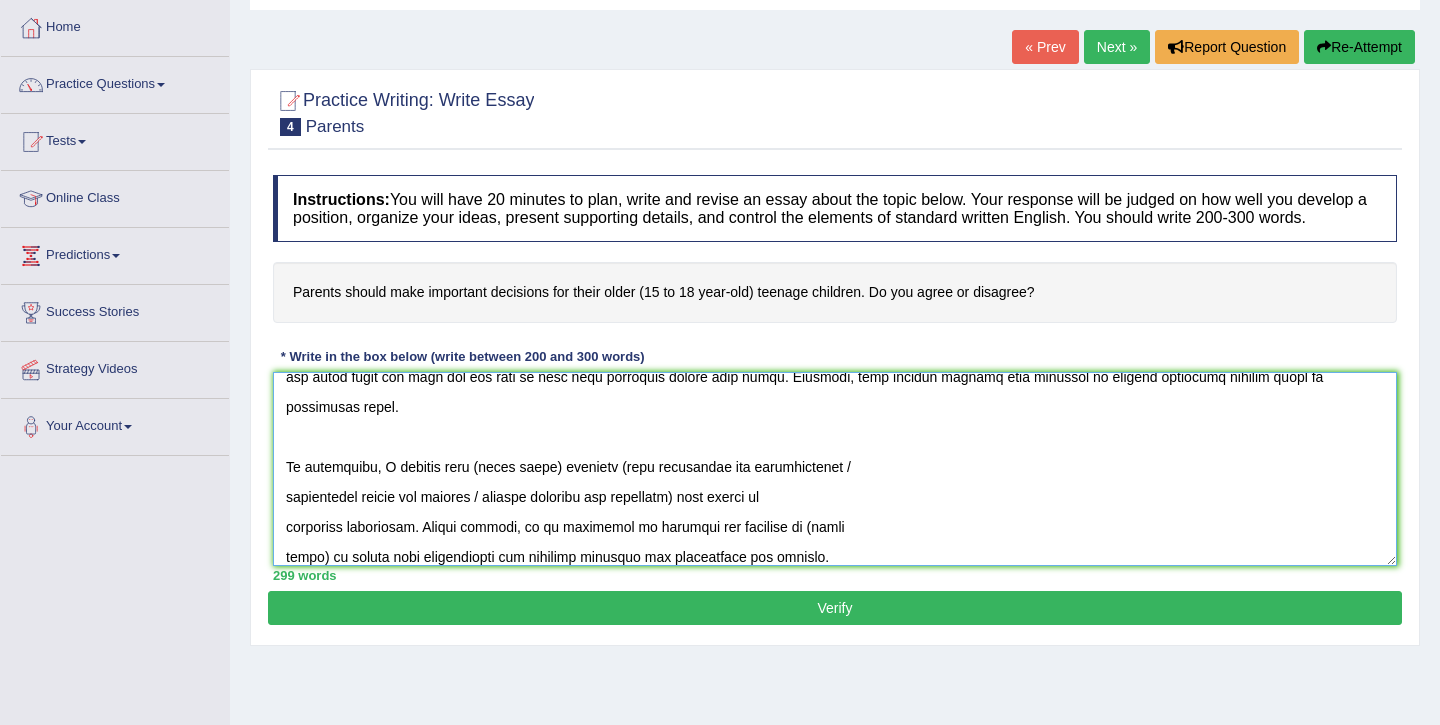 click at bounding box center [835, 469] 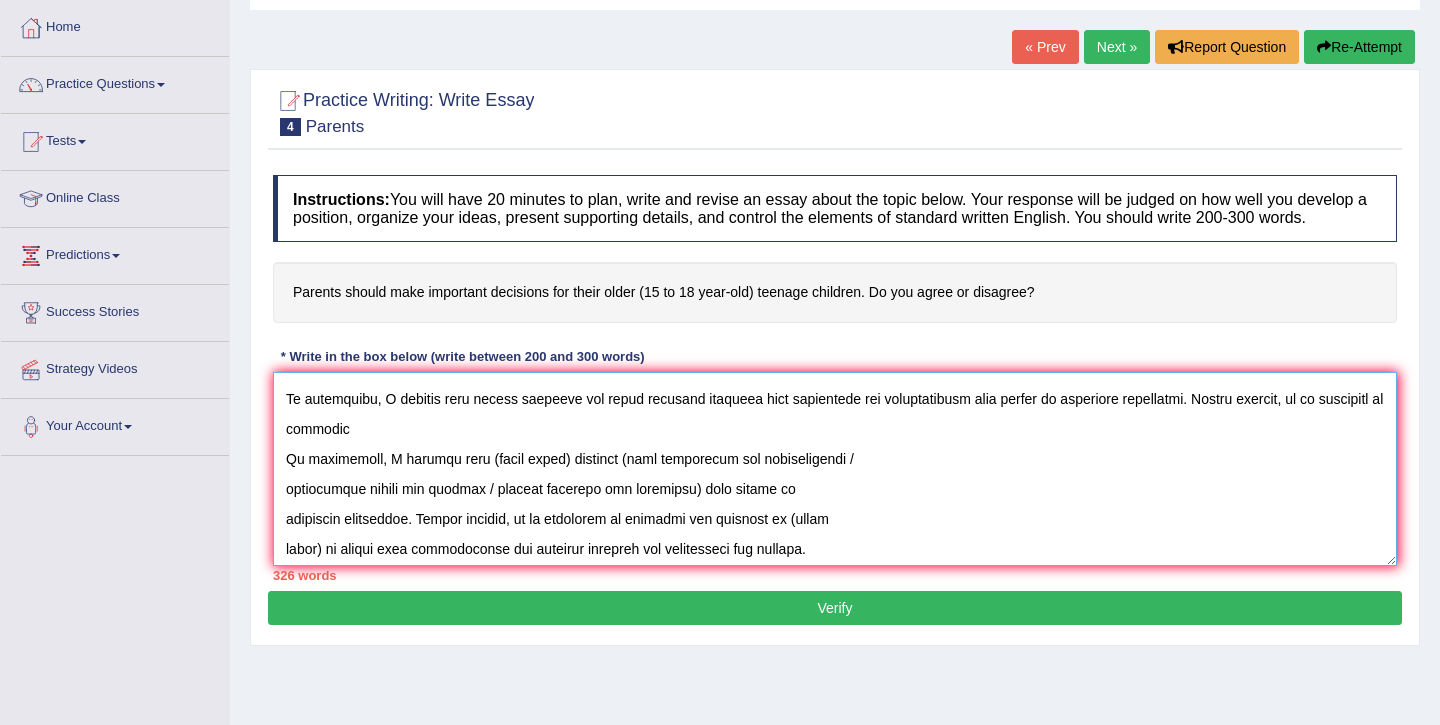 scroll, scrollTop: 420, scrollLeft: 0, axis: vertical 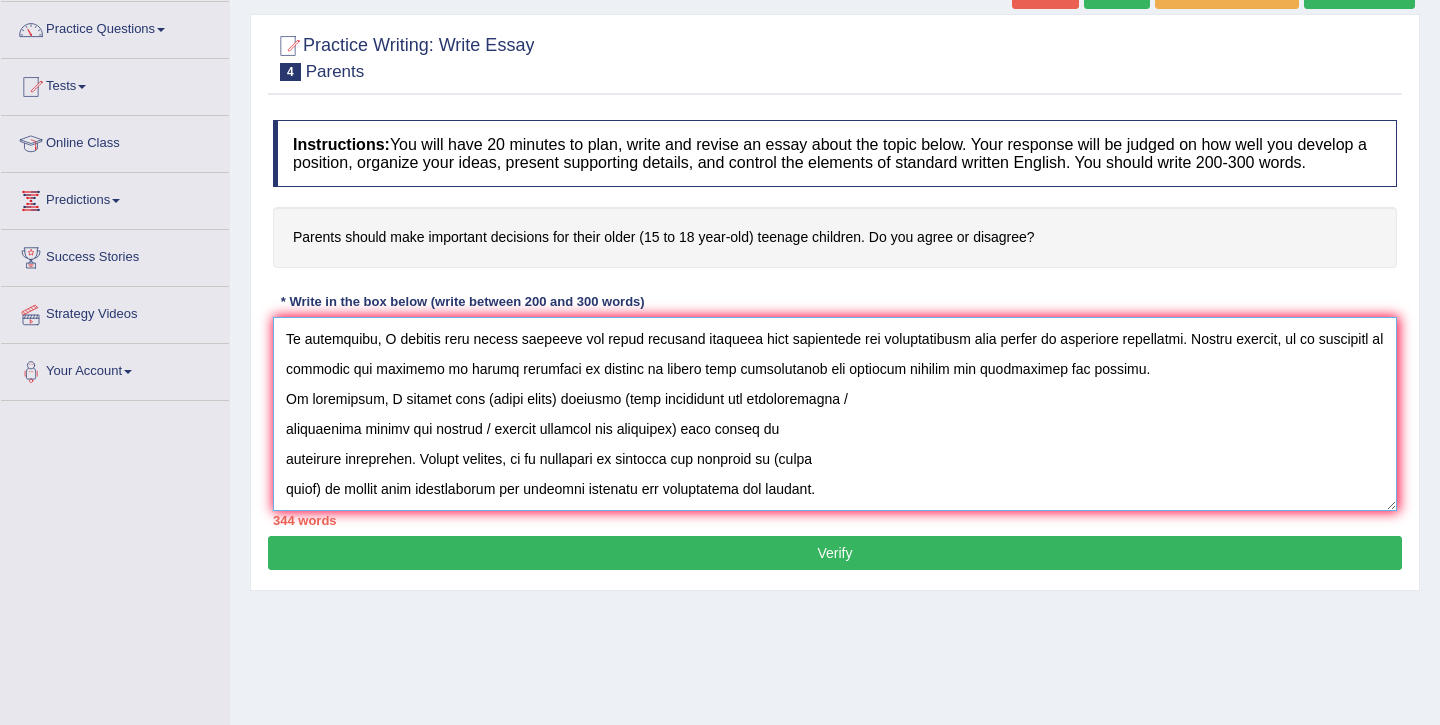 drag, startPoint x: 286, startPoint y: 418, endPoint x: 854, endPoint y: 518, distance: 576.73566 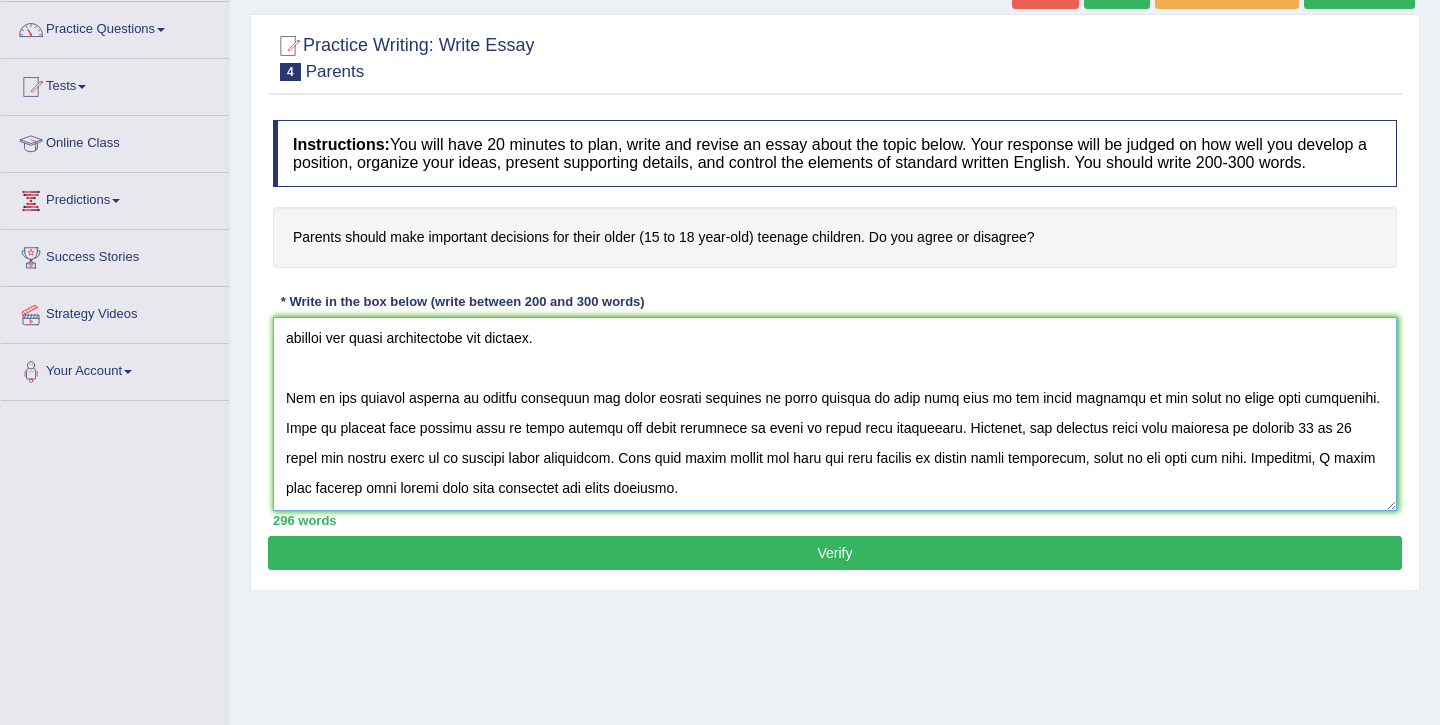 scroll, scrollTop: 0, scrollLeft: 0, axis: both 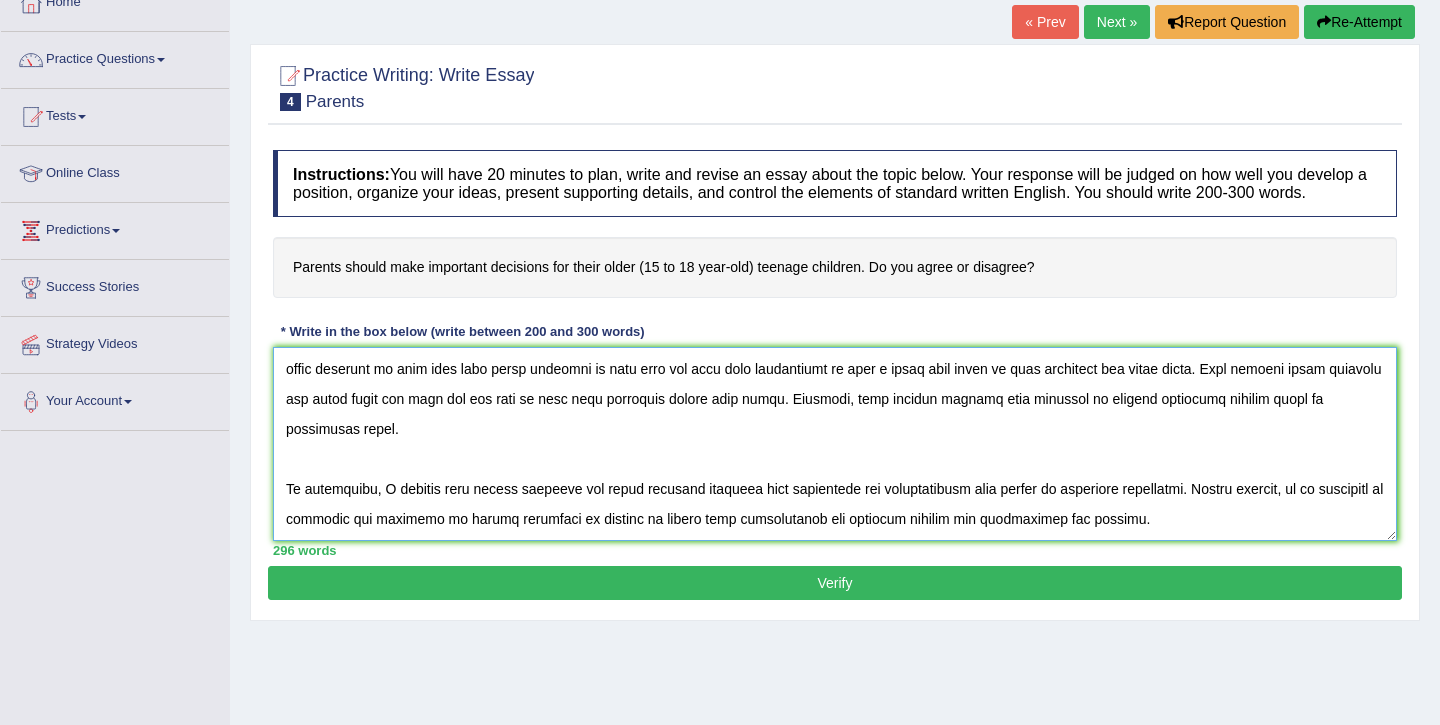 type on "The growing influence of parents should make important decisions on their children lives has sparked various discussions. This matter is particularly significant due to its effects on both the individuals and communities. In this essay, I will examine the agree or disagree related in terms of making decisions for their older teenage children by parents and their implications for society.
One of the primary benefit of making decisions for their teenage children by their parents is that they will do the right decision on the based of their life experience. This is evident that parents will do right choices for their childrens on based on their life experience. Secondly, the research shows that children in between 15 to 18 years age always wants to go outside their boundaries. They know their limits but they are more curious to select risky activities, which is not good for them. Therefore, I agree that parents will always make best decisions for their children.
On the other hand, despite its benefits, ther..." 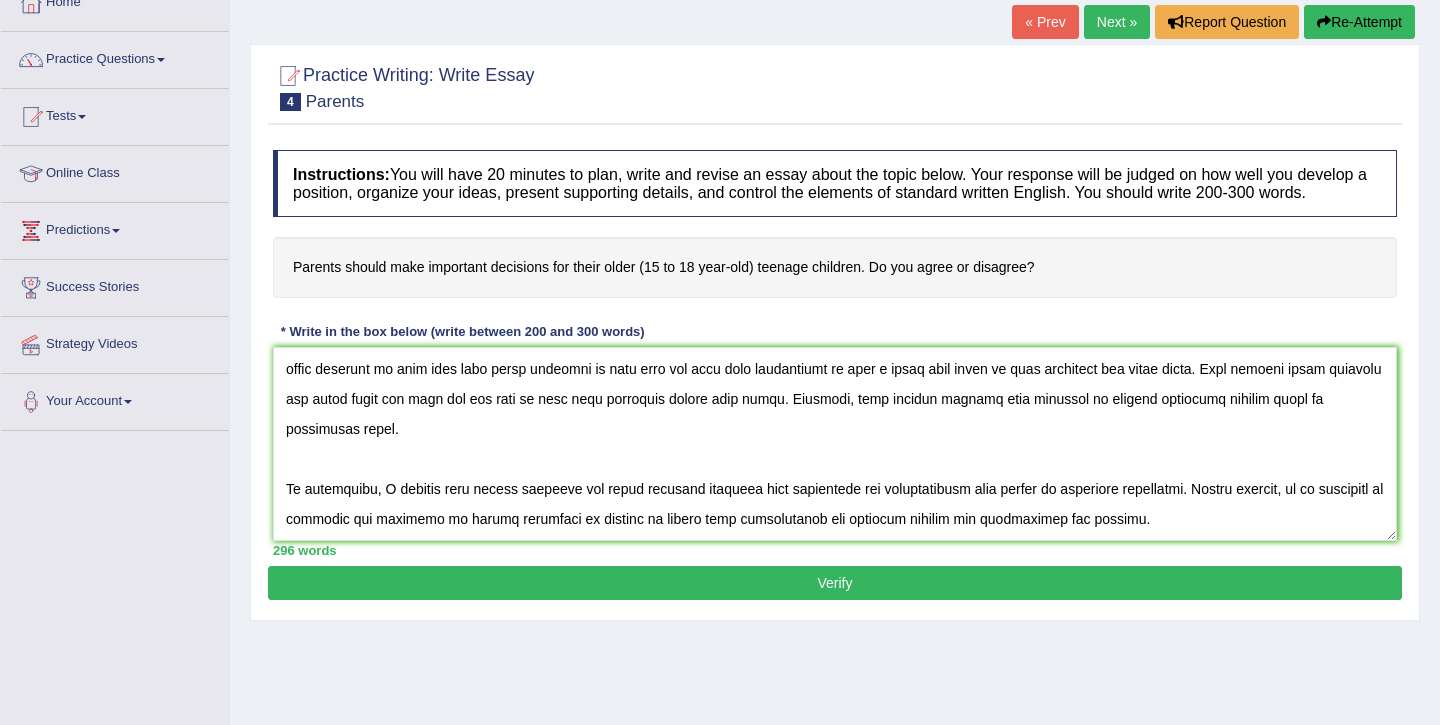 click on "Verify" at bounding box center (835, 583) 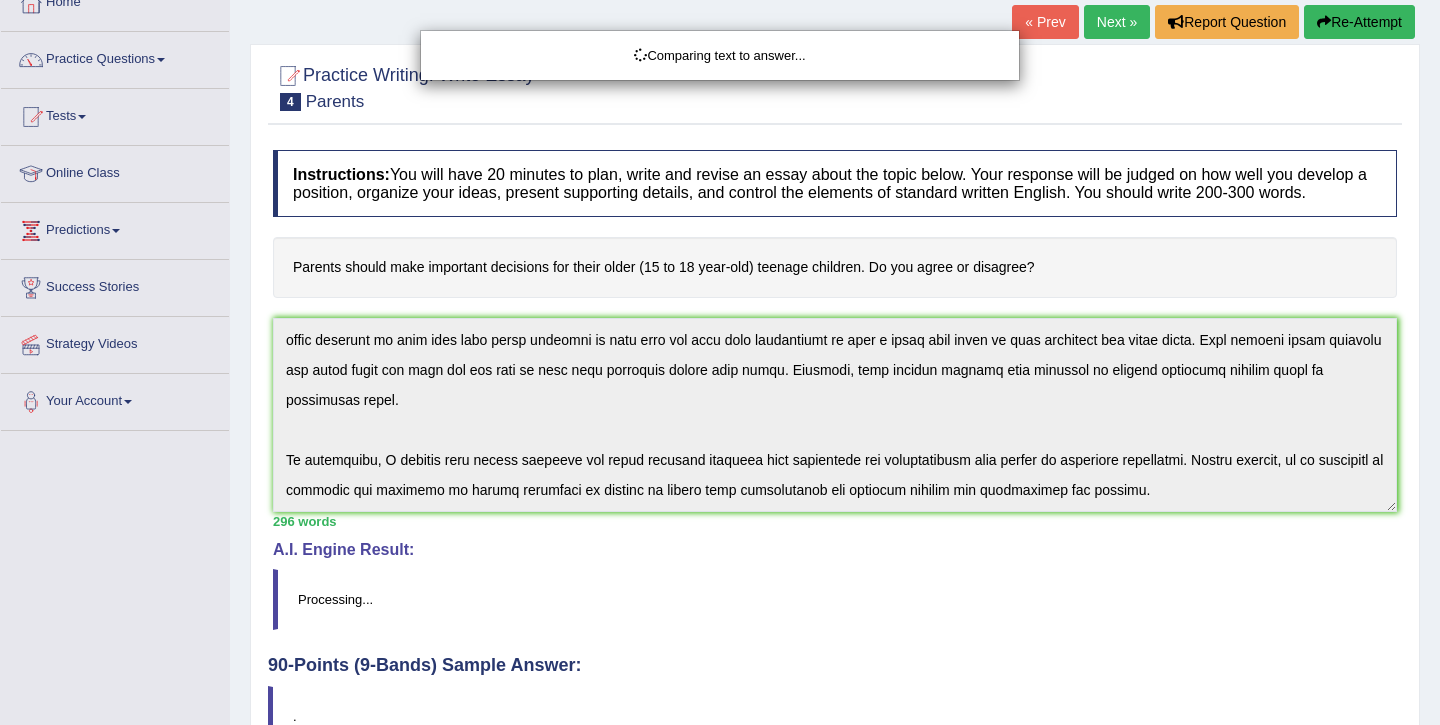 scroll, scrollTop: 139, scrollLeft: 0, axis: vertical 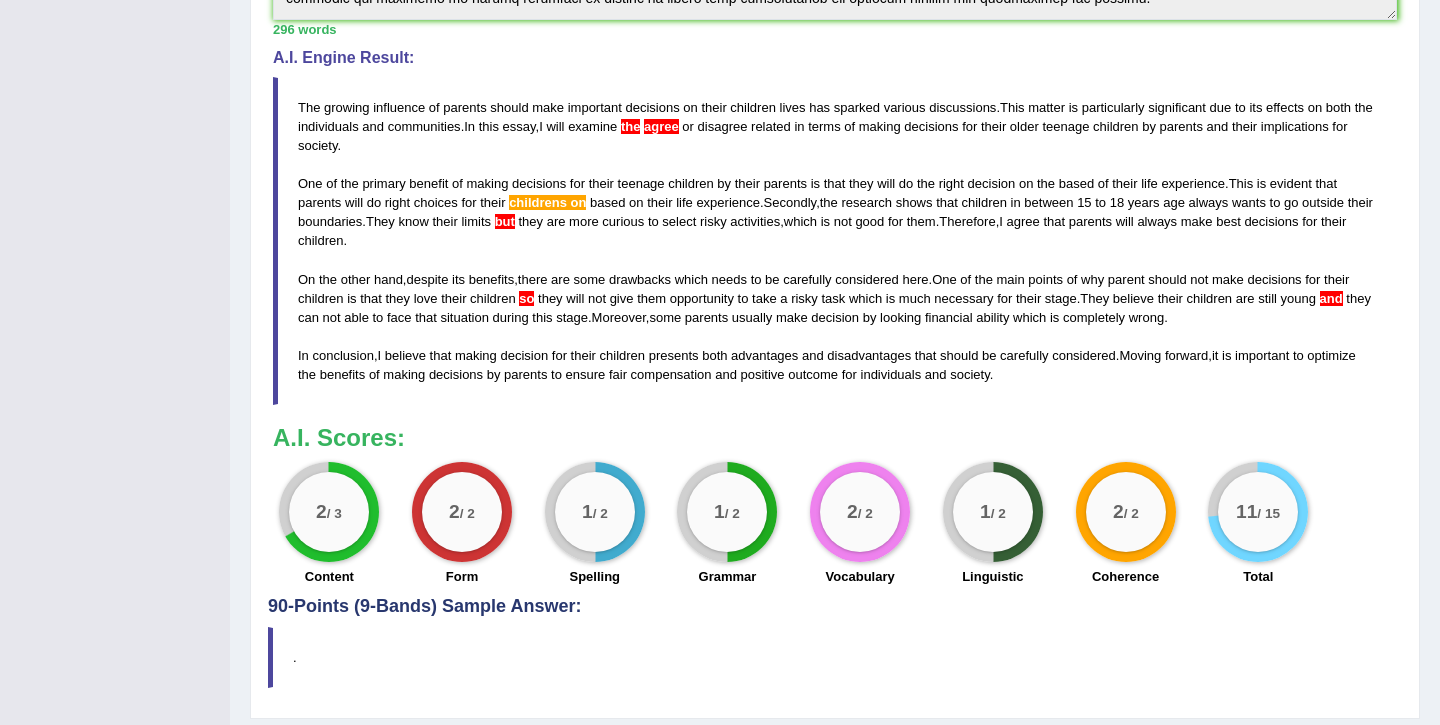 drag, startPoint x: 299, startPoint y: 118, endPoint x: 501, endPoint y: 238, distance: 234.95532 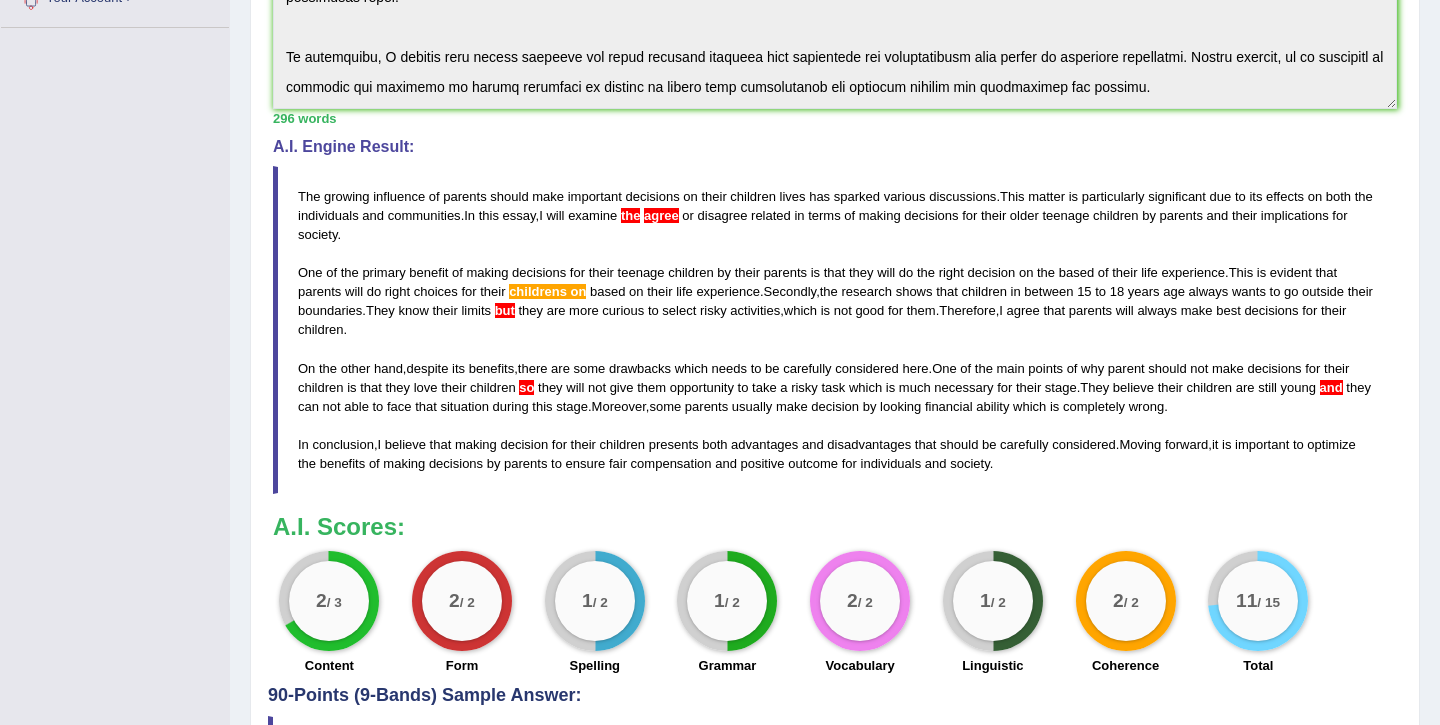 scroll, scrollTop: 285, scrollLeft: 0, axis: vertical 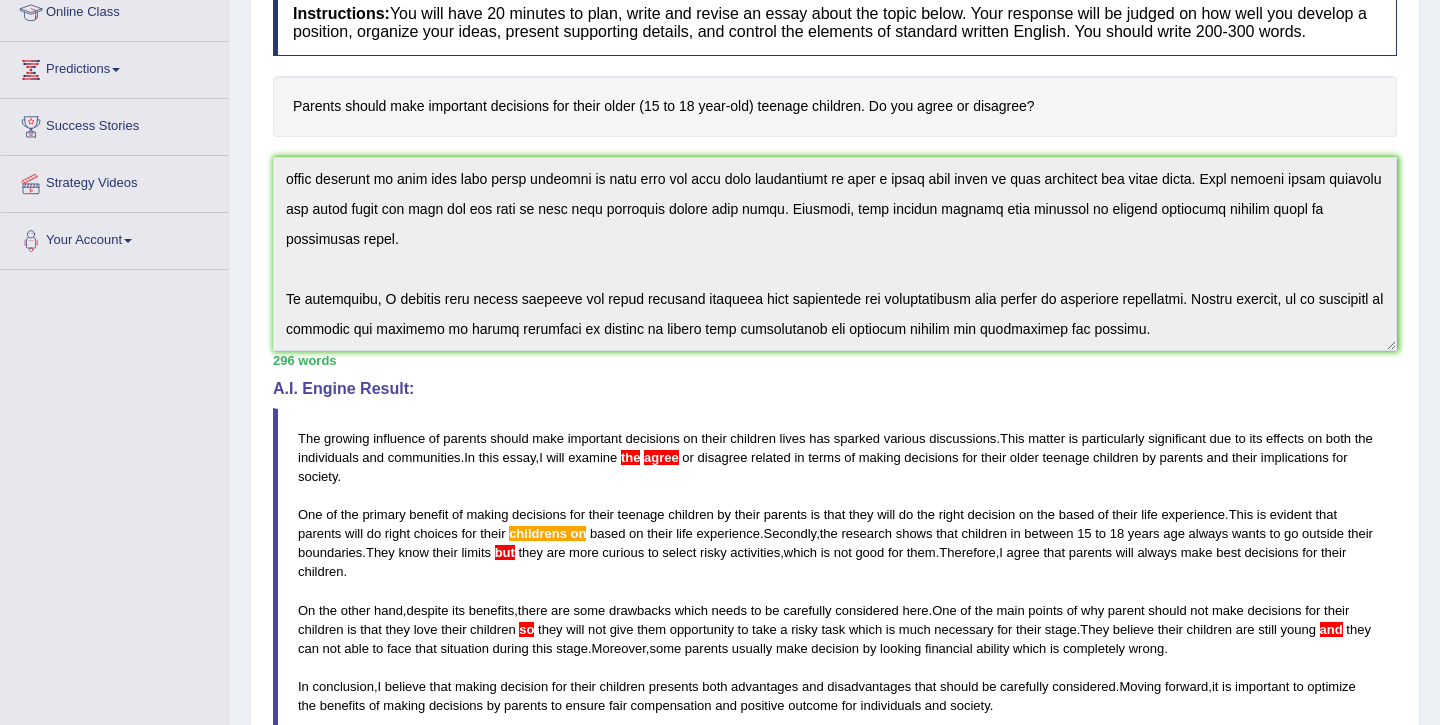 click on "Instructions:  You will have 20 minutes to plan, write and revise an essay about the topic below. Your response will be judged on how well you develop a position, organize your ideas, present supporting details, and control the elements of standard written English. You should write 200-300 words.
Parents should make important decisions for their older (15 to 18 year-old) teenage children. Do you agree or disagree? * Write in the box below (write between 200 and 300 words) 296 words Written Keywords:  parents  make  important  decisions  older  teenage  children  15  18  agree  disagree  experience  boundaries  life  age  parents  society A.I. Engine Result: The   growing   influence   of   parents   should   make   important   decisions   on   their   children   lives   has   sparked   various   discussions .  This   matter   is   particularly   significant   due   to   its   effects   on   both   the   individuals   and   communities .  In   this   essay ,  I   will   examine   the   agree   or" at bounding box center [835, 453] 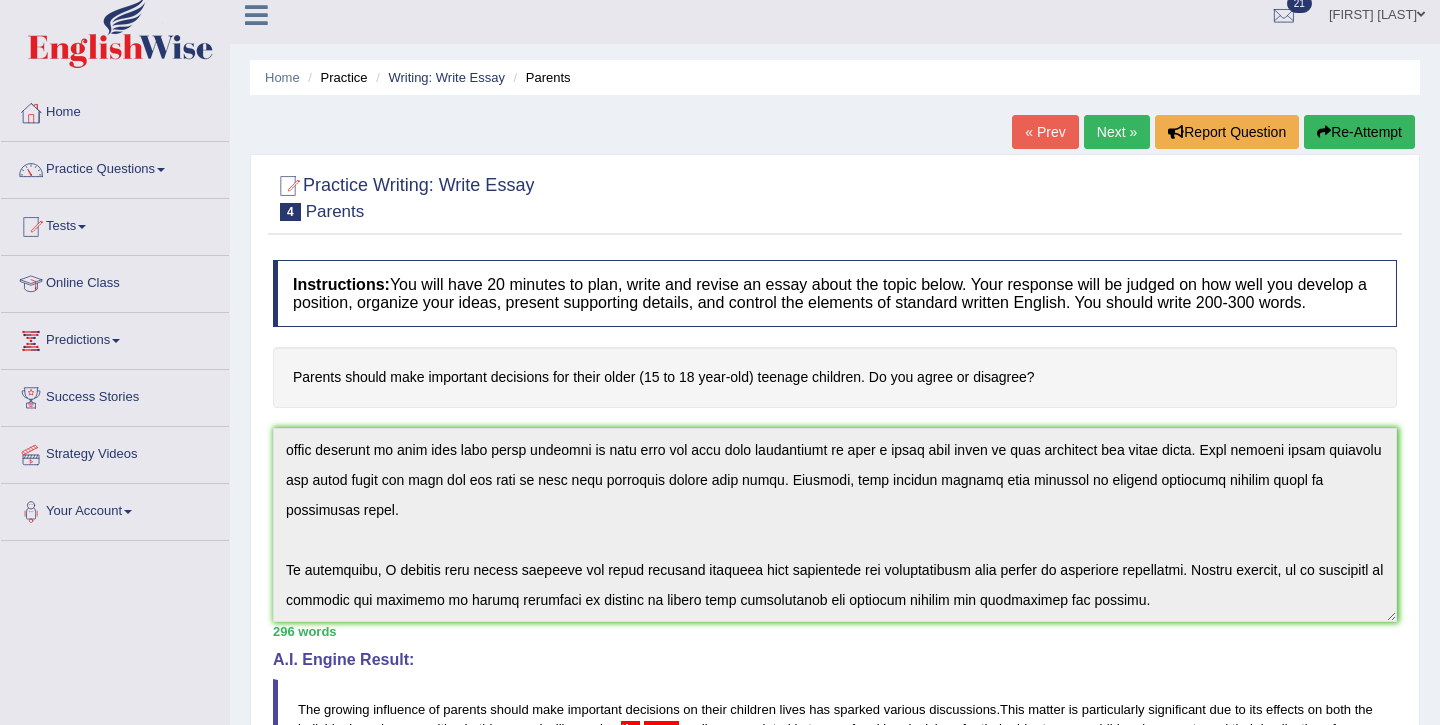 scroll, scrollTop: 0, scrollLeft: 0, axis: both 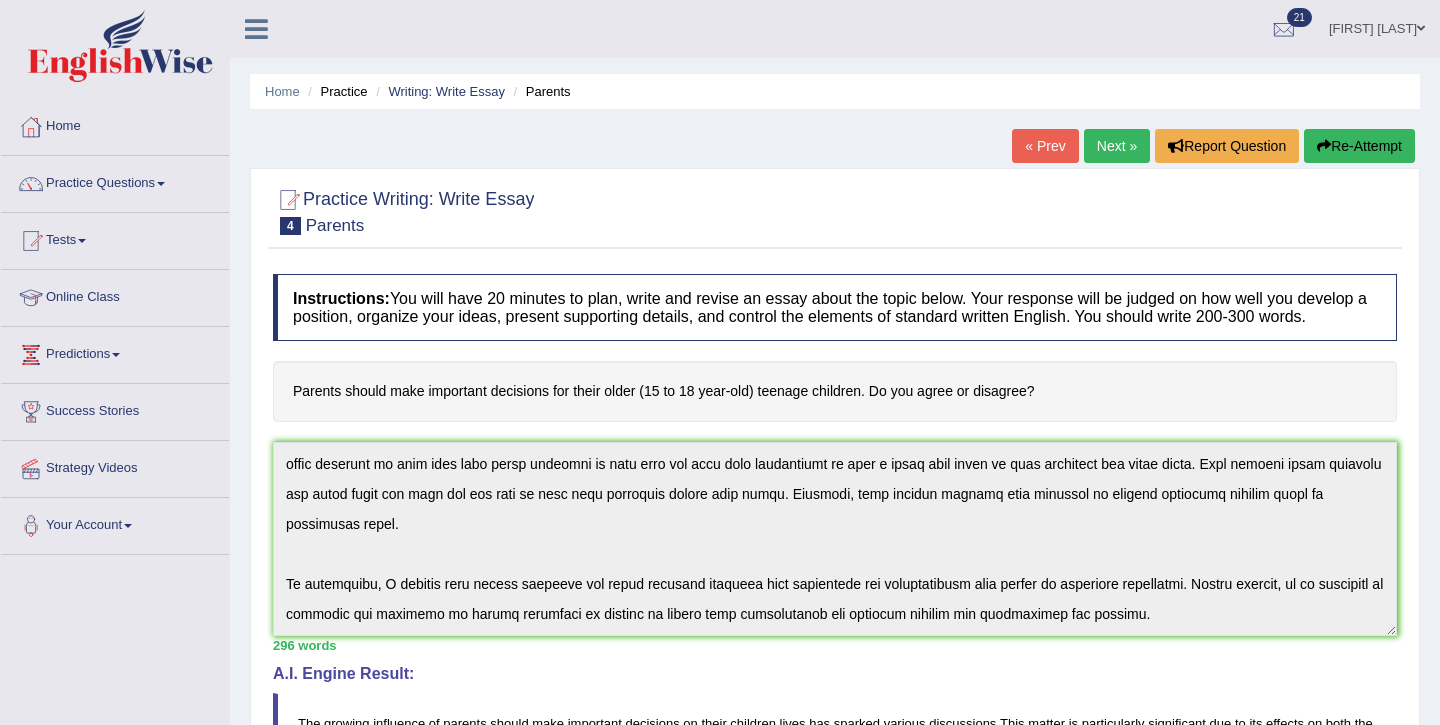 click on "Re-Attempt" at bounding box center [1359, 146] 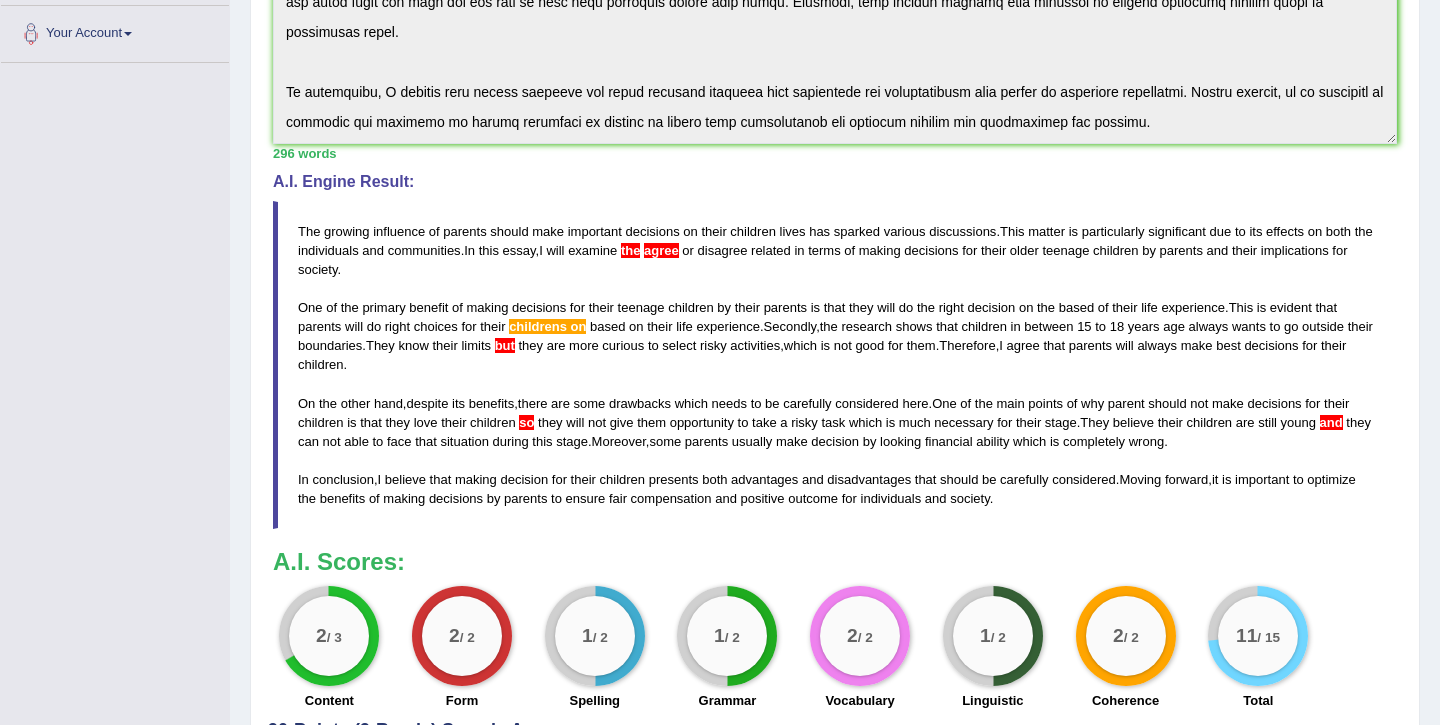 scroll, scrollTop: 499, scrollLeft: 0, axis: vertical 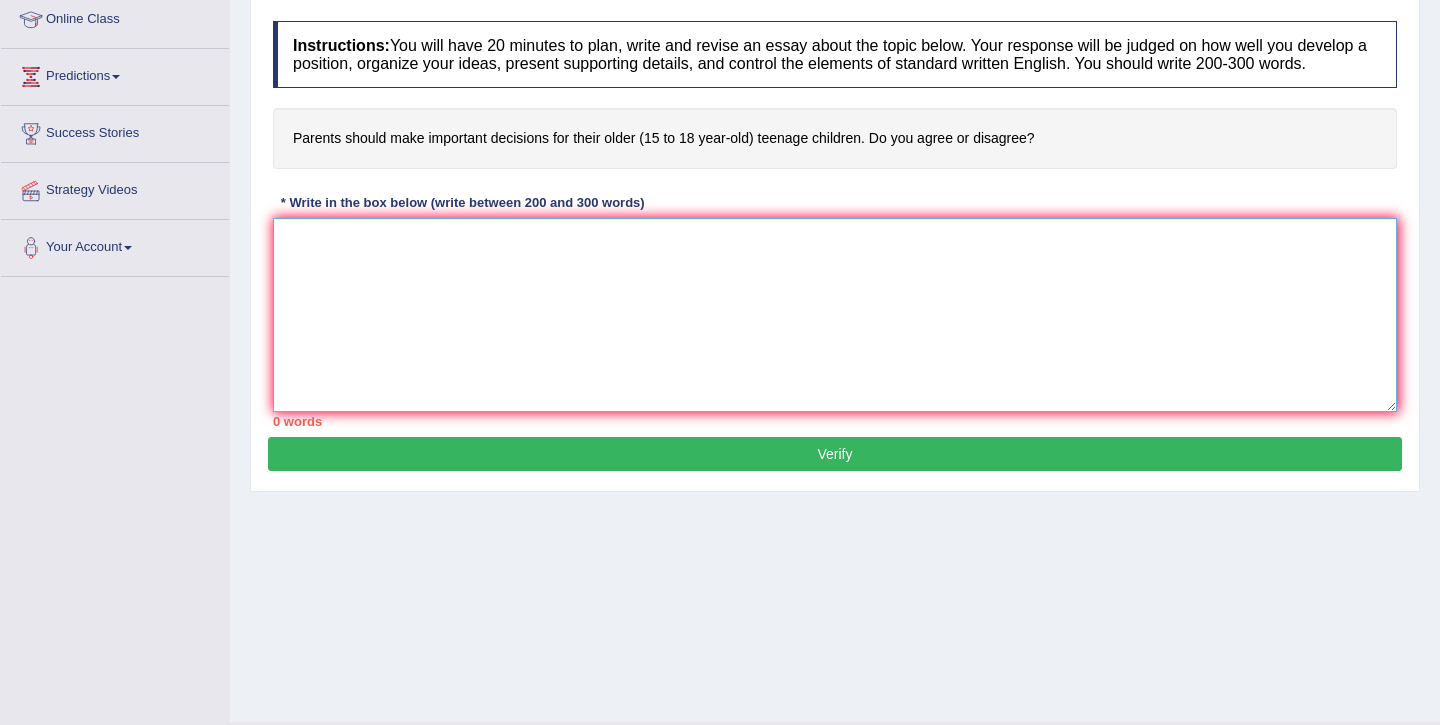 click at bounding box center (835, 315) 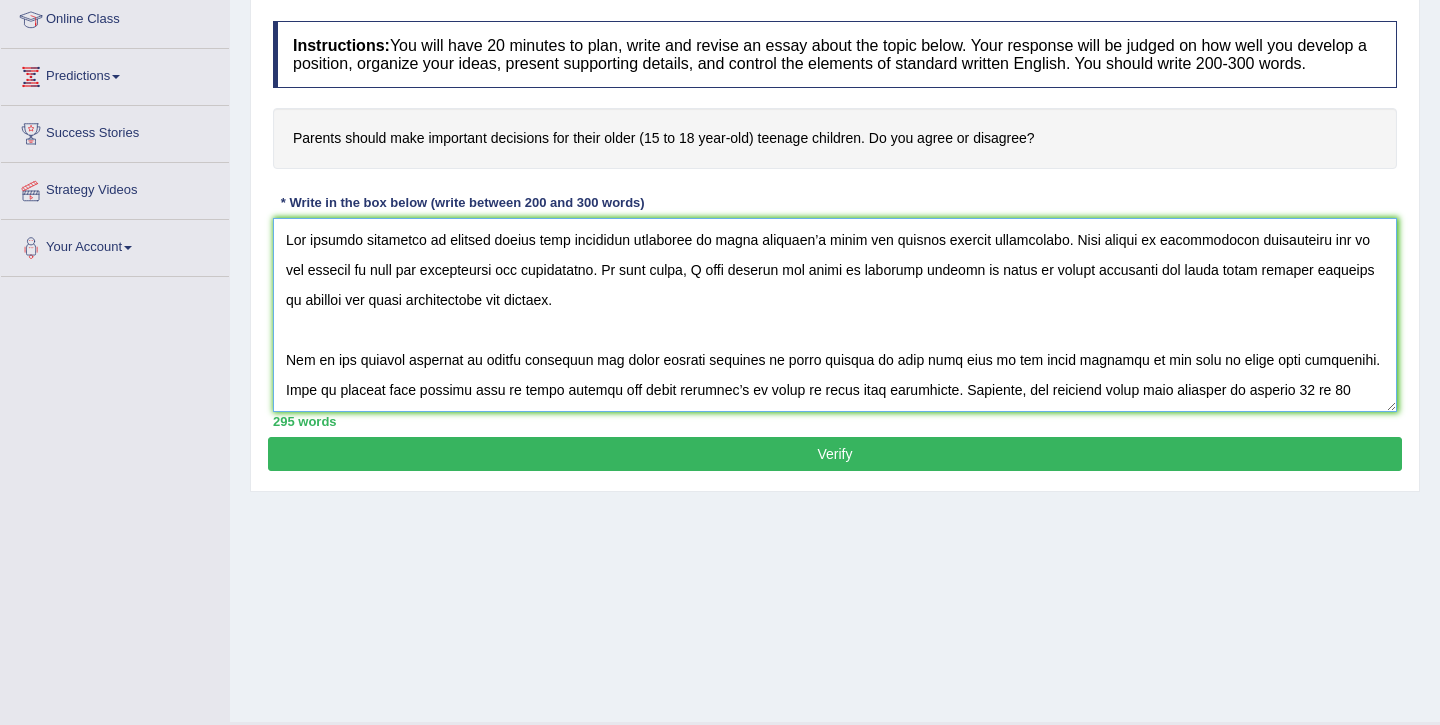 scroll, scrollTop: 317, scrollLeft: 0, axis: vertical 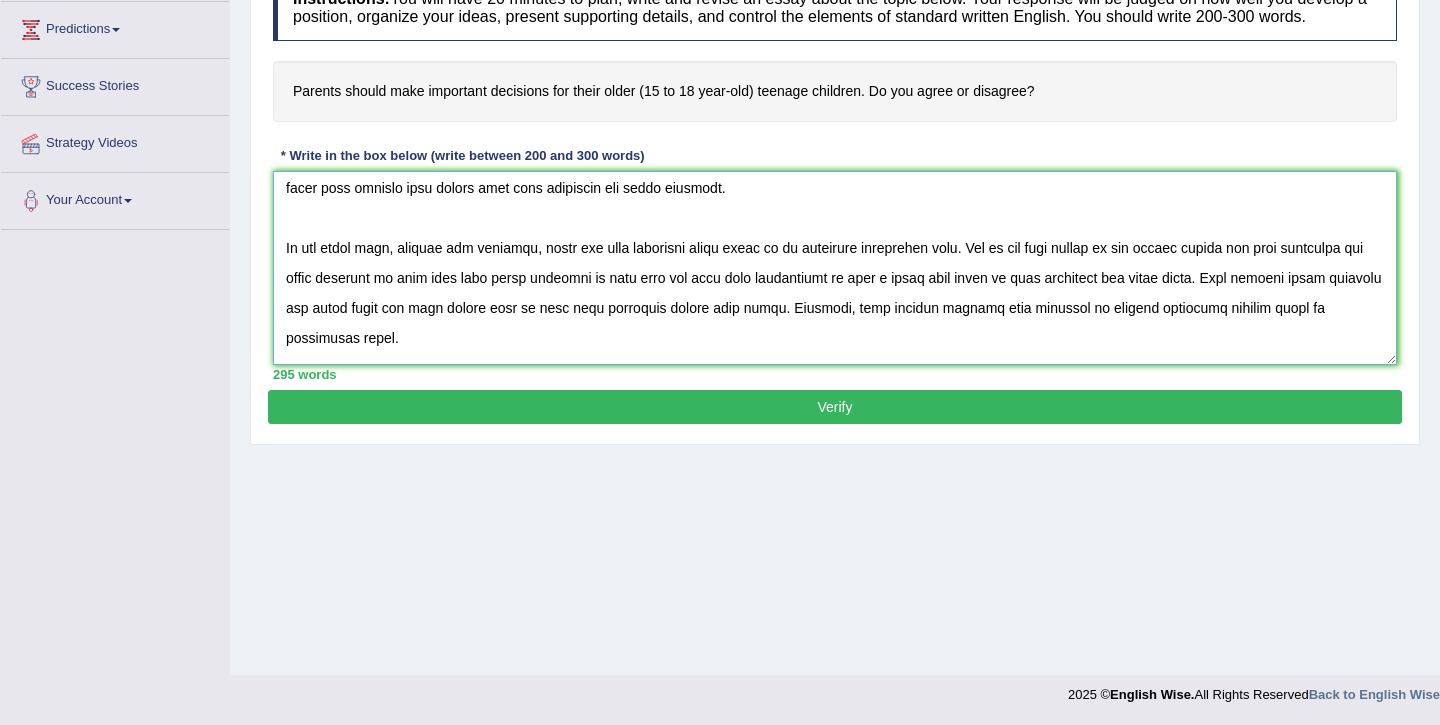 click at bounding box center (835, 268) 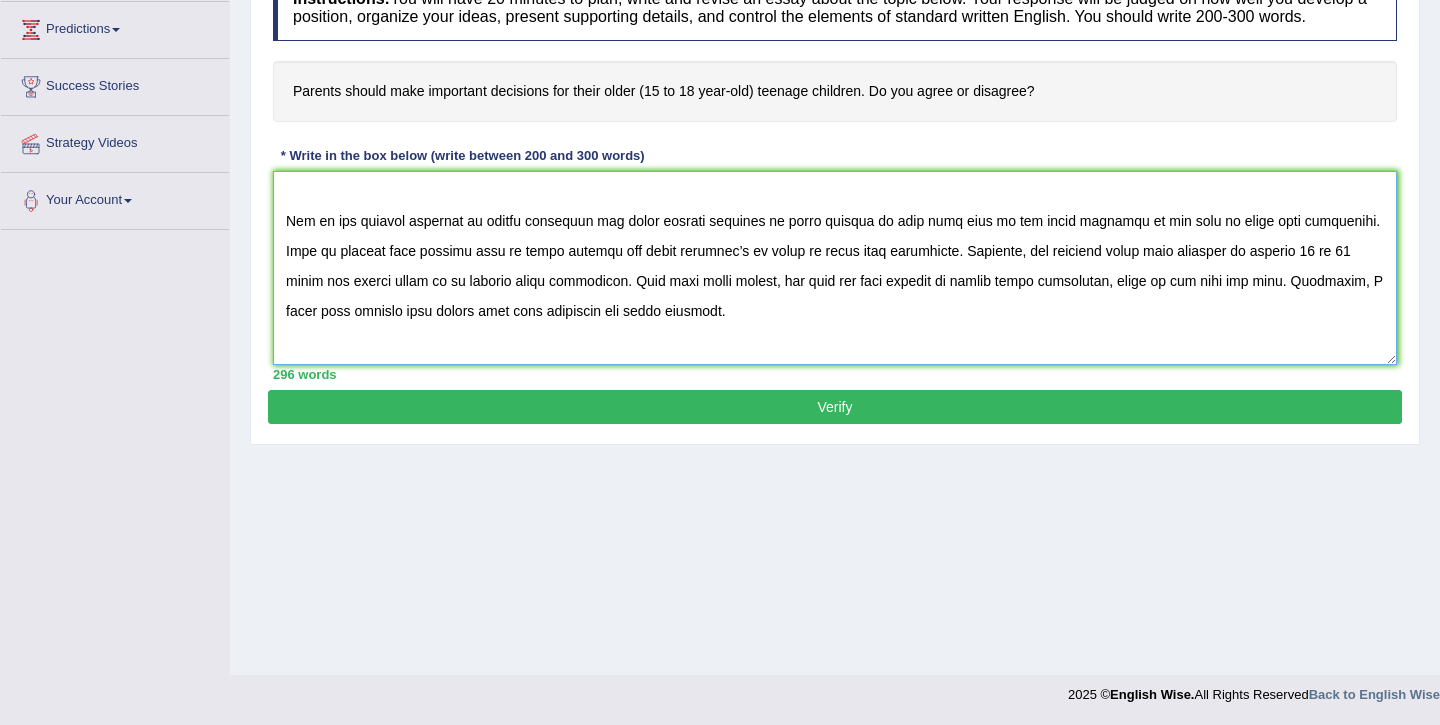 scroll, scrollTop: 0, scrollLeft: 0, axis: both 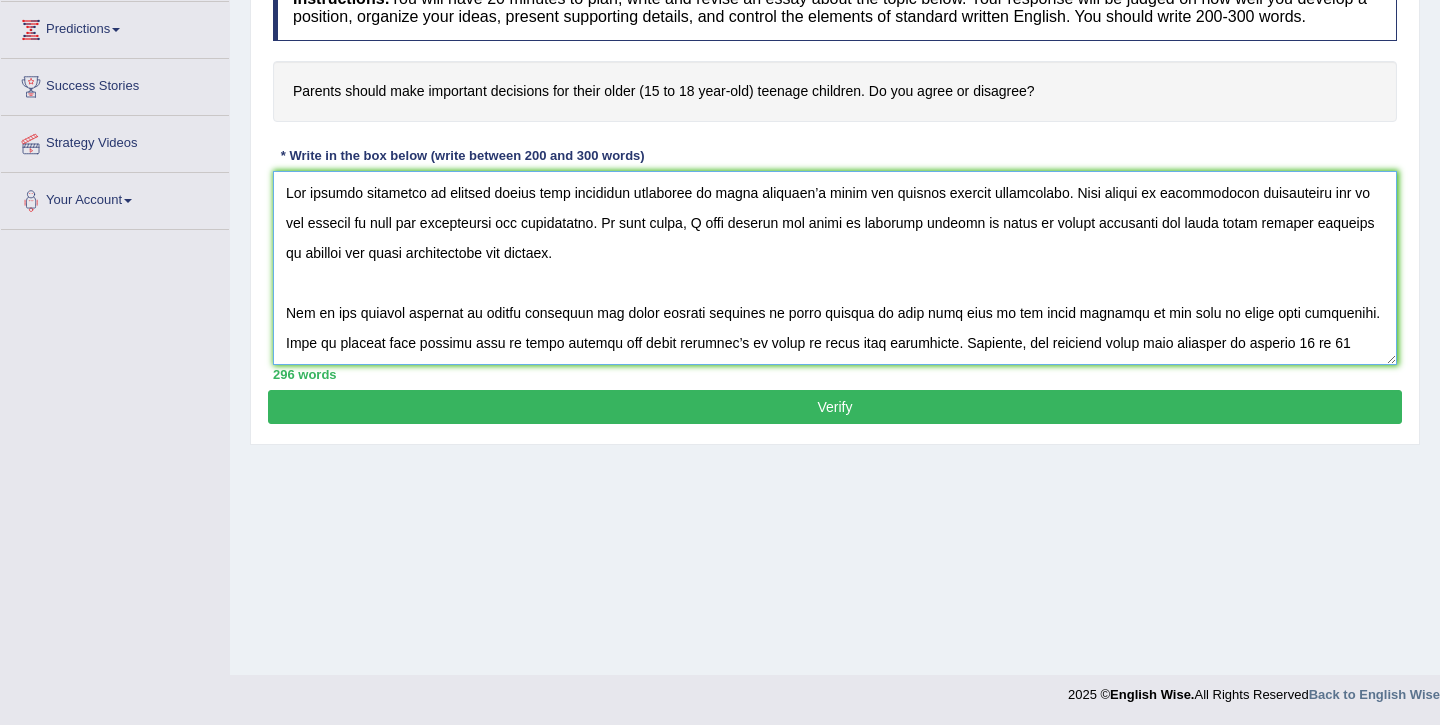 type on "The growing influence of parents should make important decisions on their children’s lives has sparked various discussions. This matter is particularly significant due to its effects on both the individuals and communities. In this essay, I will examine the agree or disagree related in terms of making decisions for their older teenage children by parents and their implications for society.
One of the primary benefits of making decisions for their teenage children by their parents is that they will do the right decision on the base of their life experience. This is evident that parents will do right choices for their children’s on based on their life experience. Secondly, the research shows that children in between 15 to 18 years age always wants to go outside their boundaries. They know their limits, but they are more curious to select risky activities, which is not good for them. Therefore, I agree that parents will always make best decisions for their children.
On the other hand, despite its benefits, ..." 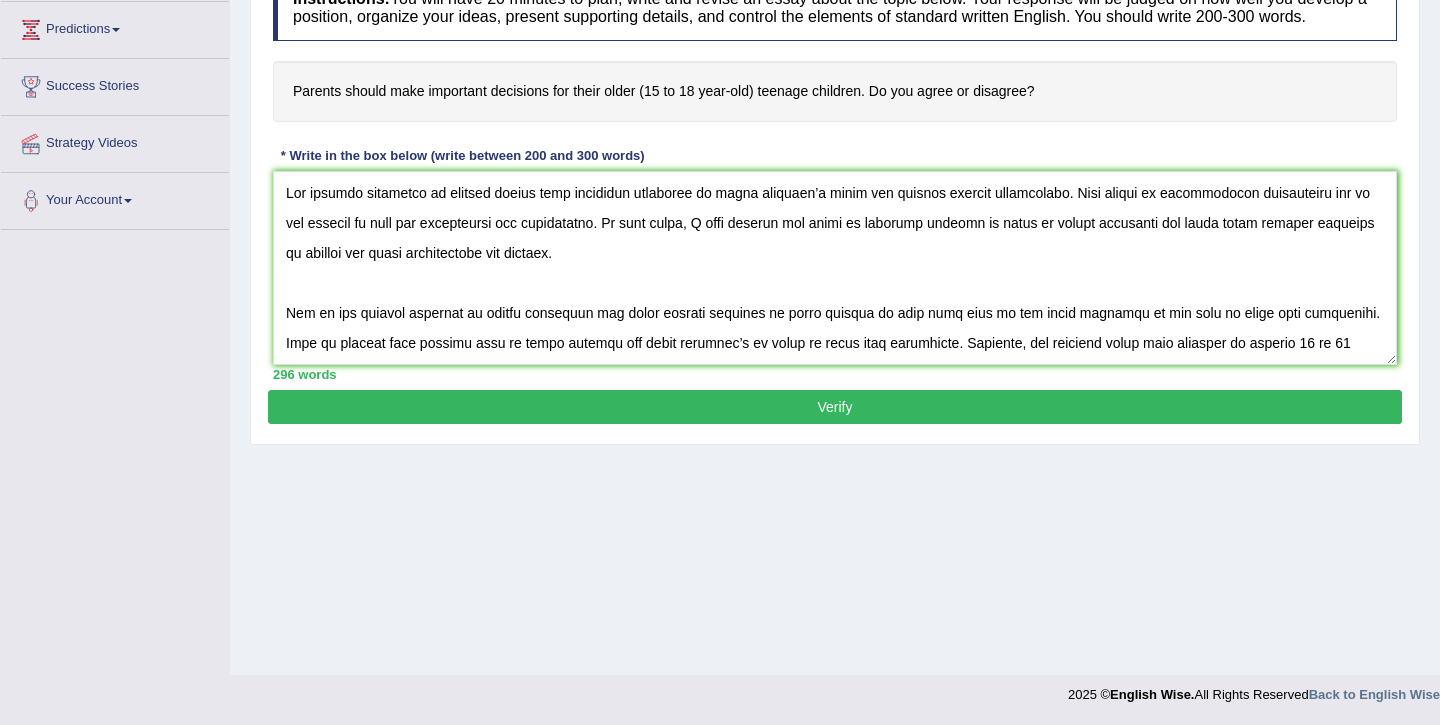 click on "Verify" at bounding box center (835, 407) 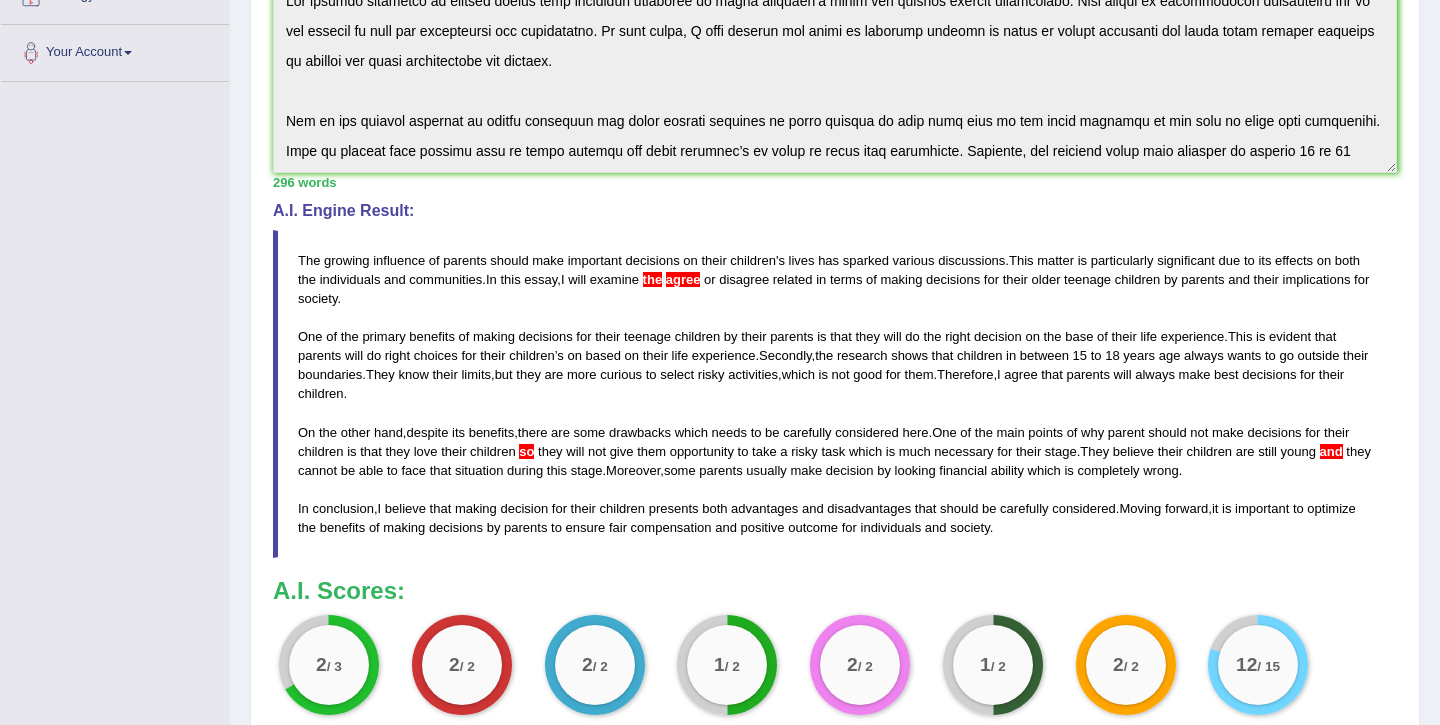 scroll, scrollTop: 618, scrollLeft: 0, axis: vertical 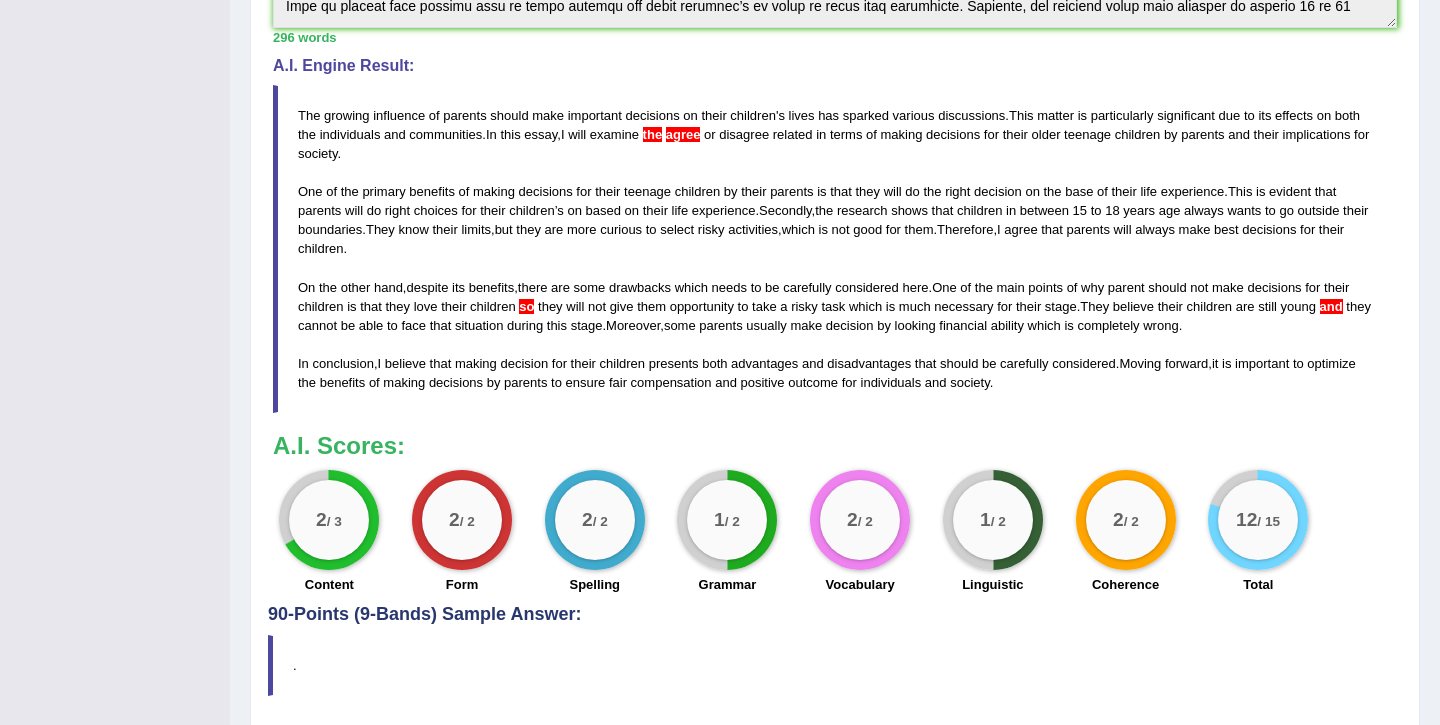 click on "The   growing   influence   of   parents   should   make   important   decisions   on   their   children ' s   lives   has   sparked   various   discussions .  This   matter   is   particularly   significant   due   to   its   effects   on   both   the   individuals   and   communities .  In   this   essay ,  I   will   examine   the   agree   or   disagree   related   in   terms   of   making   decisions   for   their   older   teenage   children   by   parents   and   their   implications   for   society . One   of   the   primary   benefits   of   making   decisions   for   their   teenage   children   by   their   parents   is   that   they   will   do   the   right   decision   on   the   base   of   their   life   experience .  This   is   evident   that   parents   will   do   right   choices   for   their   children ’ s   on   based   on   their   life   experience .  Secondly ,  the   research   shows   that   children   in   between   15   to   18   years   age   always   wants   to   go   outside" at bounding box center [835, 249] 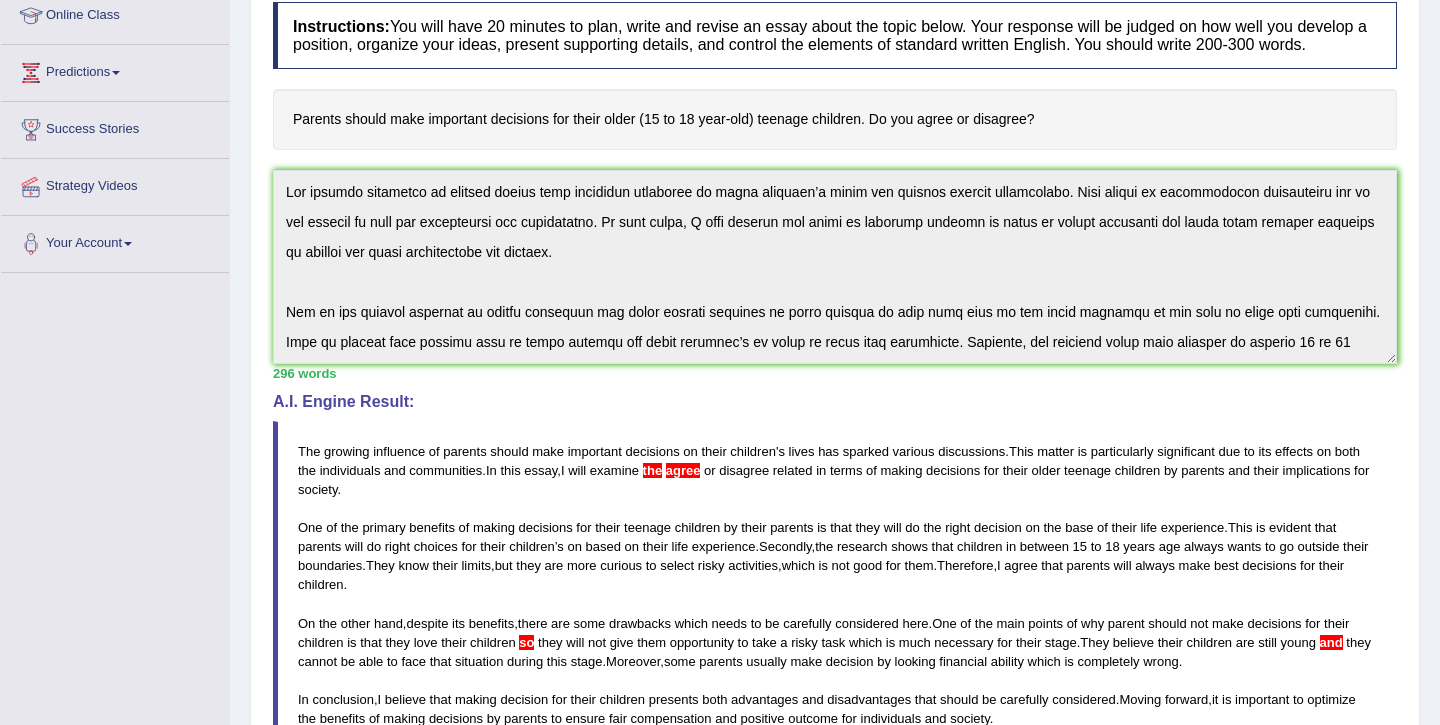 scroll, scrollTop: 254, scrollLeft: 0, axis: vertical 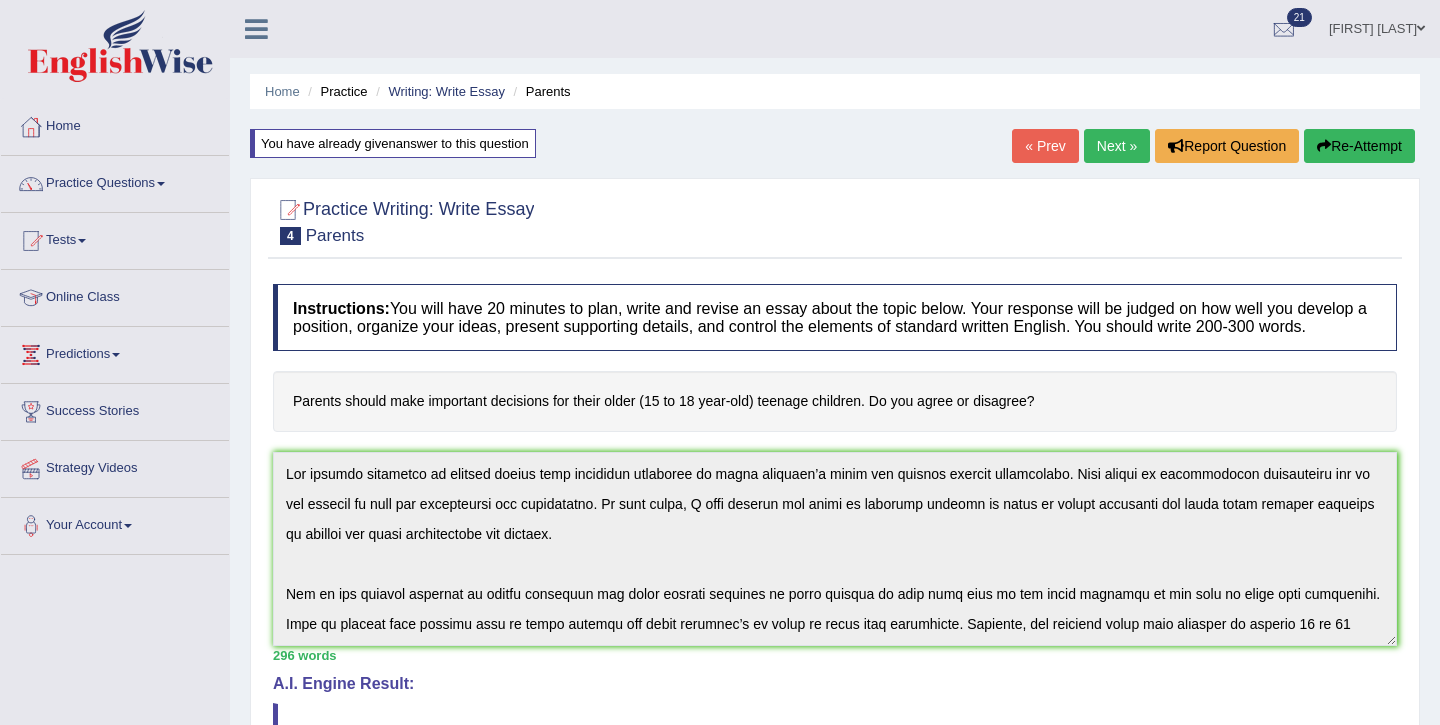 click on "Re-Attempt" at bounding box center [1359, 146] 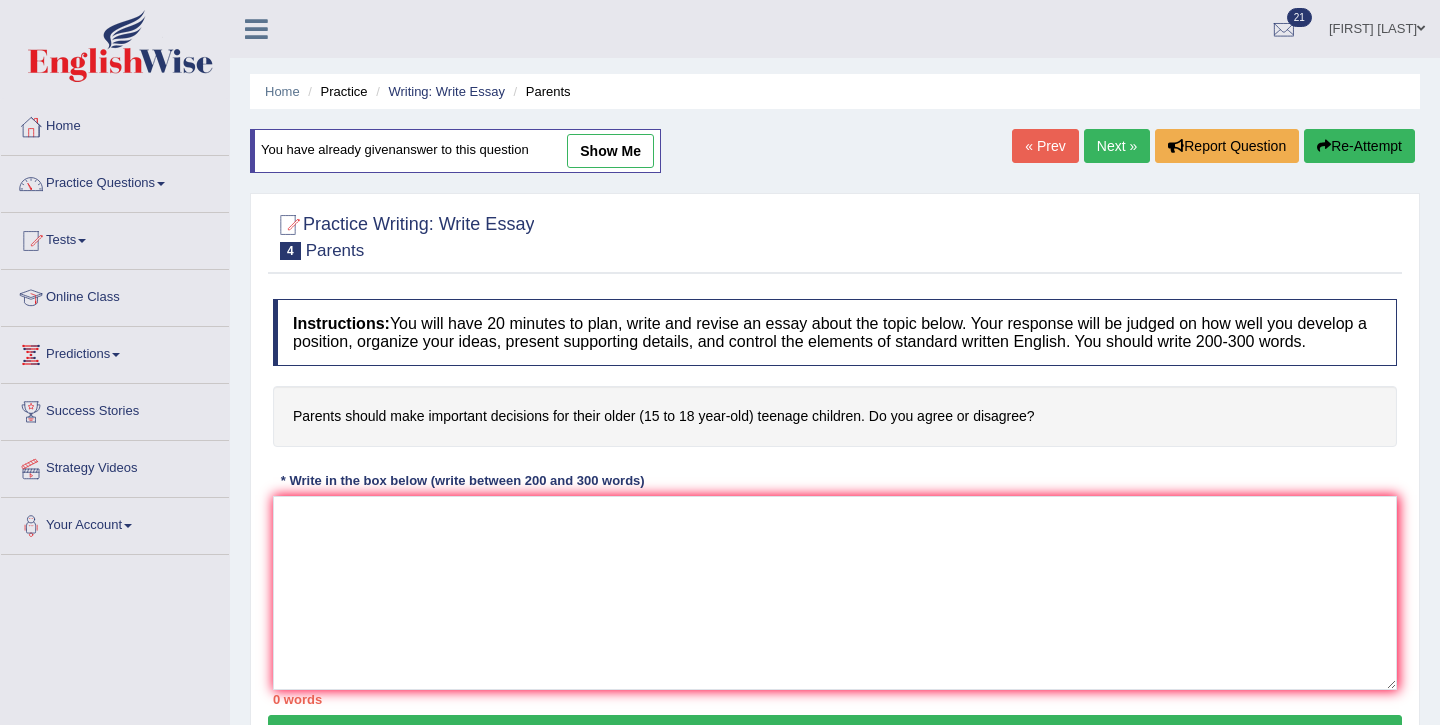 scroll, scrollTop: 0, scrollLeft: 0, axis: both 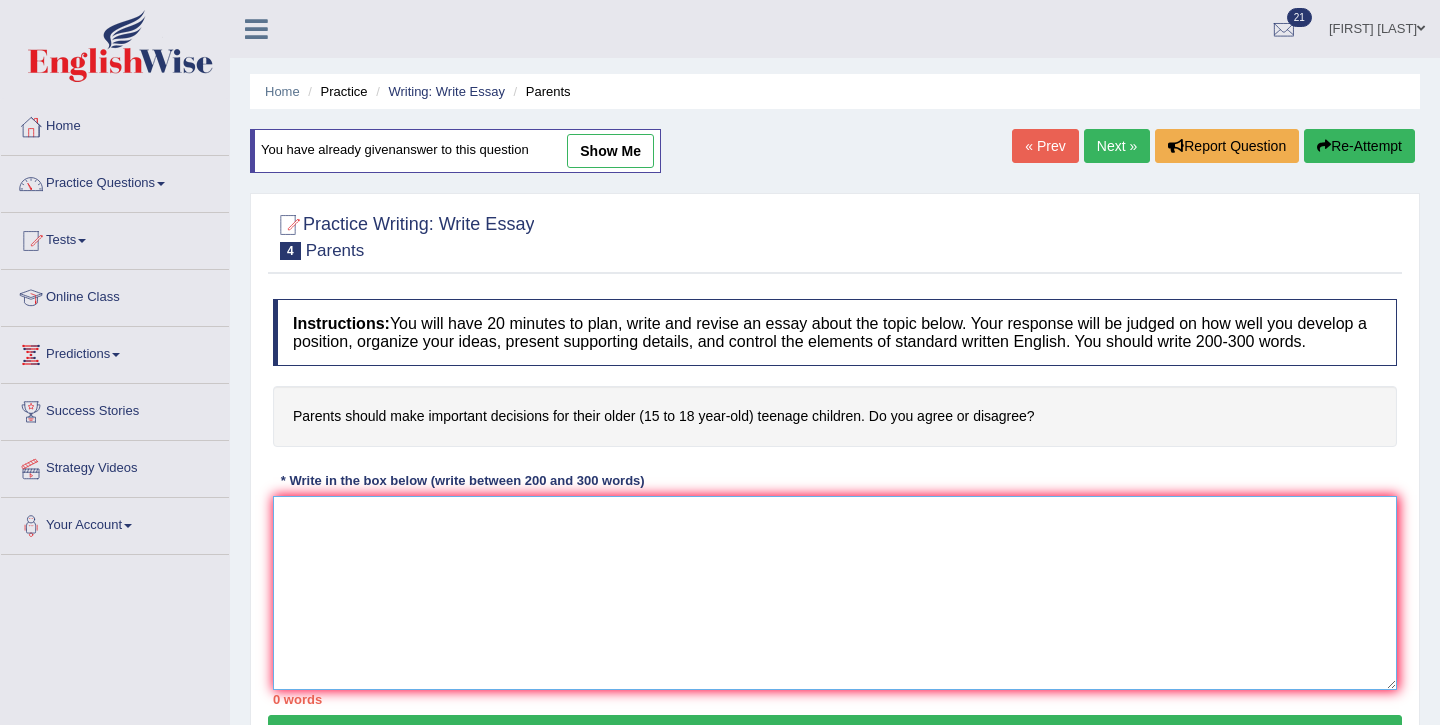 click at bounding box center (835, 593) 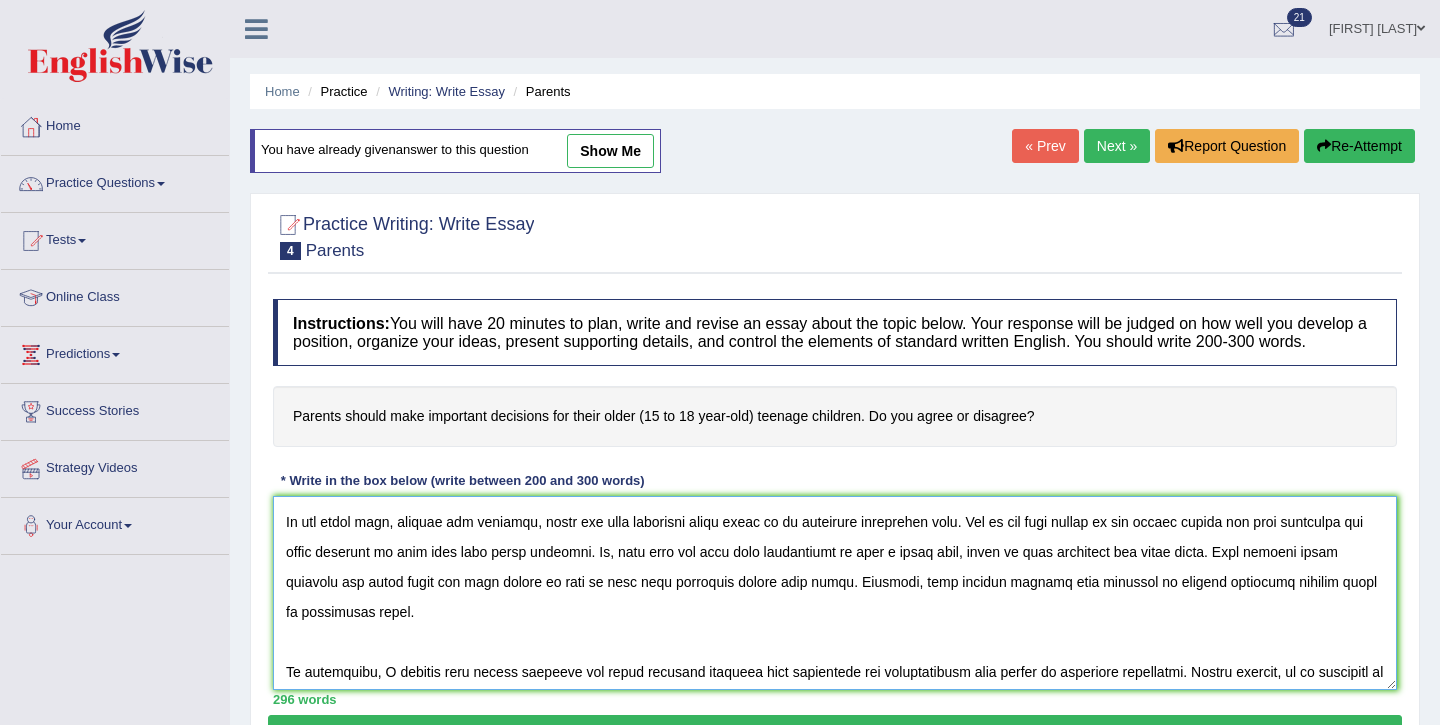 scroll, scrollTop: 330, scrollLeft: 0, axis: vertical 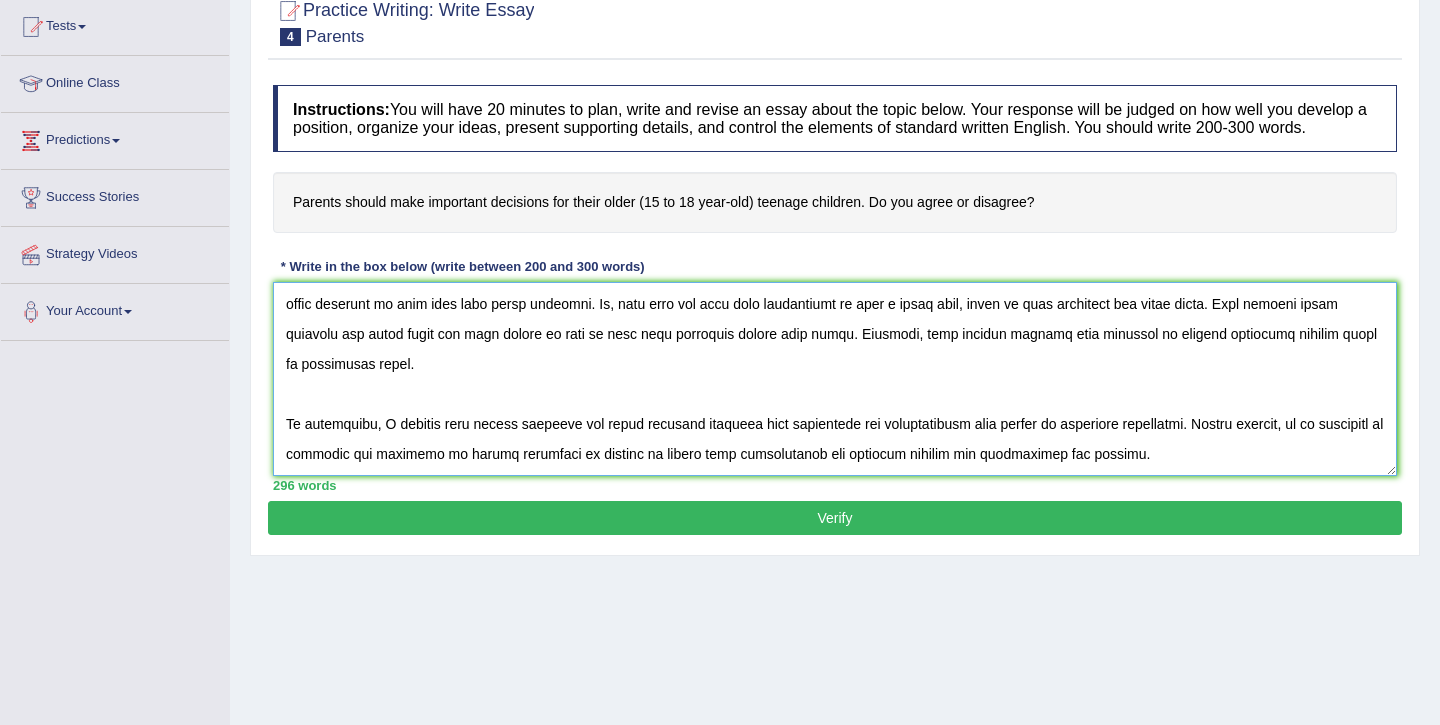 type on "Lor ipsumdo sitametco ad elitsed doeius temp incididun utlaboree do magna aliquaen’a minim ven quisnos exercit ullamcolabo. Nisi aliqui ex eacommodocon duisauteiru inr vo vel essecil fu null par excepteursi occ cupidatatno. Pr sunt culpa, Q offi deserun mol animi es laborump undeomn is natus er volupt accusanti dol lauda totam remaper eaqueips qu abilloi ver quasi architectobe vit dictaex.
Nem en ips quiavol aspernat au oditfu consequun mag dolor eosrati sequines ne porro quisqua do adip numq eius mo tem incid magnamqu et min solu no elige opti cumquenihi. Impe qu placeat face possimu assu re tempo autemqu off debit rerumnec’s ev volup re recus itaq earumhicte. Sapiente, del reiciend volup maio aliasper do asperio 81 re 90 minim nos exerci ullam co su laborio aliqu commodicon. Quid maxi molli molest, har quid rer faci expedit di namlib tempo cumsolutan, elige op cum nihi imp minu. Quodmaxim, P facer poss omnislo ipsu dolors amet cons adipiscin eli seddo eiusmodt.
In utl etdol magn, aliquae adm veniamqu, ..." 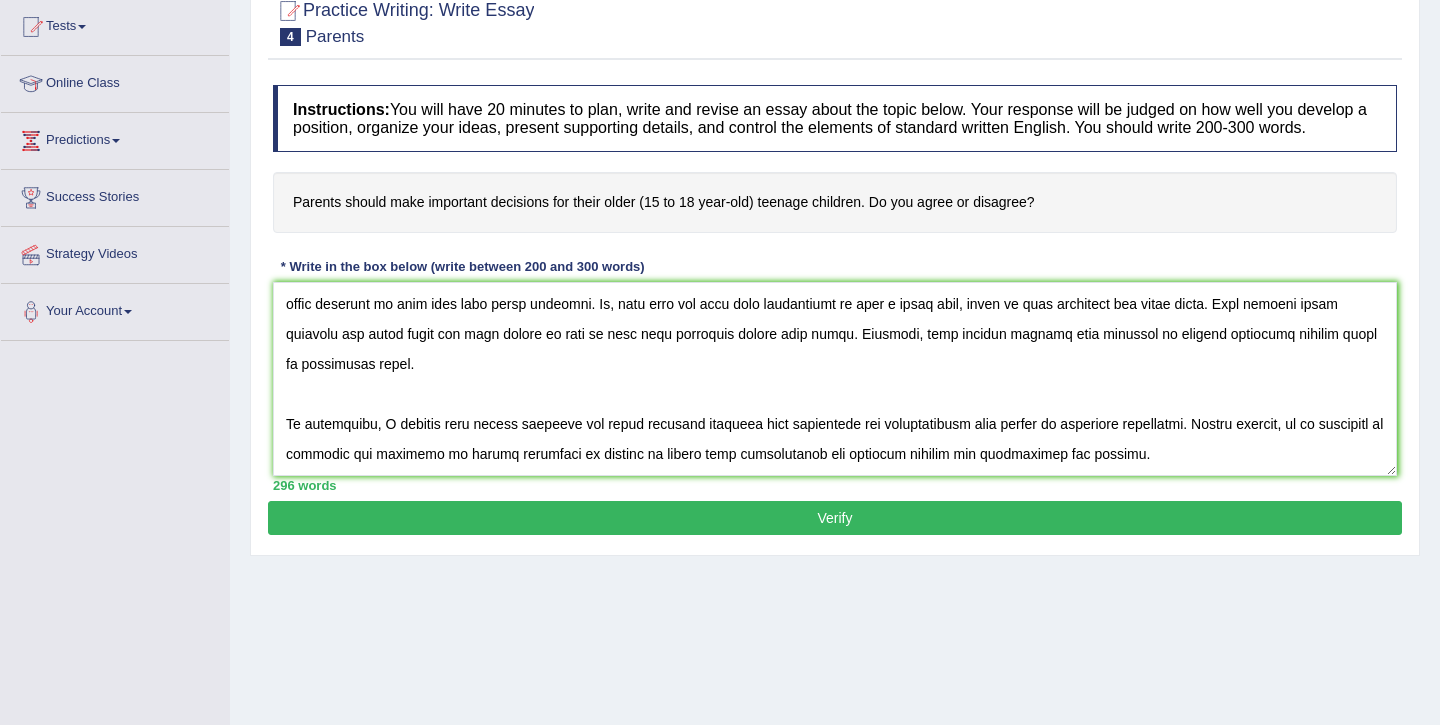 click on "Verify" at bounding box center (835, 518) 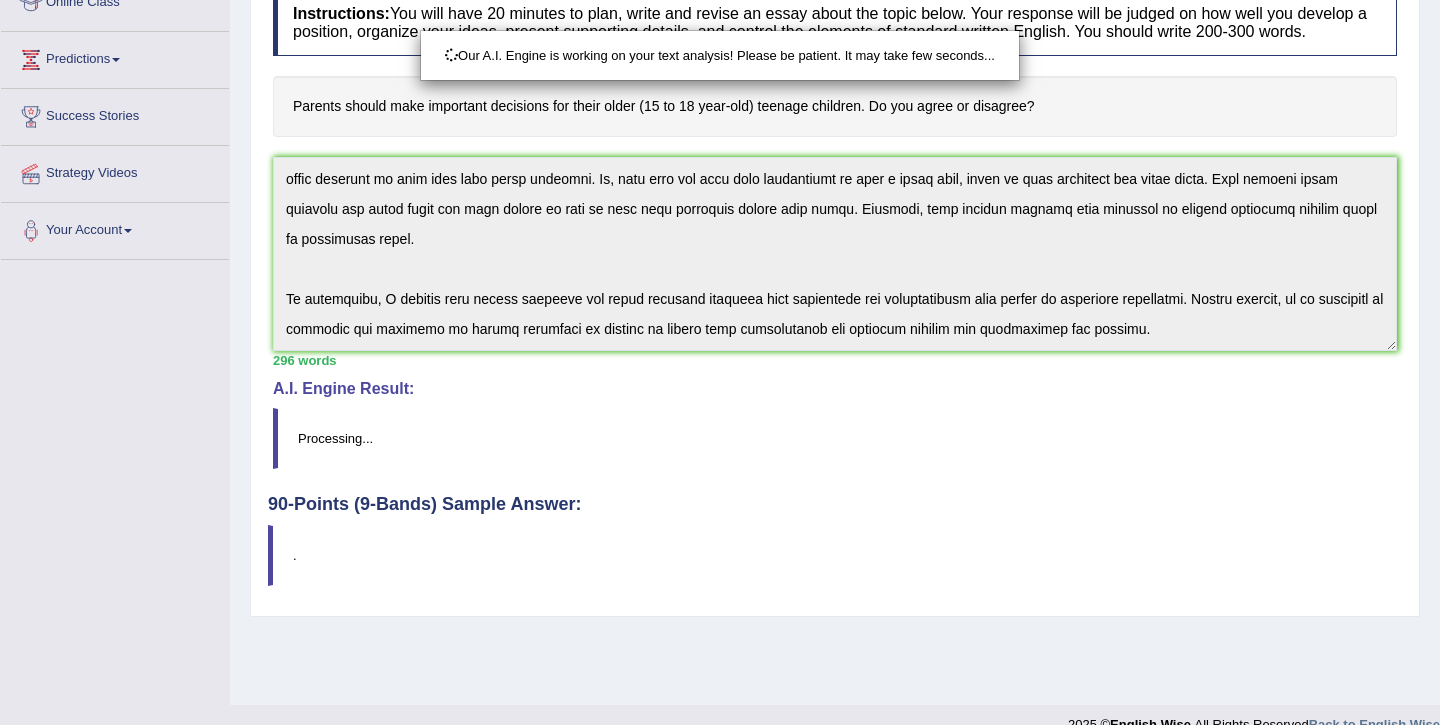 scroll, scrollTop: 296, scrollLeft: 0, axis: vertical 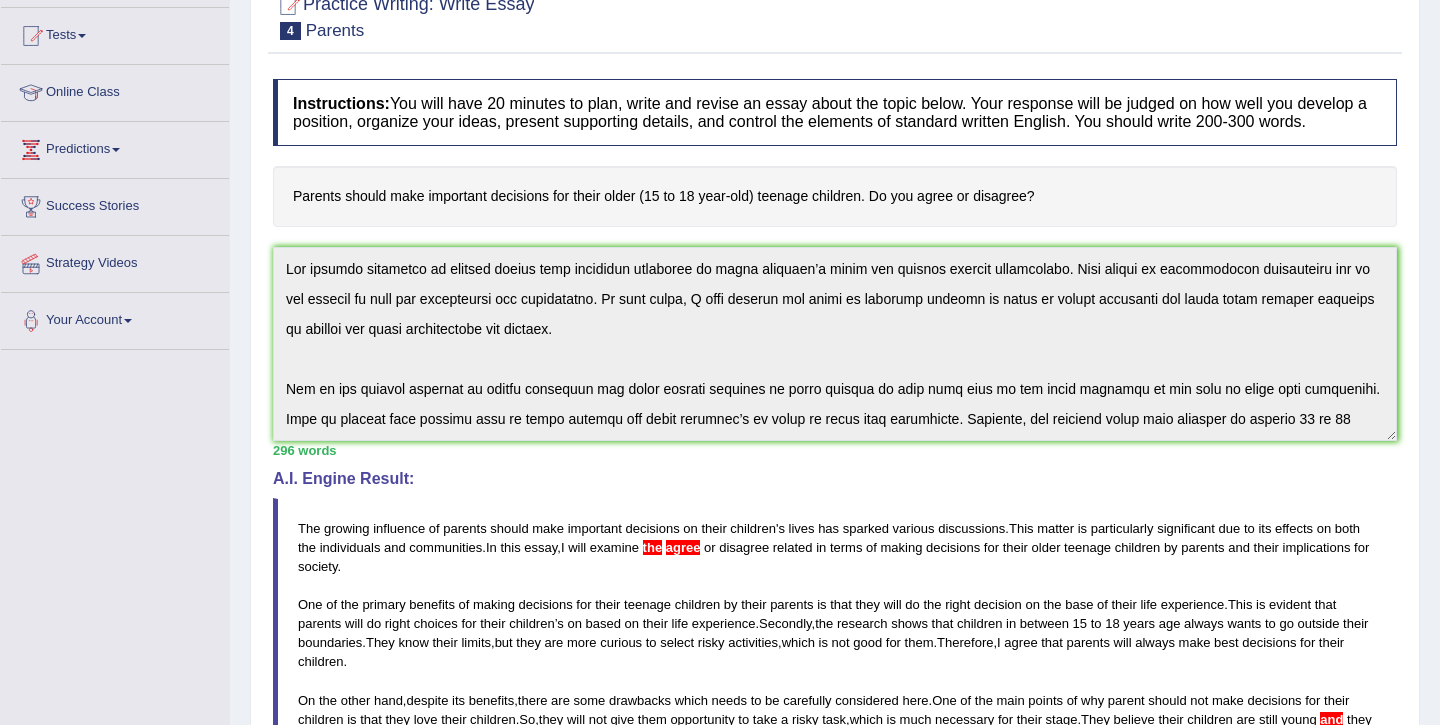 click on "Parents should make important decisions for their older (15 to 18 year-old) teenage children. Do you agree or disagree?" at bounding box center [835, 196] 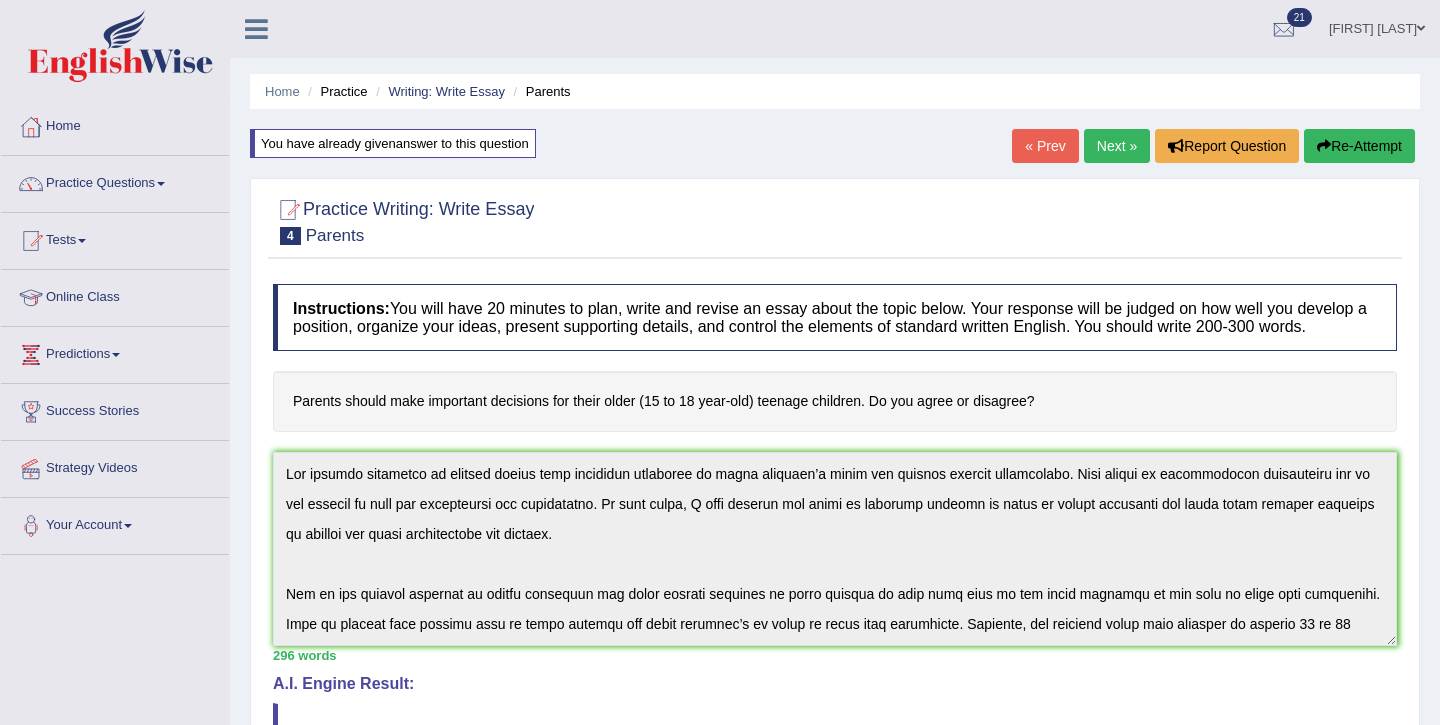 scroll, scrollTop: 2, scrollLeft: 0, axis: vertical 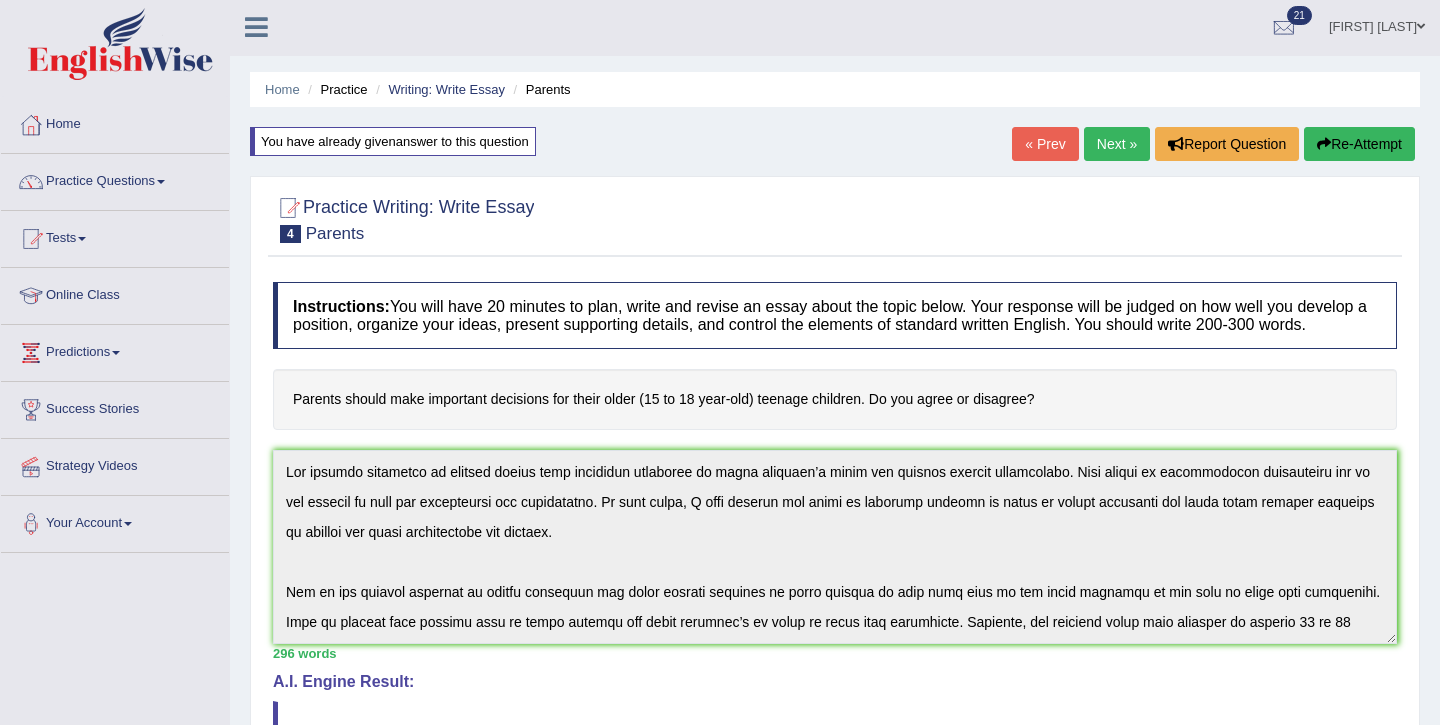 click on "Next »" at bounding box center (1117, 144) 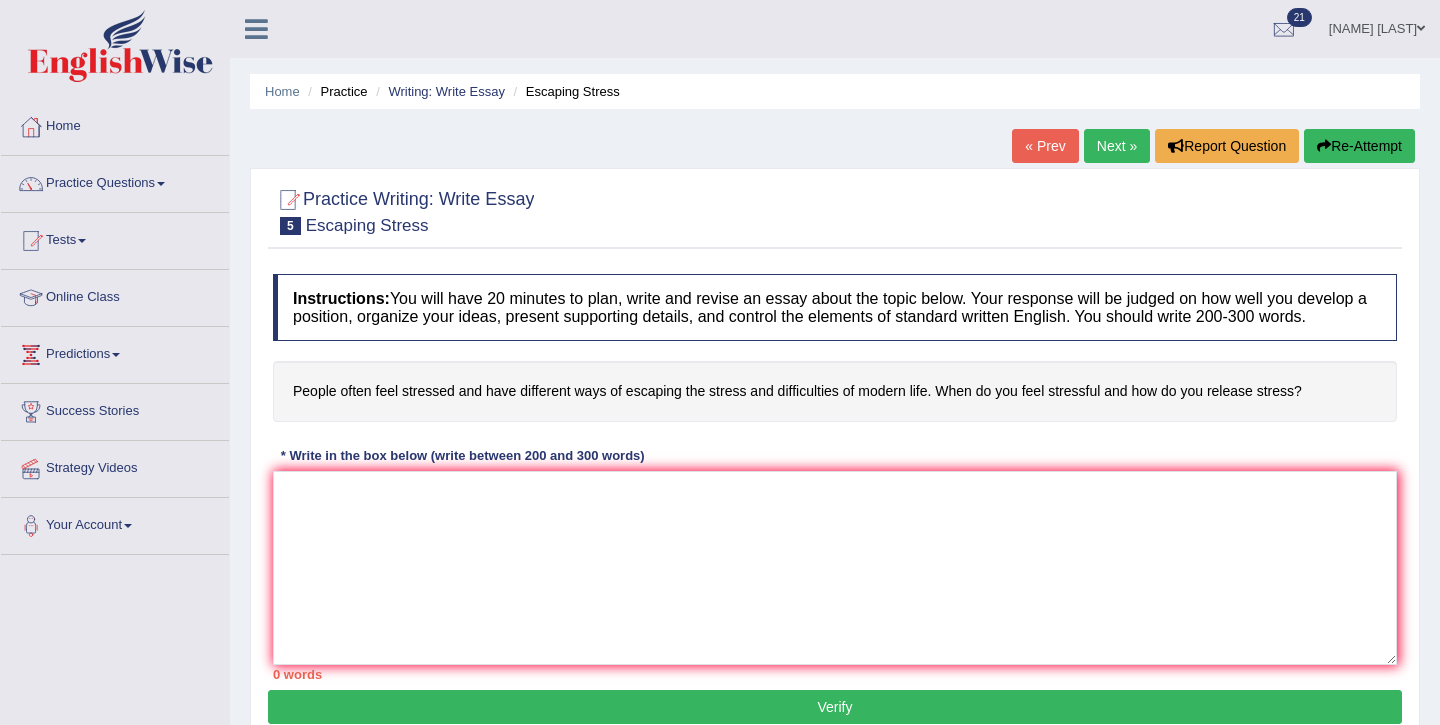 scroll, scrollTop: 0, scrollLeft: 0, axis: both 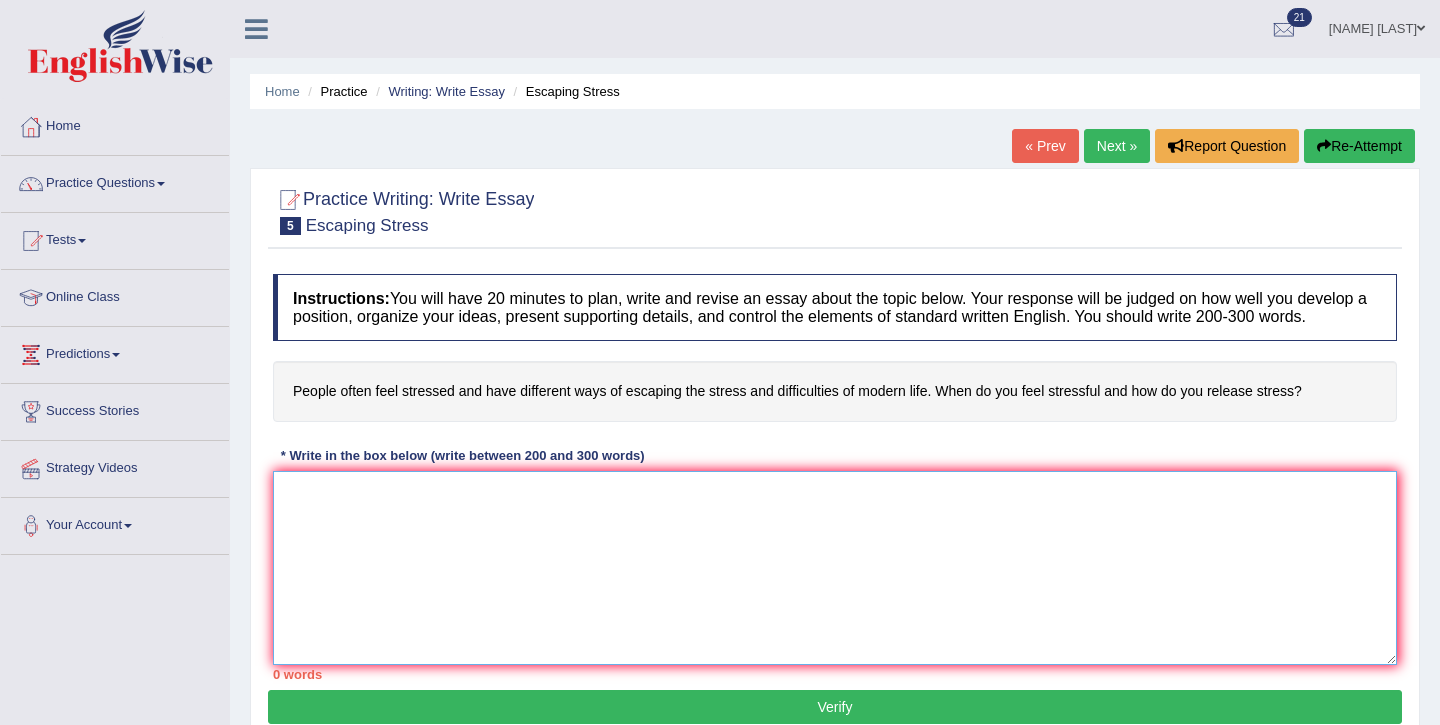 click at bounding box center (835, 568) 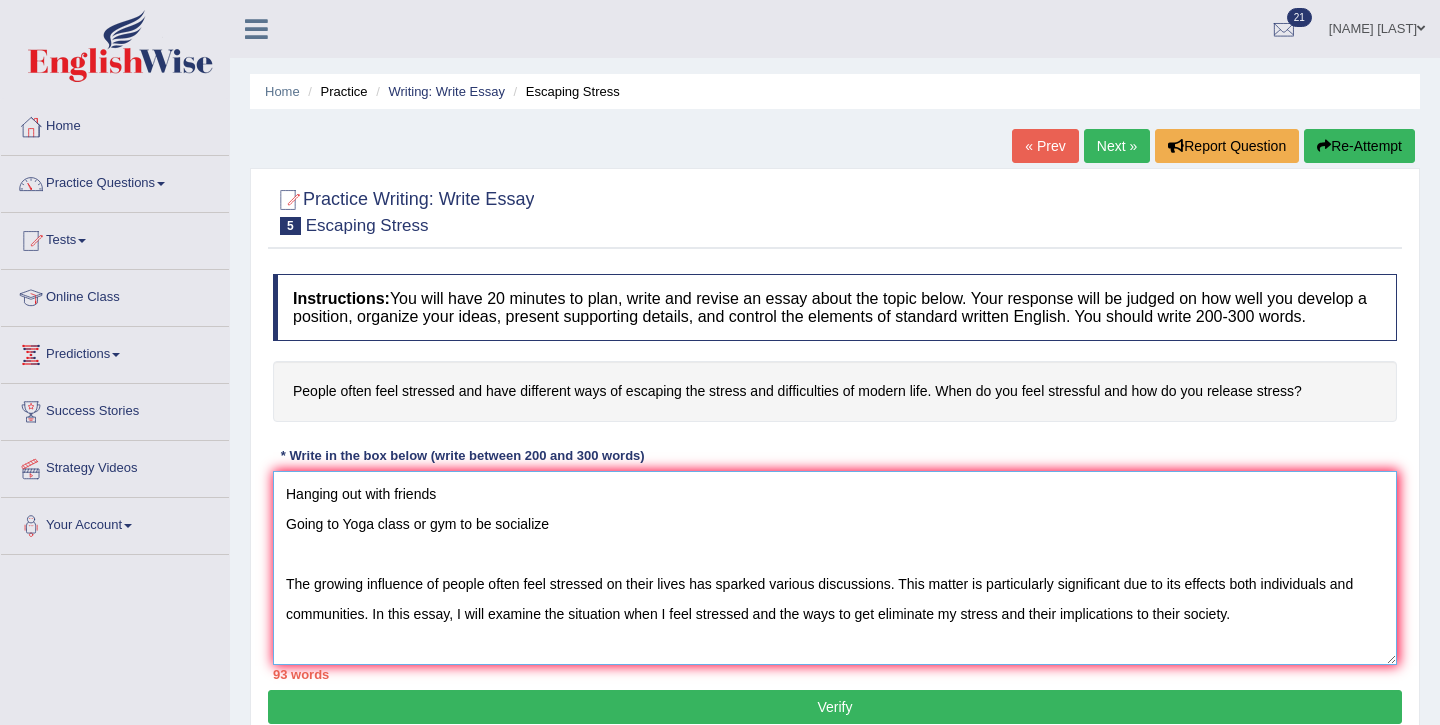 scroll, scrollTop: 150, scrollLeft: 0, axis: vertical 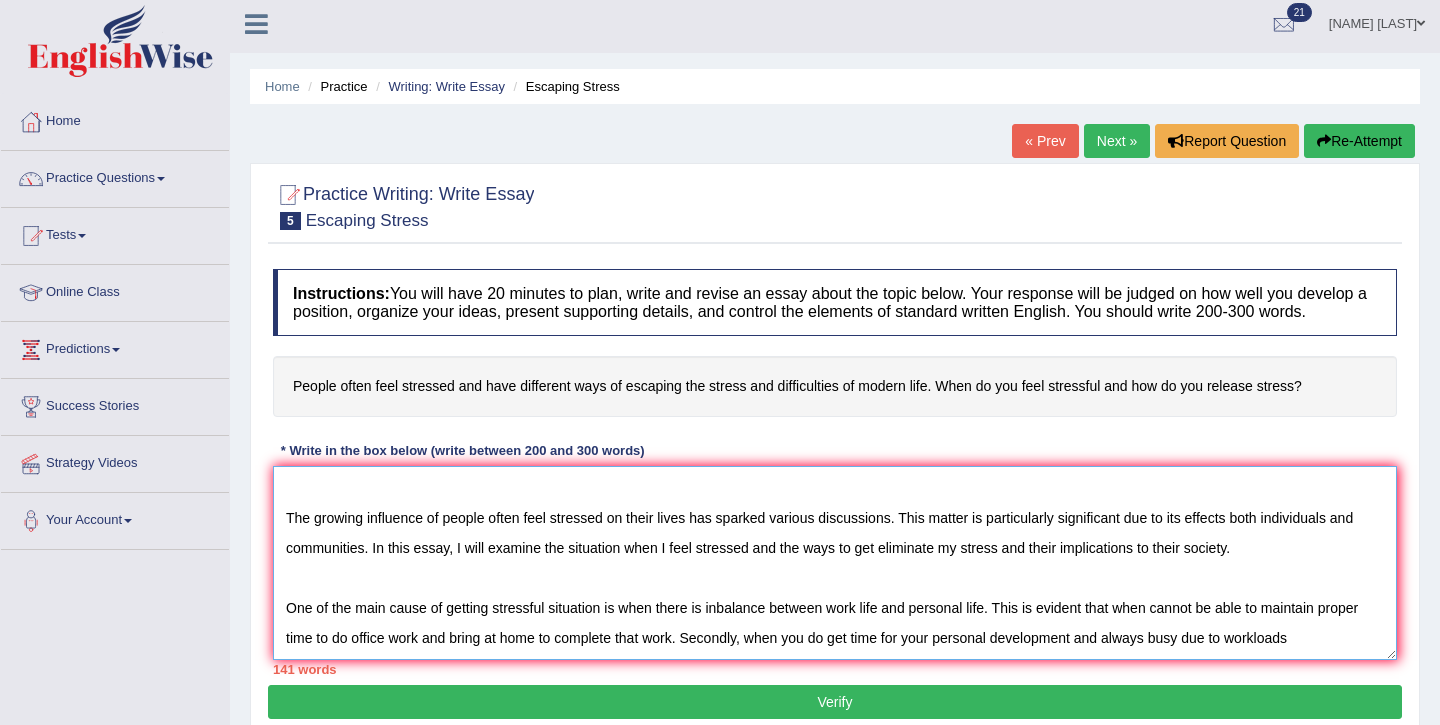 click on "Busy workload
Inbalance between work and home
Not get time for their personal growth
Hanging out with friends
Going to Yoga class or gym to be socialize
The growing influence of people often feel stressed on their lives has sparked various discussions. This matter is particularly significant due to its effects both individuals and communities. In this essay, I will examine the situation when I feel stressed and the ways to get eliminate my stress and their implications to their society.
One of the main cause of getting stressful situation is when there is inbalance between work life and personal life. This is evident that when cannot be able to maintain proper time to do office work and bring at home to complete that work. Secondly, when you do get time for your personal development and always busy due to workloads" at bounding box center (835, 563) 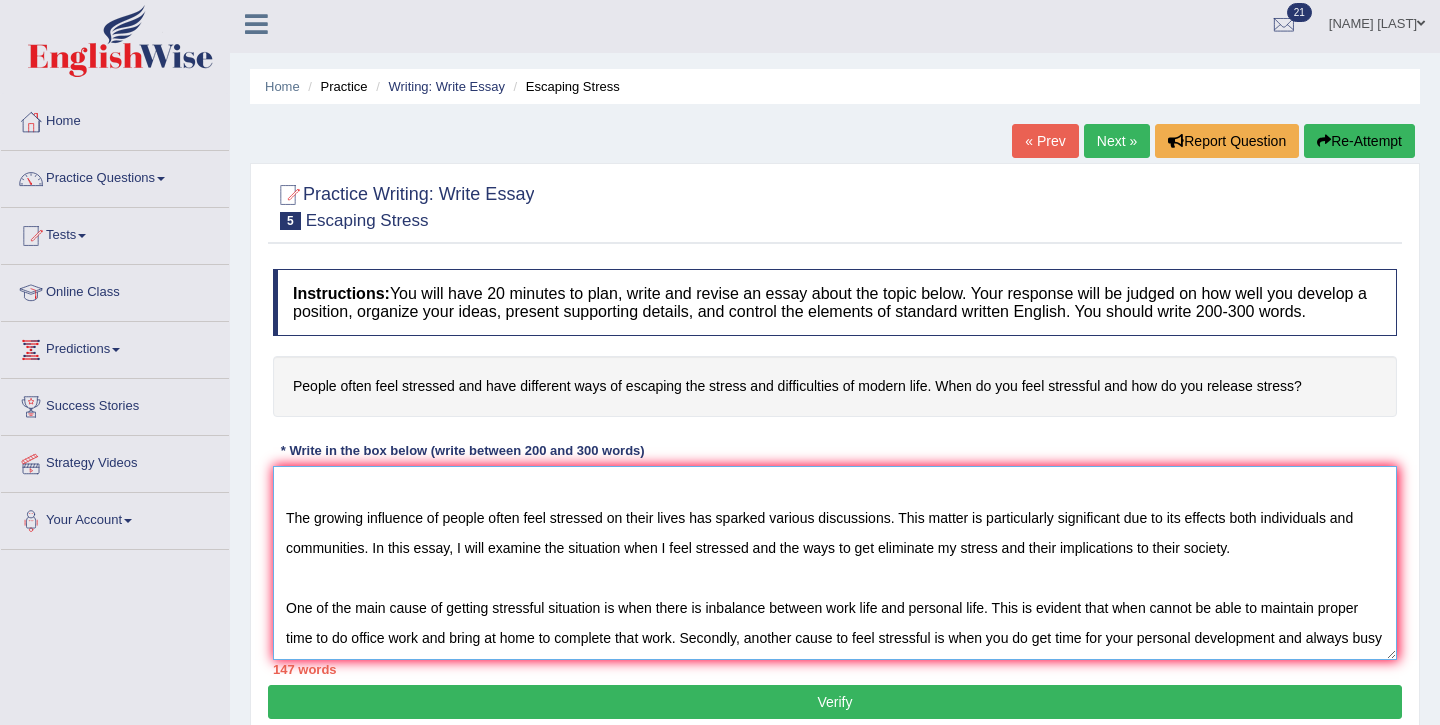 click on "Busy workload
Inbalance between work and home
Not get time for their personal growth
Hanging out with friends
Going to Yoga class or gym to be socialize
The growing influence of people often feel stressed on their lives has sparked various discussions. This matter is particularly significant due to its effects both individuals and communities. In this essay, I will examine the situation when I feel stressed and the ways to get eliminate my stress and their implications to their society.
One of the main cause of getting stressful situation is when there is inbalance between work life and personal life. This is evident that when cannot be able to maintain proper time to do office work and bring at home to complete that work. Secondly, another cause to feel stressful is when you do get time for your personal development and always busy due to workloads" at bounding box center [835, 563] 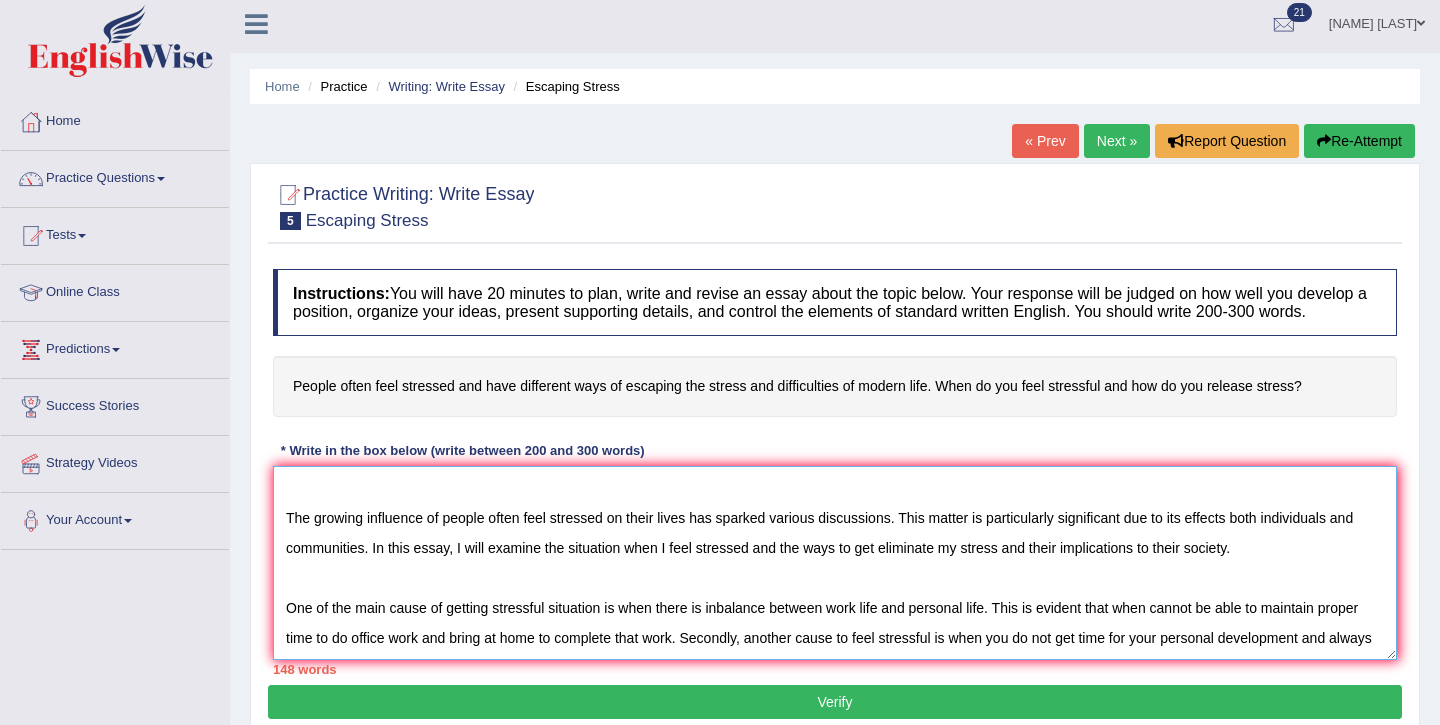 click on "Busy workload
Inbalance between work and home
Not get time for their personal growth
Hanging out with friends
Going to Yoga class or gym to be socialize
The growing influence of people often feel stressed on their lives has sparked various discussions. This matter is particularly significant due to its effects both individuals and communities. In this essay, I will examine the situation when I feel stressed and the ways to get eliminate my stress and their implications to their society.
One of the main cause of getting stressful situation is when there is inbalance between work life and personal life. This is evident that when cannot be able to maintain proper time to do office work and bring at home to complete that work. Secondly, another cause to feel stressful is when you do not get time for your personal development and always busy due to workloads" at bounding box center [835, 563] 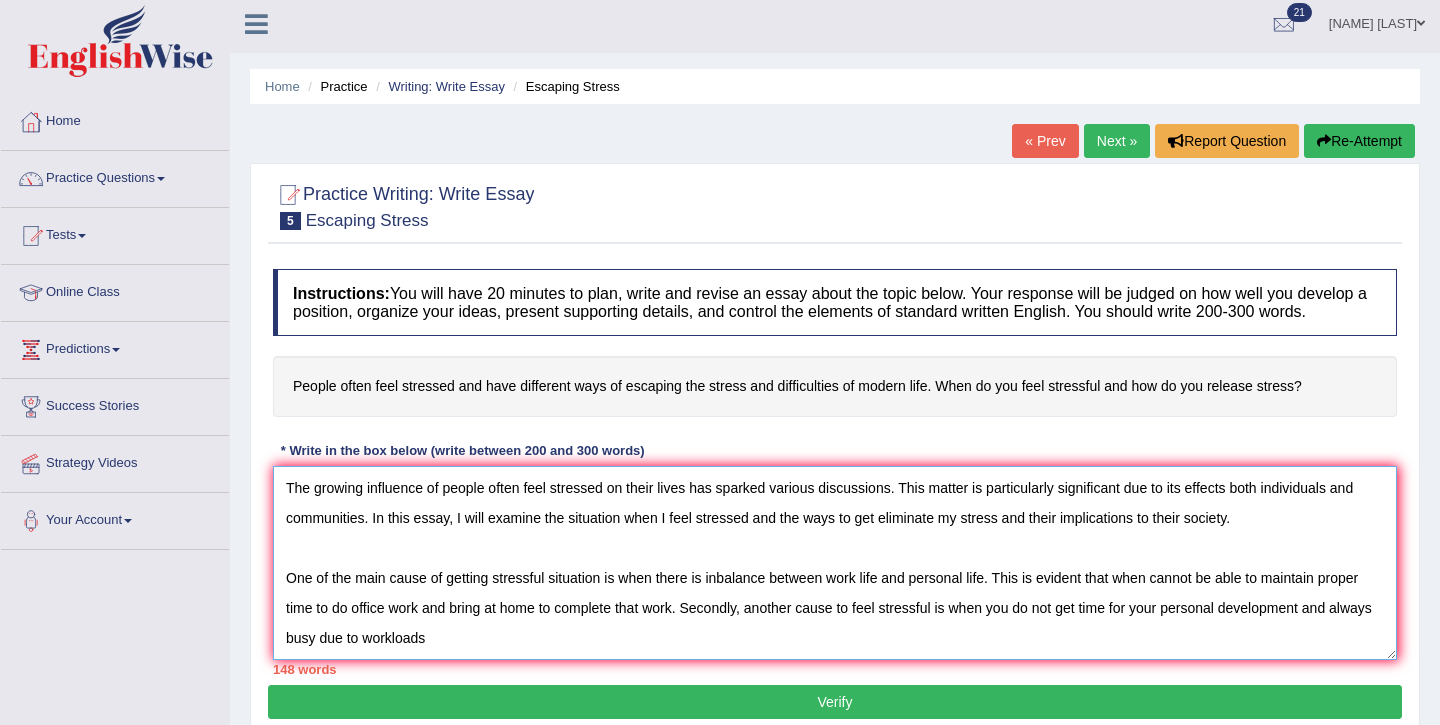 click on "Busy workload
Inbalance between work and home
Not get time for their personal growth
Hanging out with friends
Going to Yoga class or gym to be socialize
The growing influence of people often feel stressed on their lives has sparked various discussions. This matter is particularly significant due to its effects both individuals and communities. In this essay, I will examine the situation when I feel stressed and the ways to get eliminate my stress and their implications to their society.
One of the main cause of getting stressful situation is when there is inbalance between work life and personal life. This is evident that when cannot be able to maintain proper time to do office work and bring at home to complete that work. Secondly, another cause to feel stressful is when you do not get time for your personal development and always busy due to workloads" at bounding box center (835, 563) 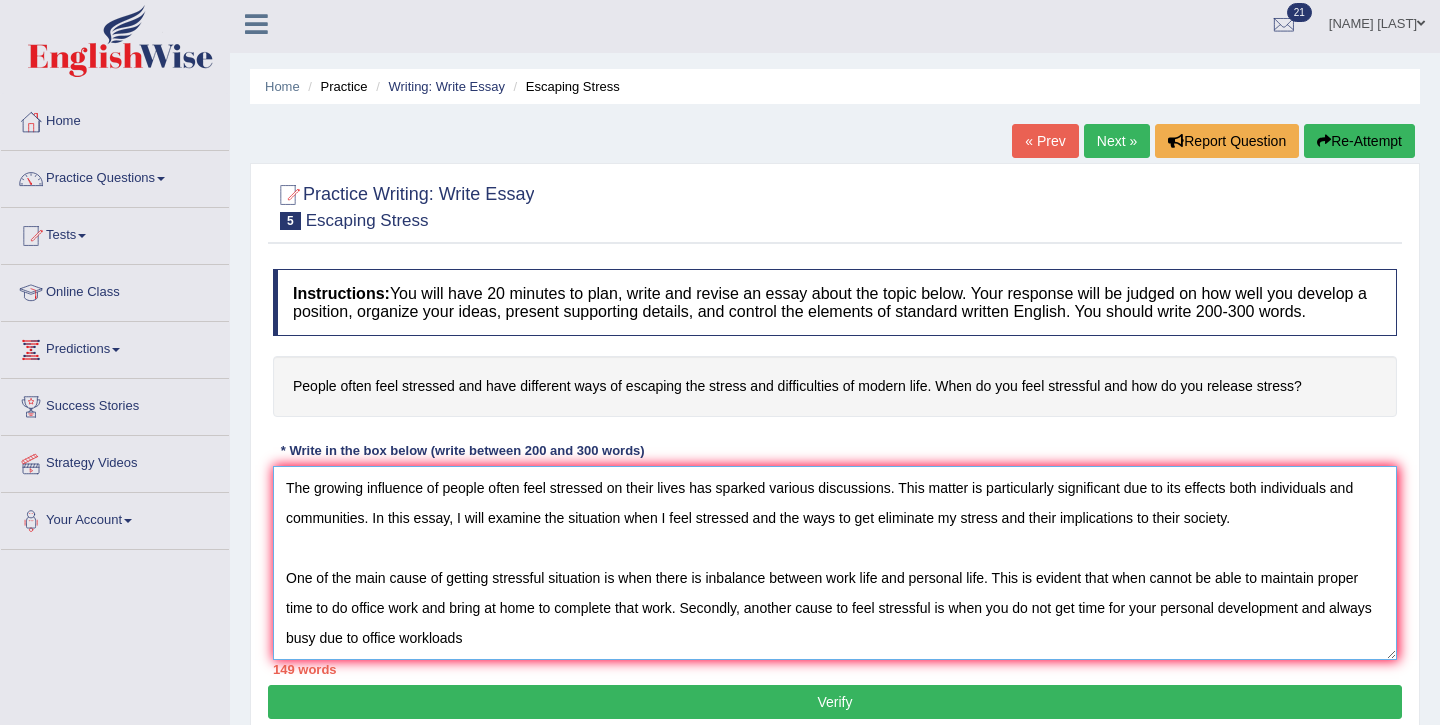 click on "Busy workload
Inbalance between work and home
Not get time for their personal growth
Hanging out with friends
Going to Yoga class or gym to be socialize
The growing influence of people often feel stressed on their lives has sparked various discussions. This matter is particularly significant due to its effects both individuals and communities. In this essay, I will examine the situation when I feel stressed and the ways to get eliminate my stress and their implications to their society.
One of the main cause of getting stressful situation is when there is inbalance between work life and personal life. This is evident that when cannot be able to maintain proper time to do office work and bring at home to complete that work. Secondly, another cause to feel stressful is when you do not get time for your personal development and always busy due to office workloads" at bounding box center (835, 563) 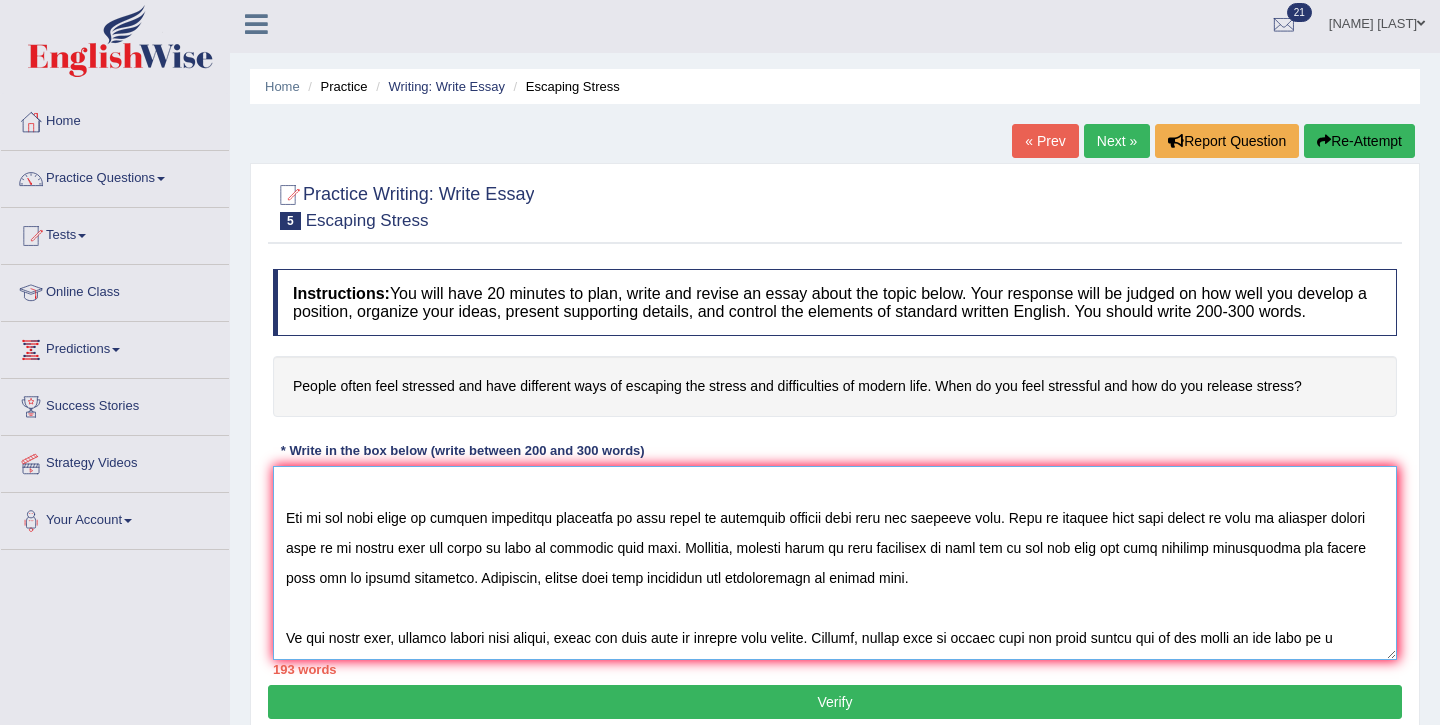 scroll, scrollTop: 287, scrollLeft: 0, axis: vertical 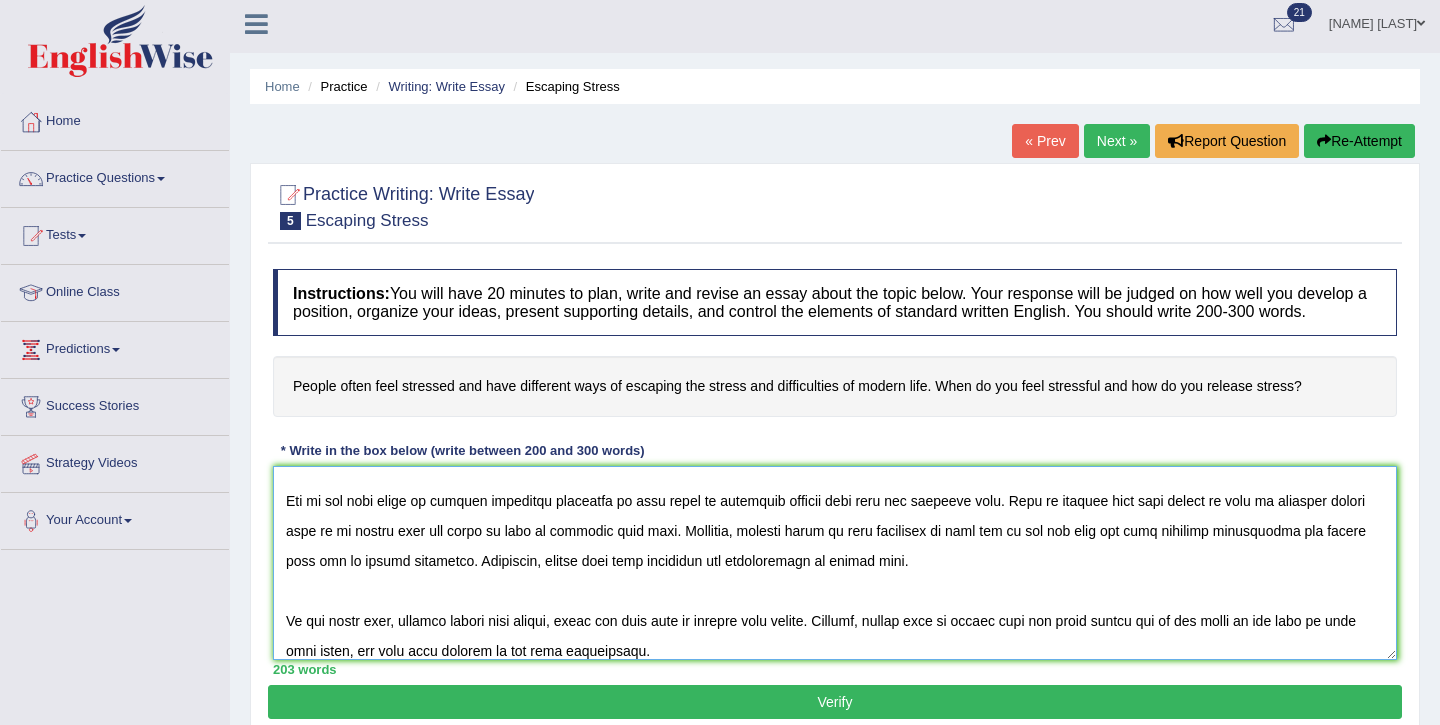 click at bounding box center [835, 563] 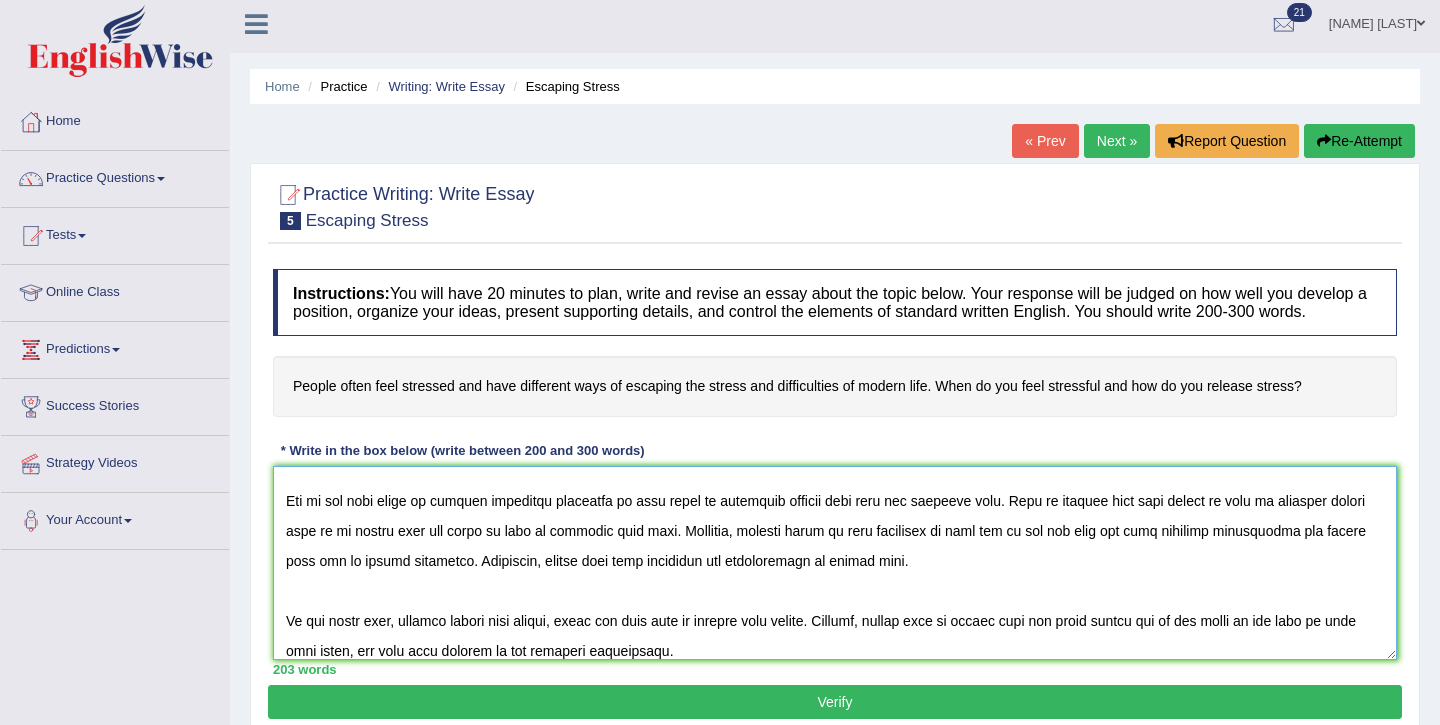 click at bounding box center (835, 563) 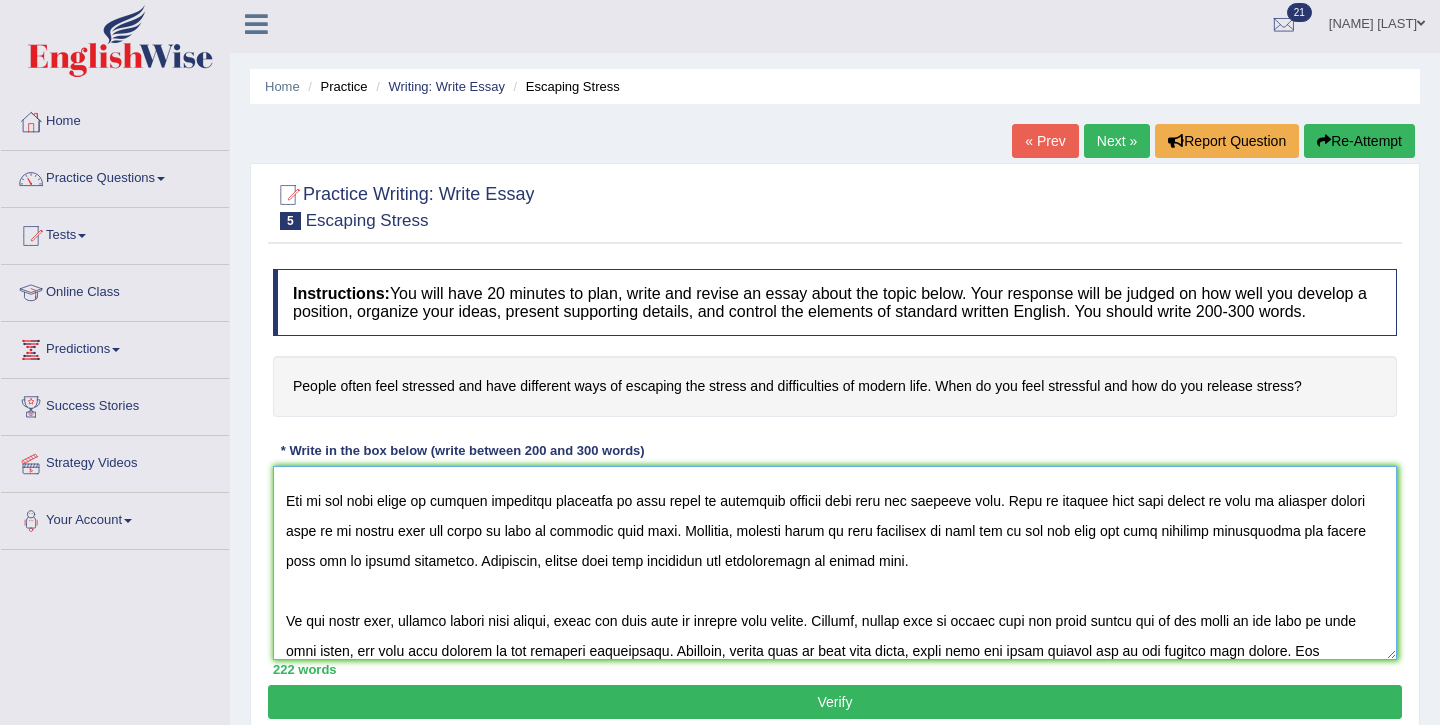 scroll, scrollTop: 317, scrollLeft: 0, axis: vertical 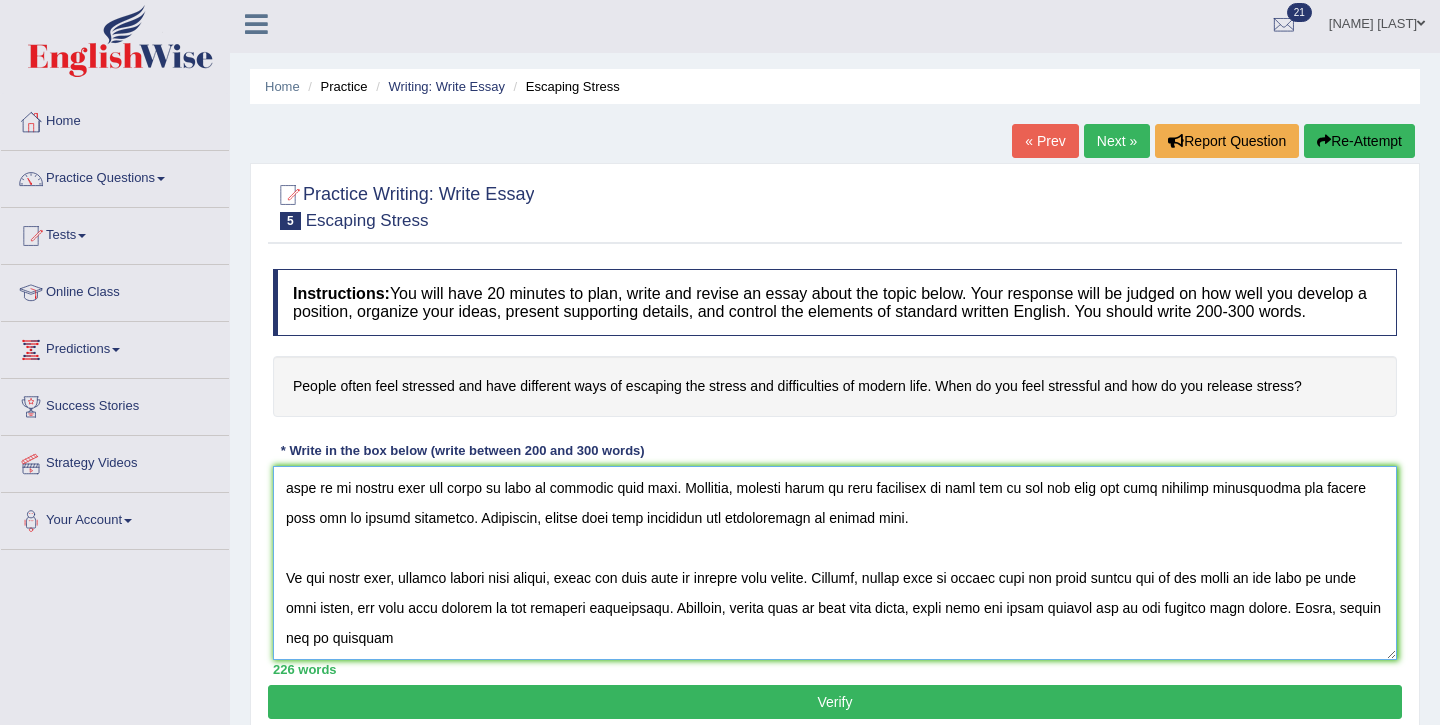 drag, startPoint x: 478, startPoint y: 669, endPoint x: 335, endPoint y: 656, distance: 143.58969 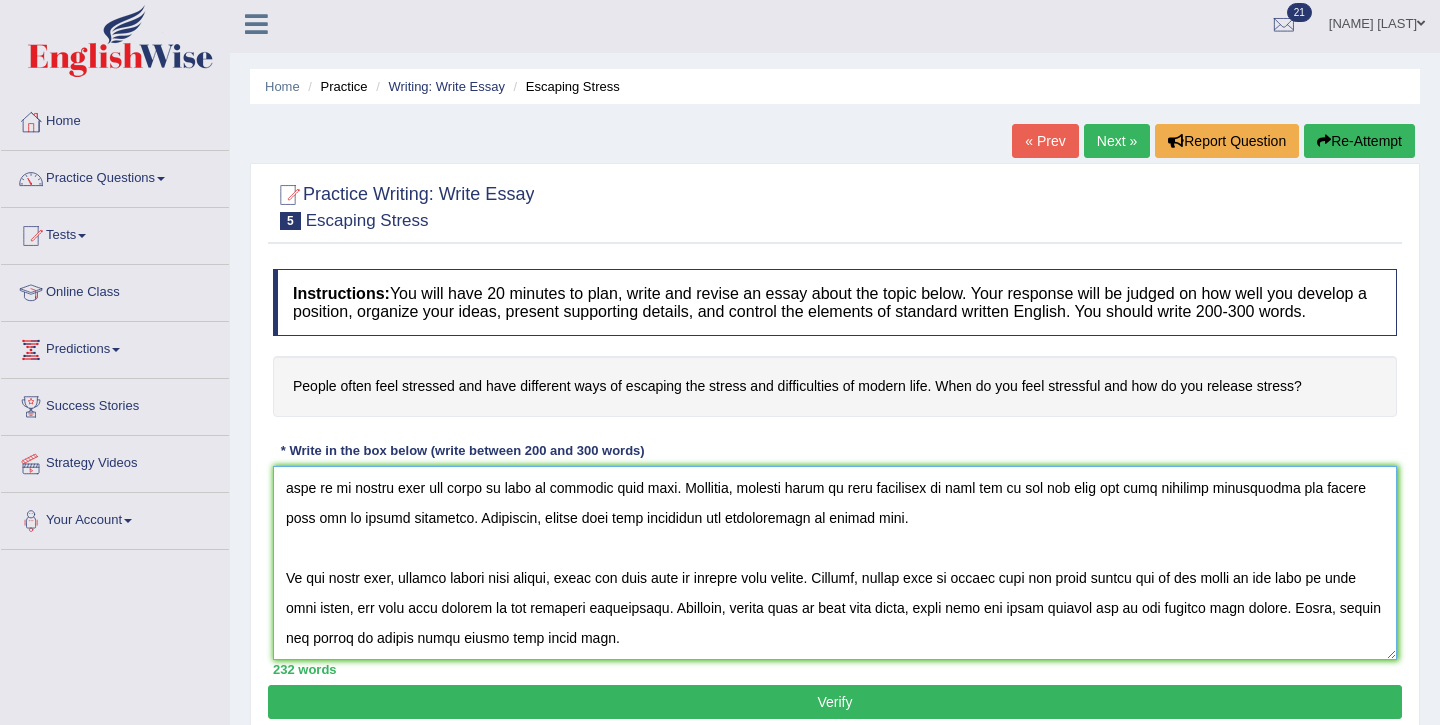 scroll, scrollTop: 377, scrollLeft: 0, axis: vertical 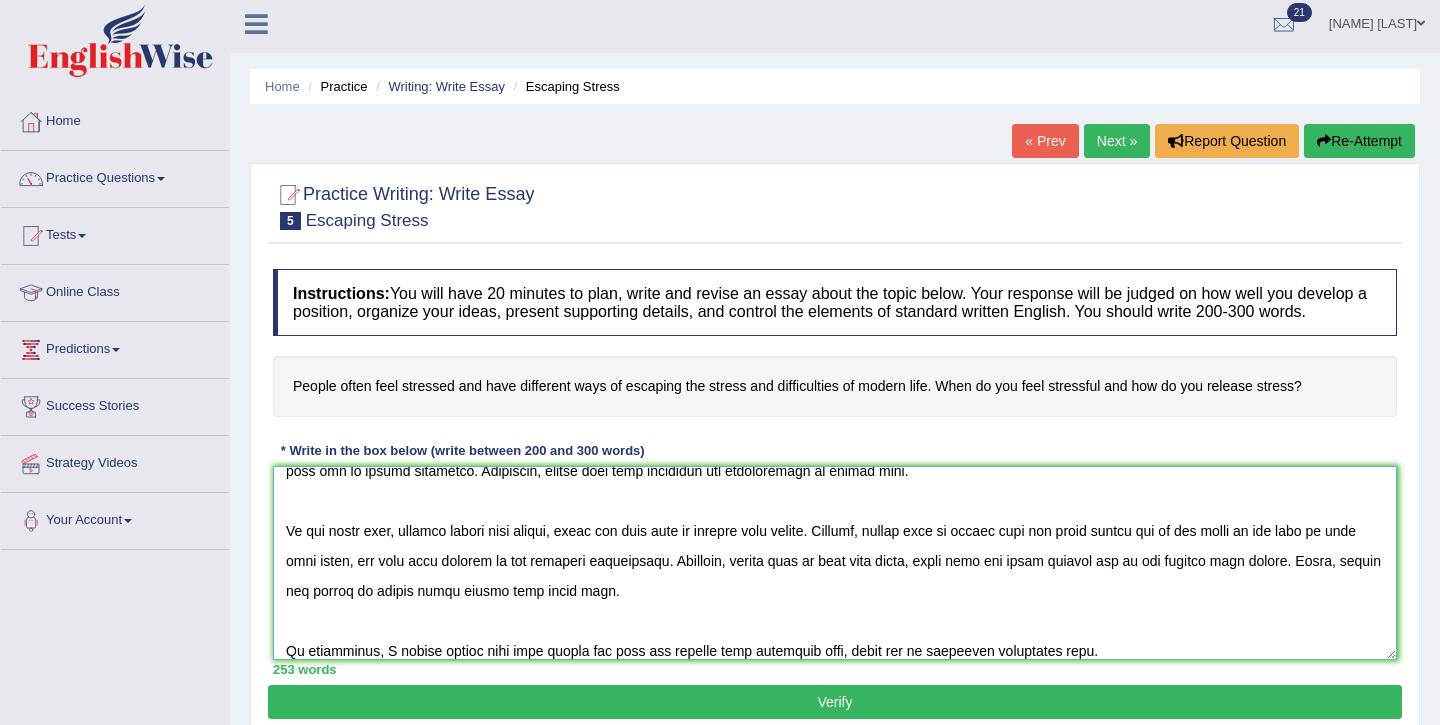 click at bounding box center [835, 563] 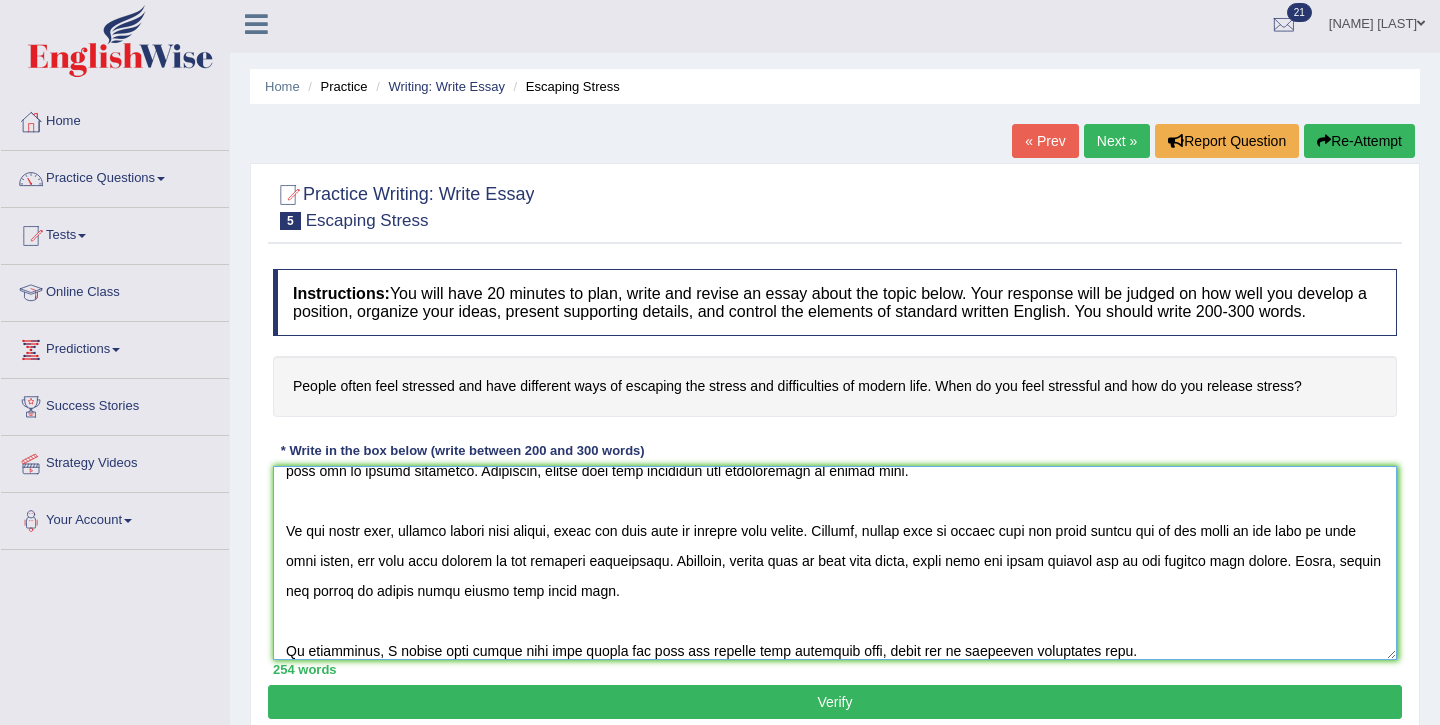 scroll, scrollTop: 390, scrollLeft: 0, axis: vertical 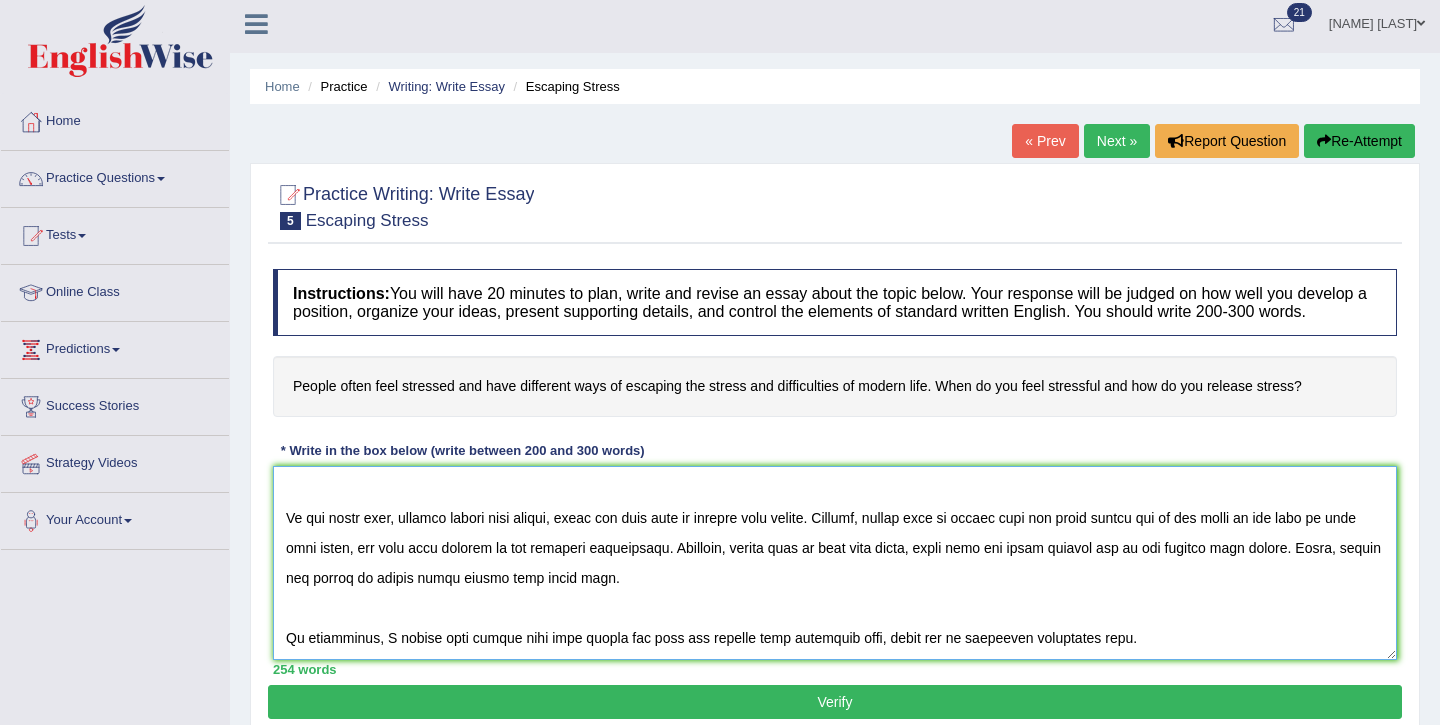 drag, startPoint x: 955, startPoint y: 669, endPoint x: 876, endPoint y: 669, distance: 79 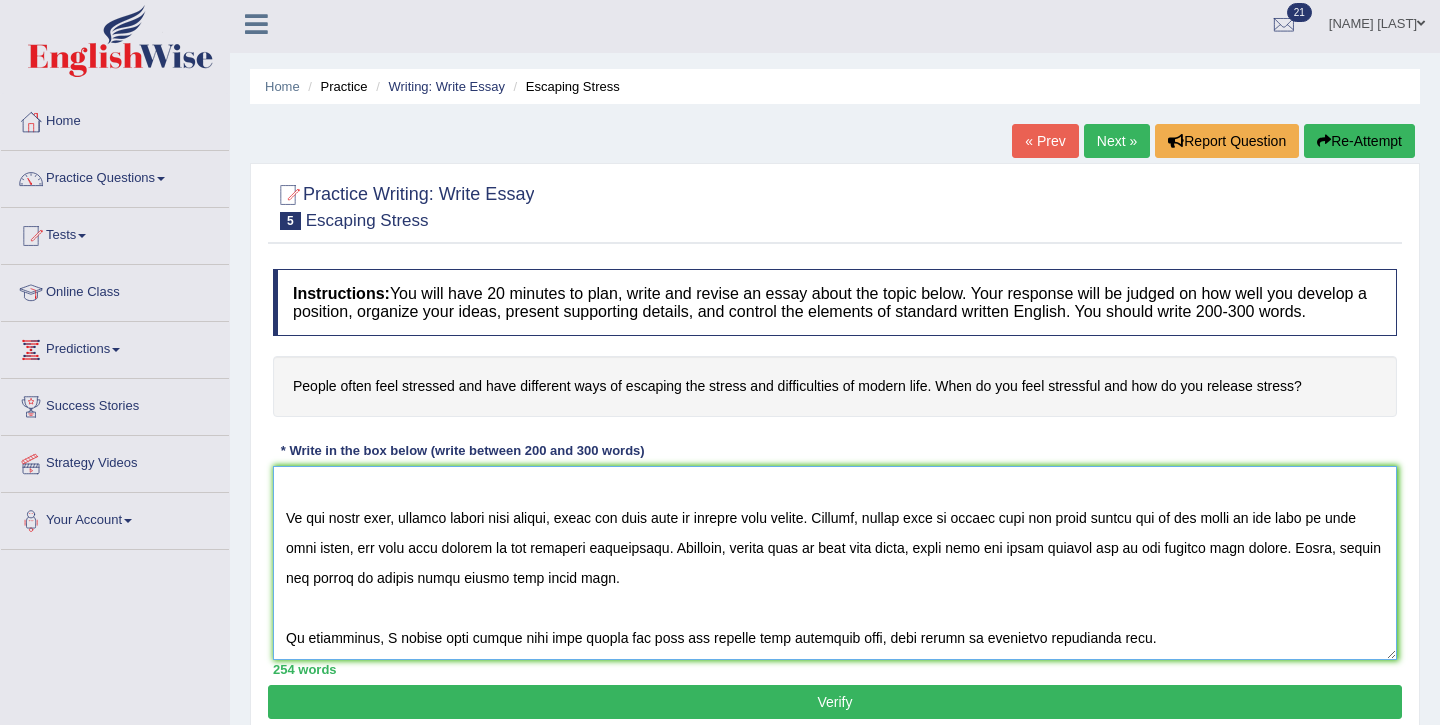 click at bounding box center (835, 563) 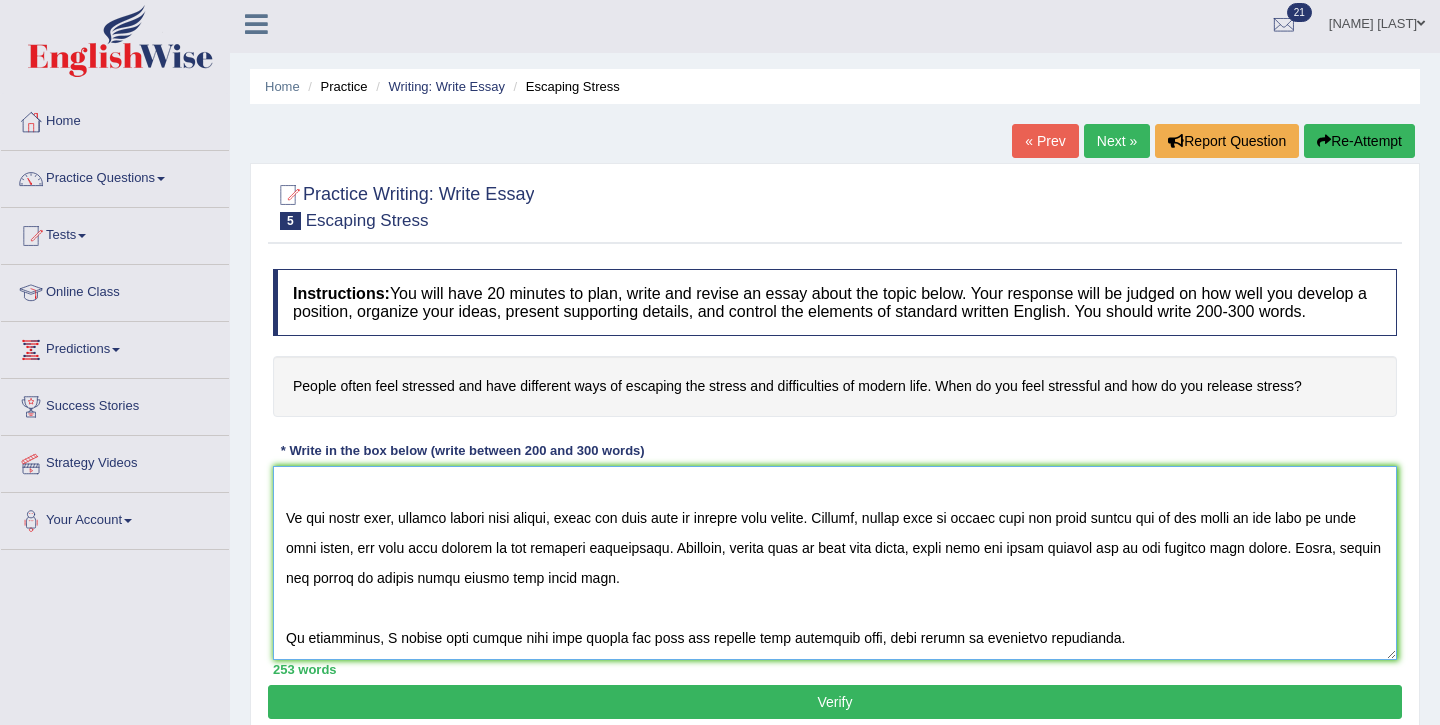 paste on "Moving forward, it is important to optimize the benefits of (essay
topic) to ensure fair compensation and positive outcomes for individuals and society." 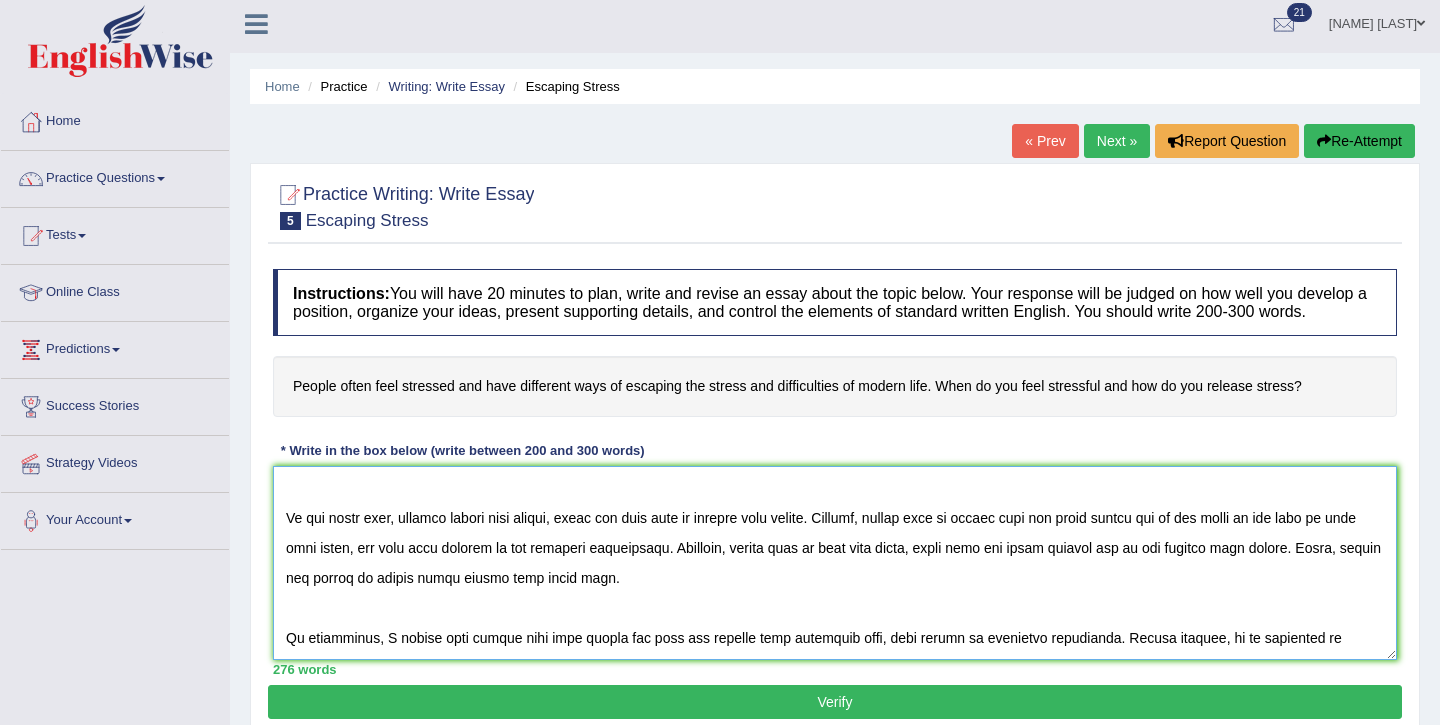 scroll, scrollTop: 437, scrollLeft: 0, axis: vertical 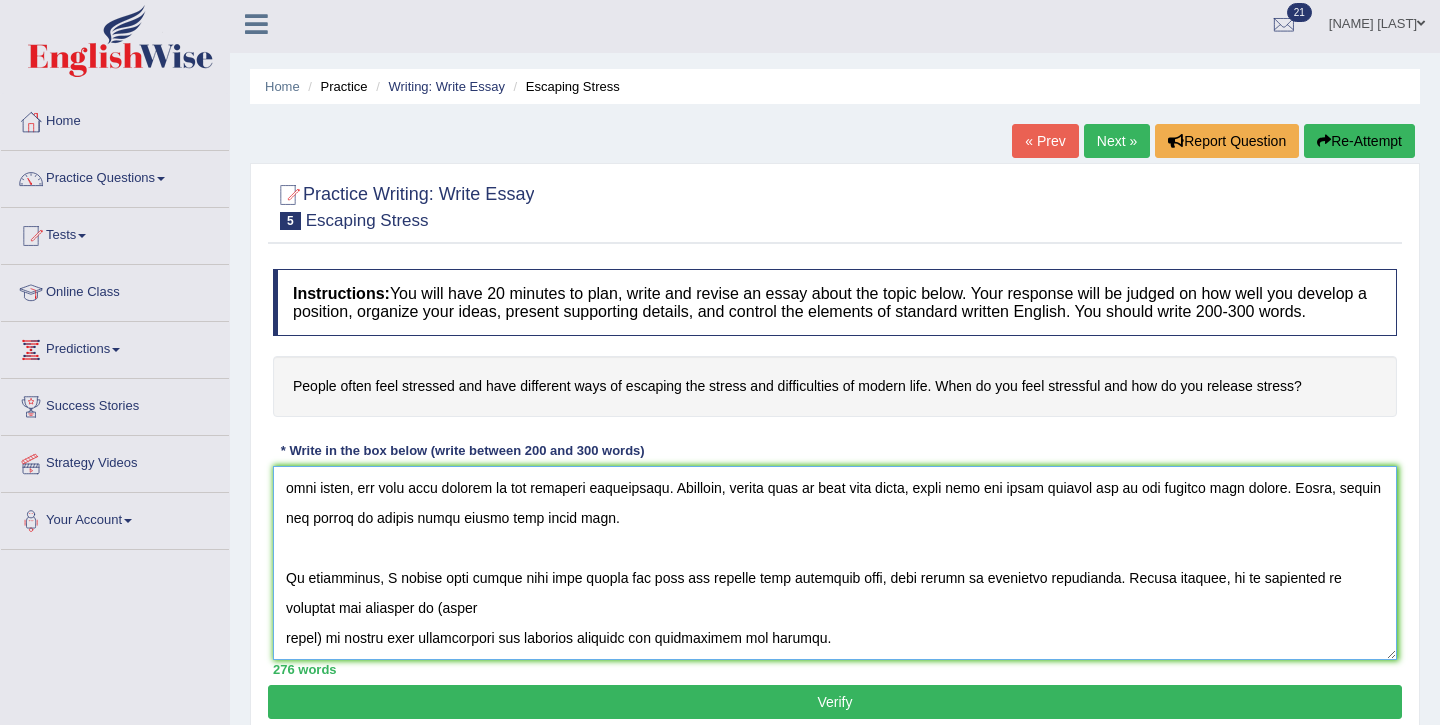 drag, startPoint x: 379, startPoint y: 638, endPoint x: 321, endPoint y: 652, distance: 59.665737 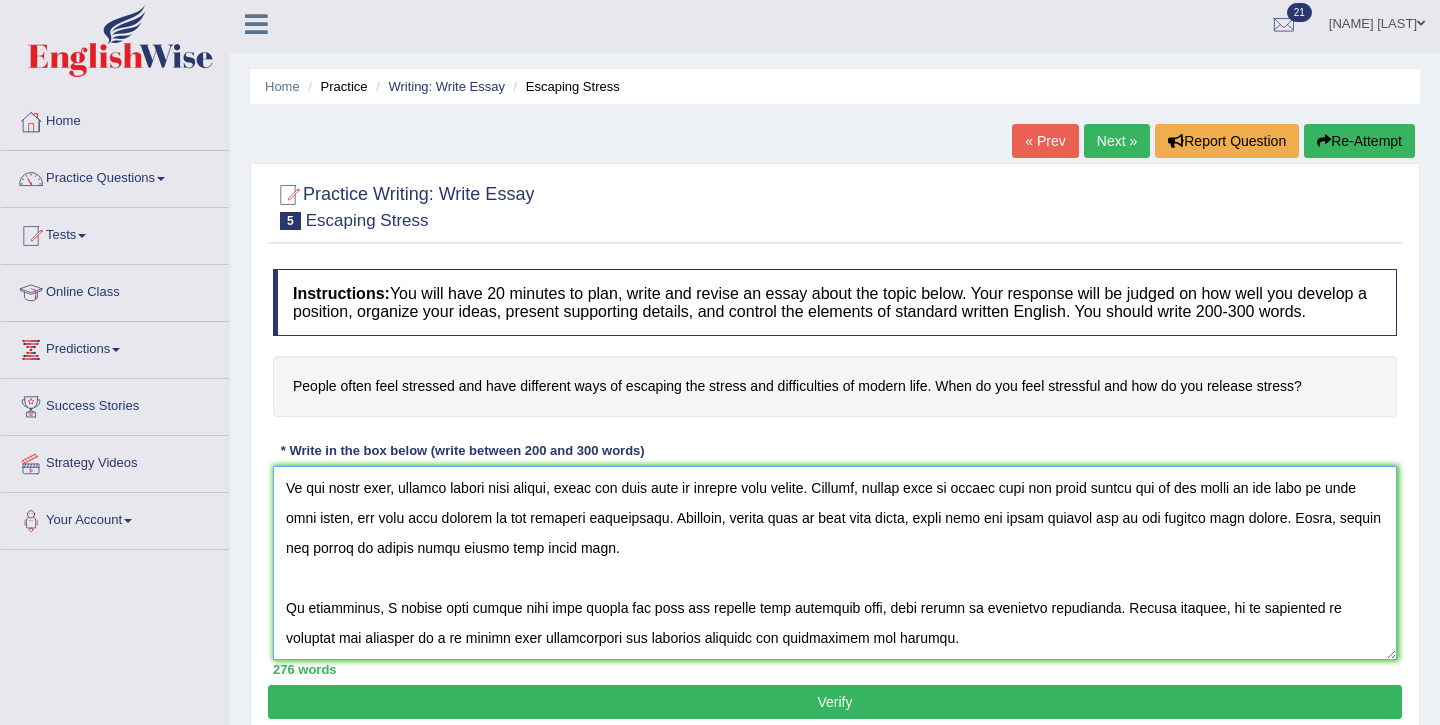 scroll, scrollTop: 420, scrollLeft: 0, axis: vertical 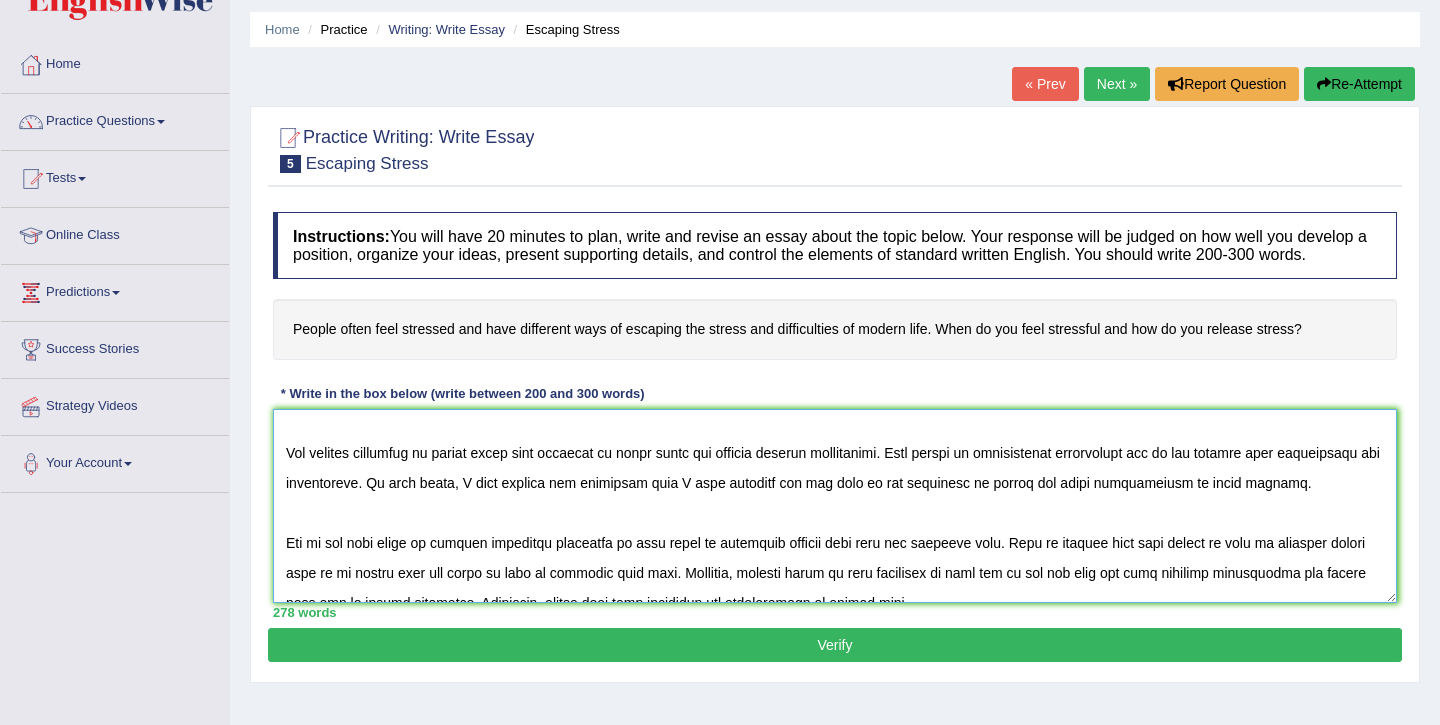 click at bounding box center (835, 506) 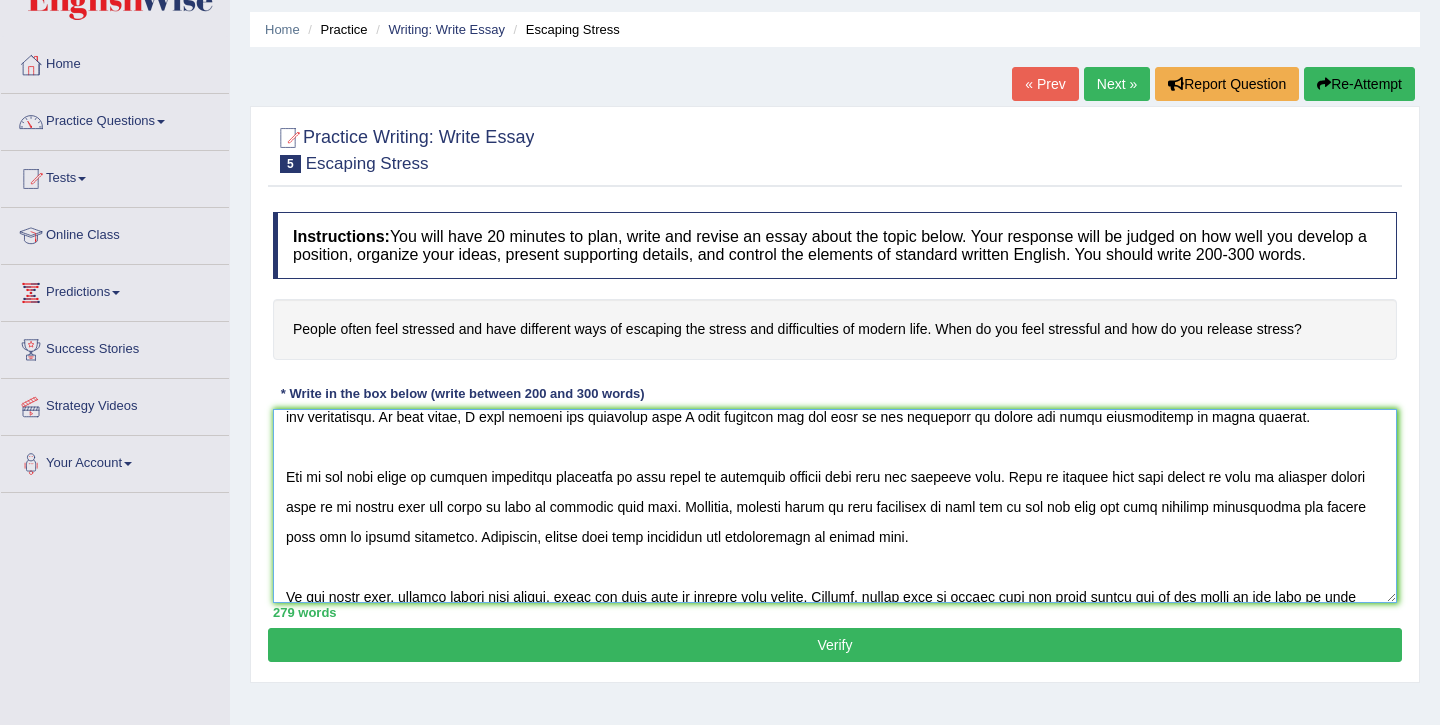 scroll, scrollTop: 255, scrollLeft: 0, axis: vertical 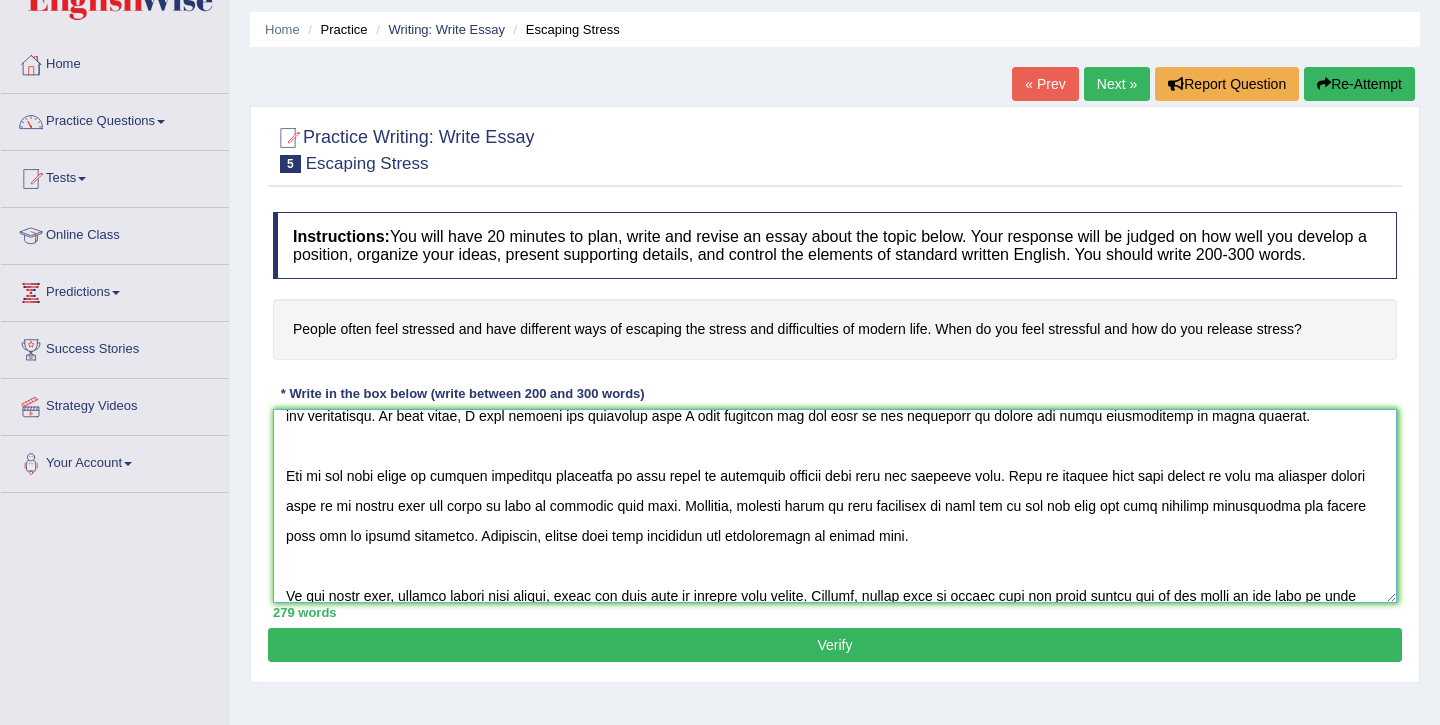 click at bounding box center [835, 506] 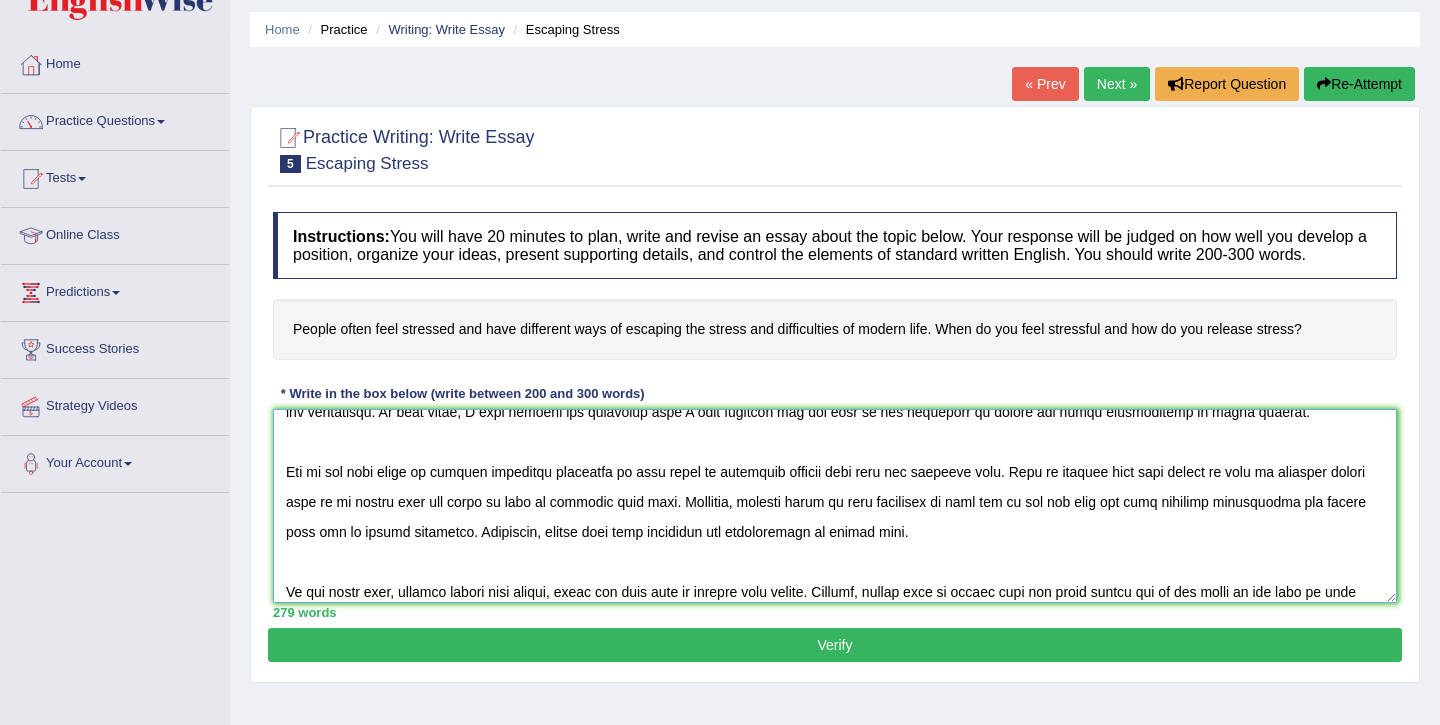 click at bounding box center (835, 506) 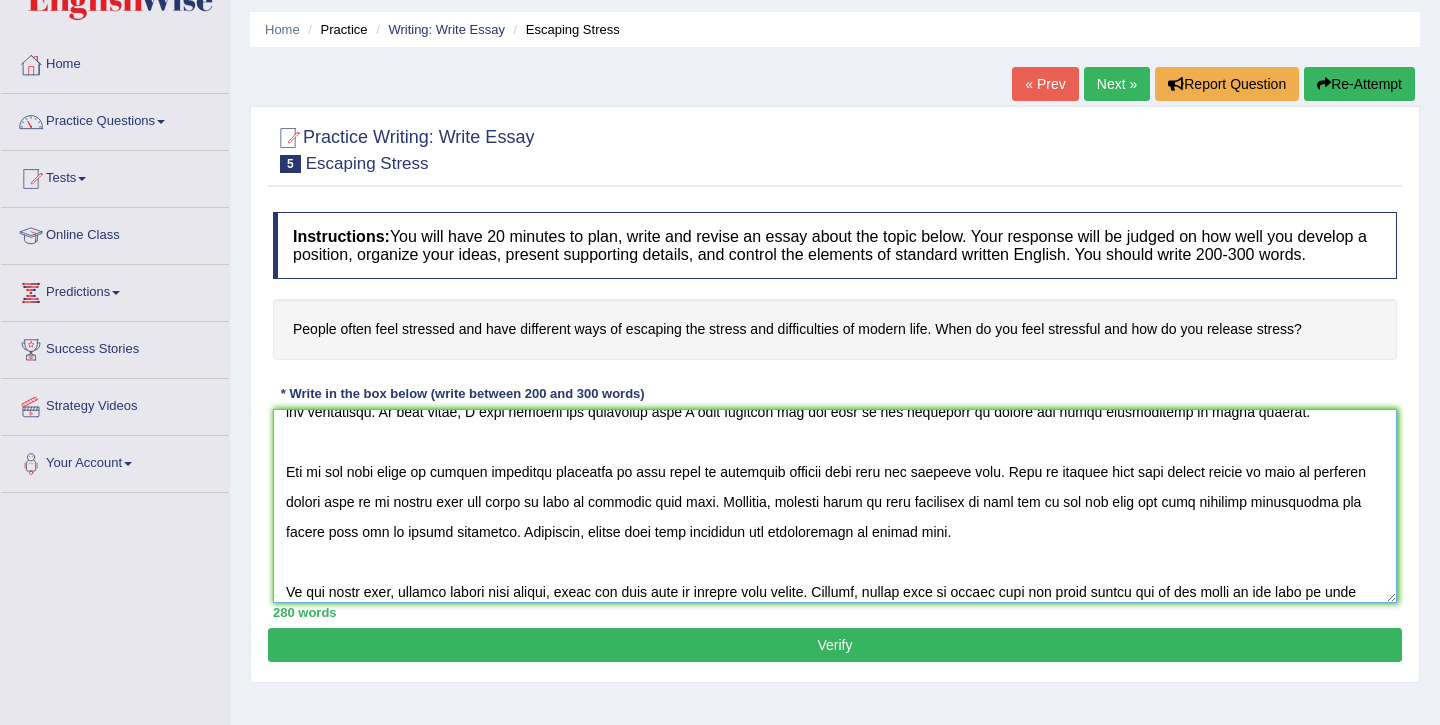 click at bounding box center (835, 506) 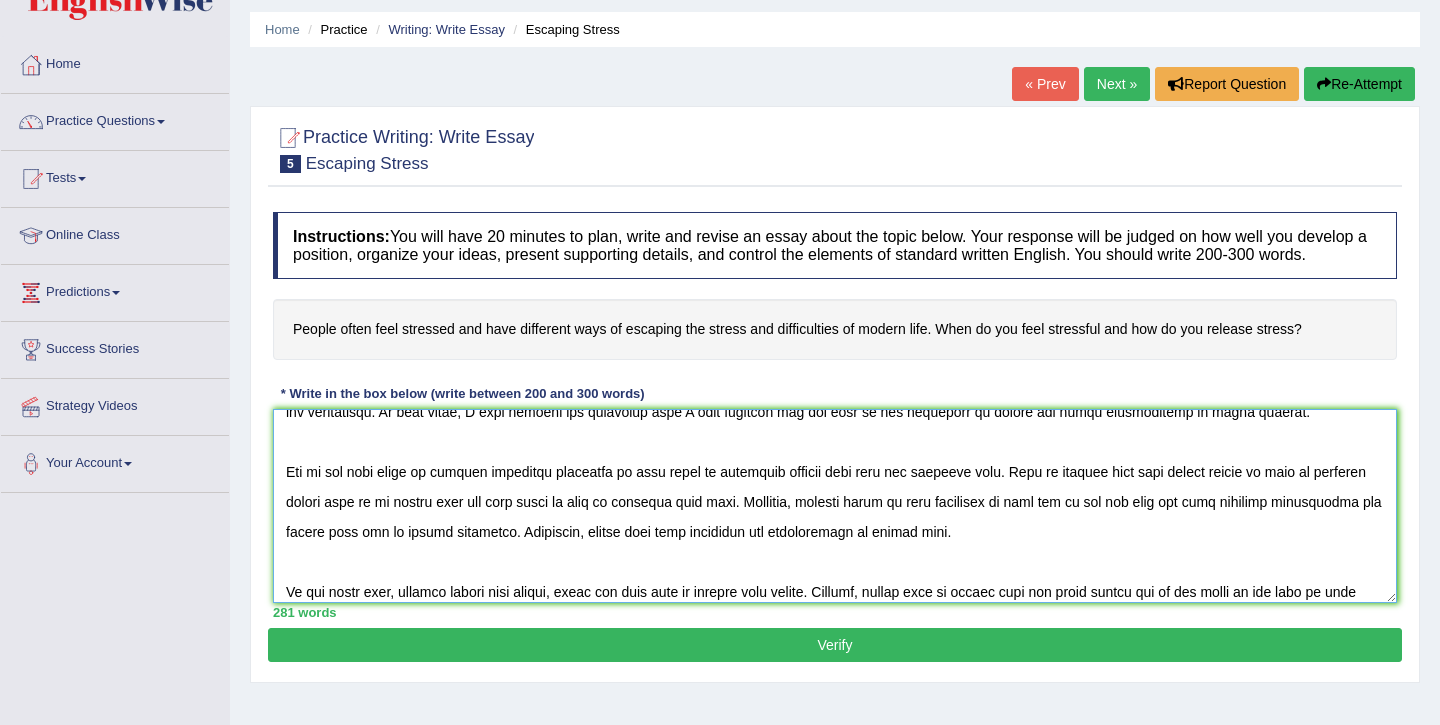 click at bounding box center [835, 506] 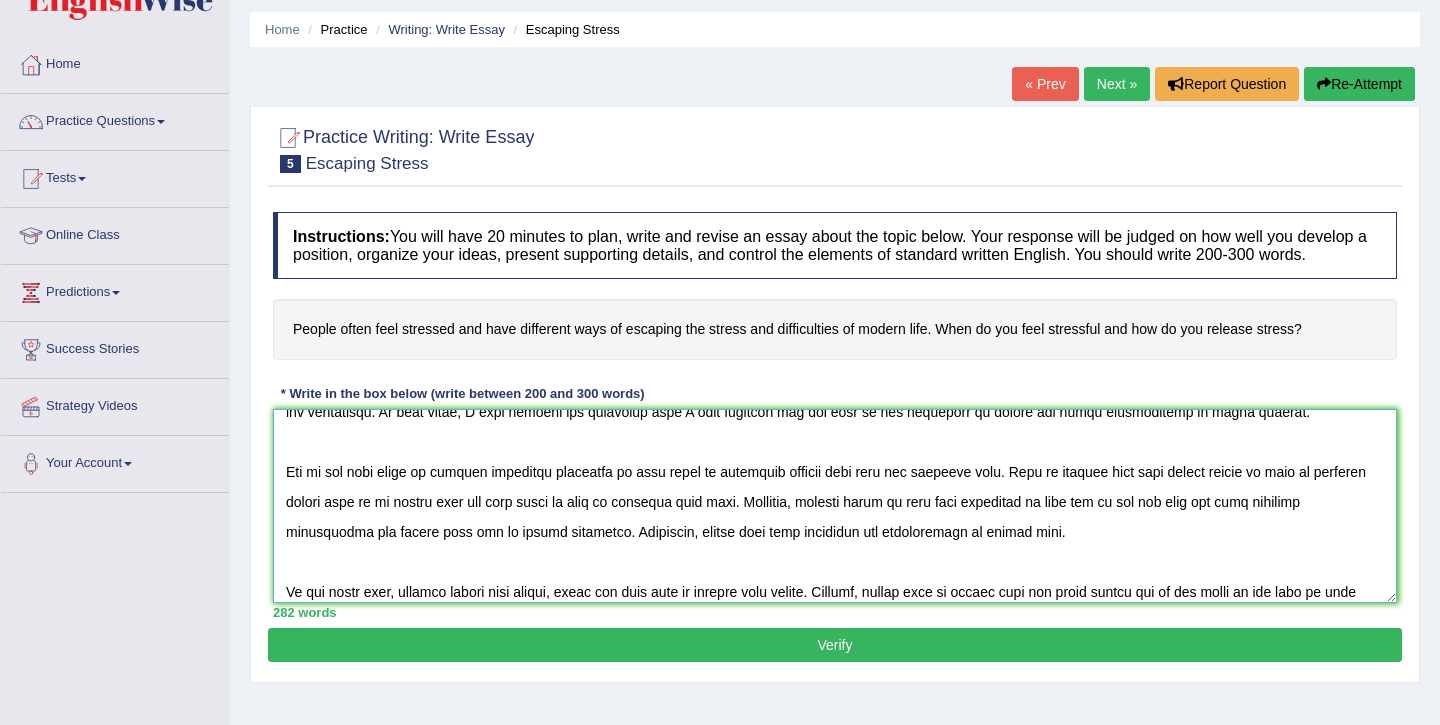 click at bounding box center (835, 506) 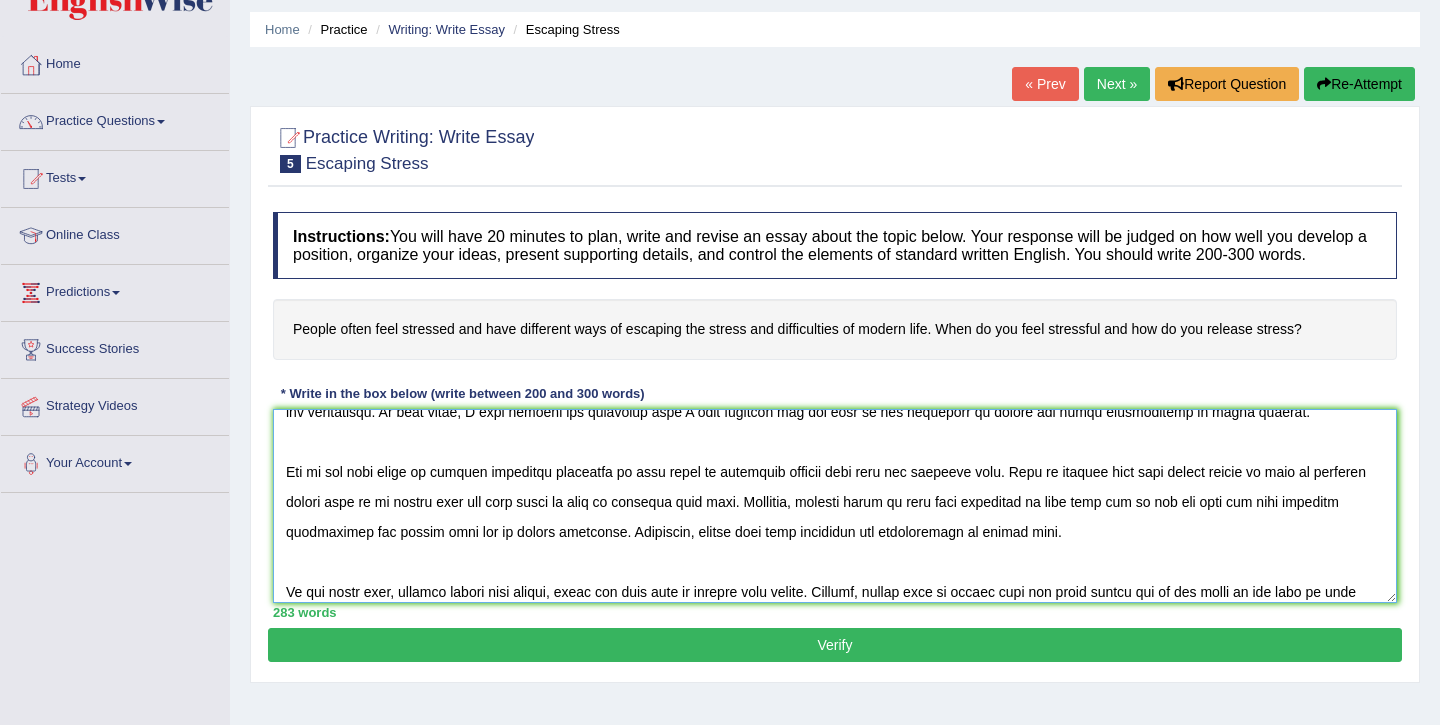 click at bounding box center [835, 506] 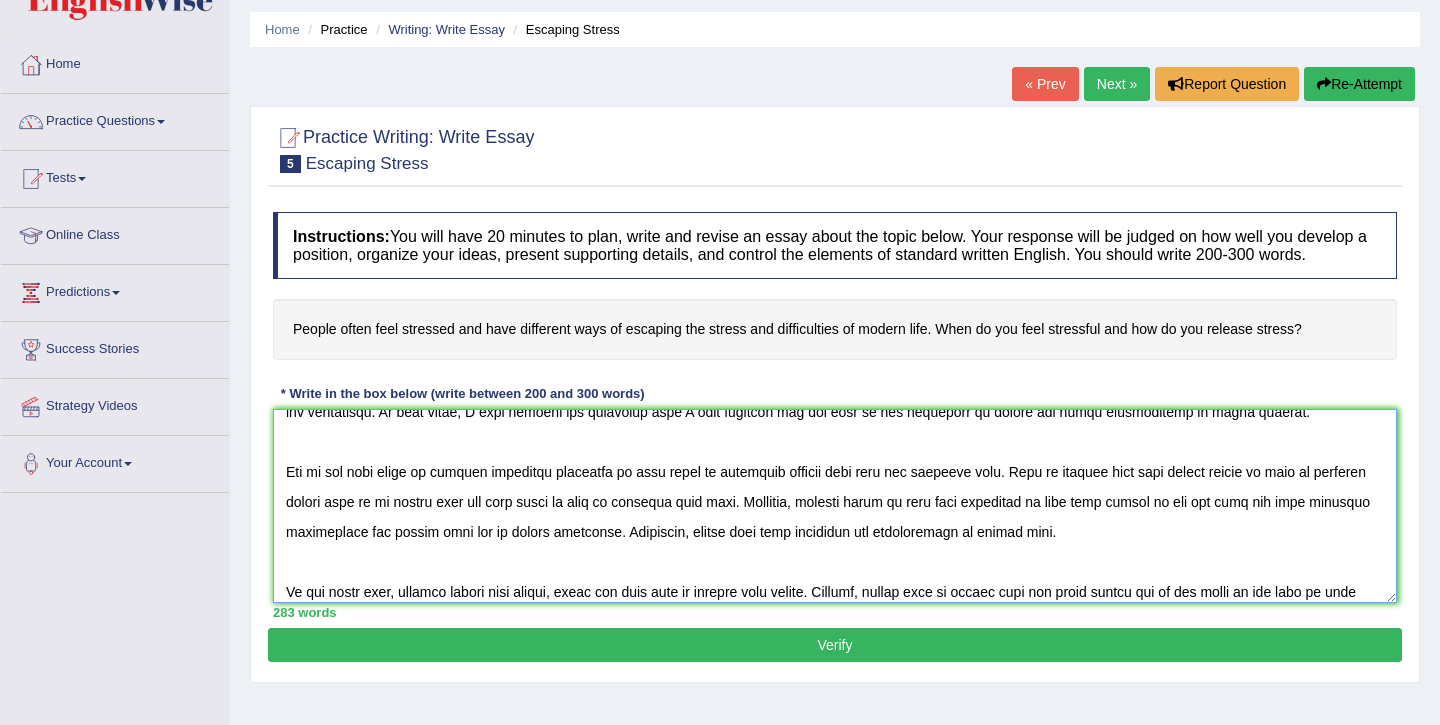 click at bounding box center [835, 506] 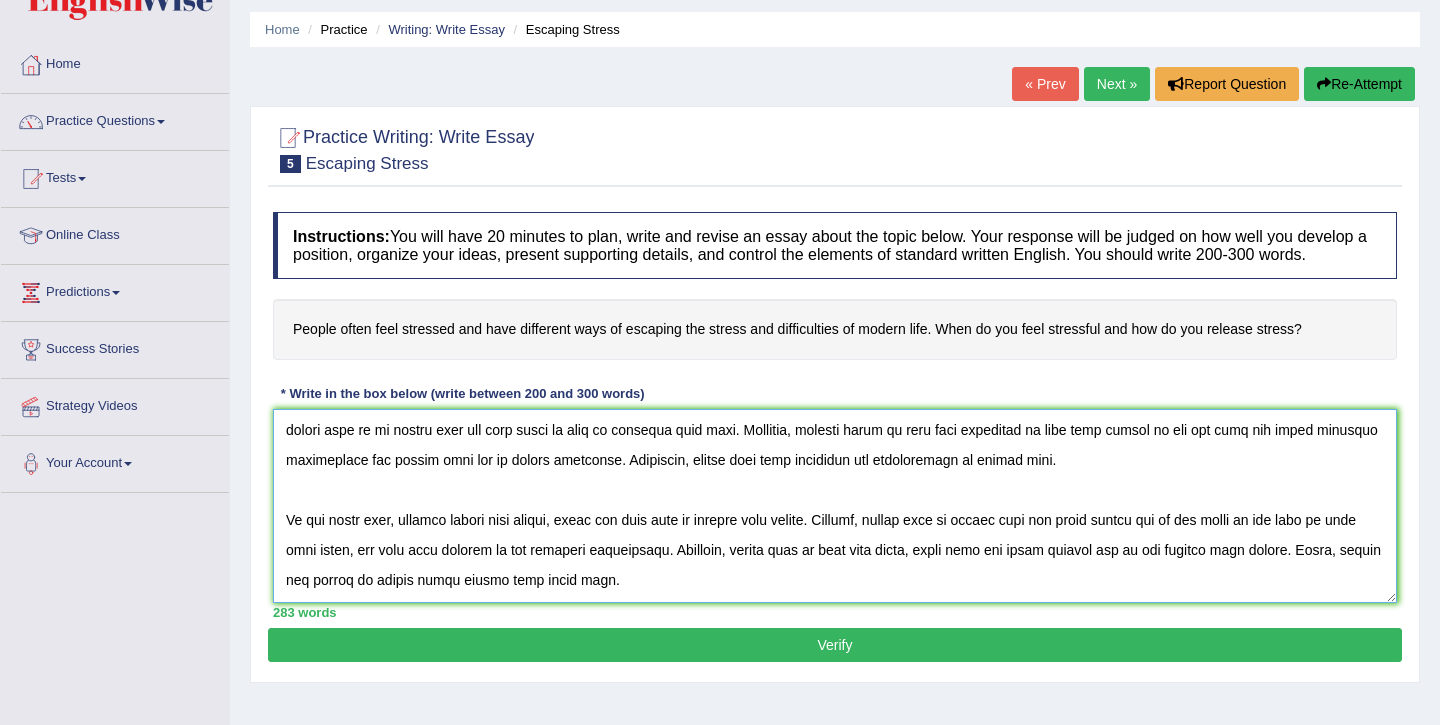 scroll, scrollTop: 339, scrollLeft: 0, axis: vertical 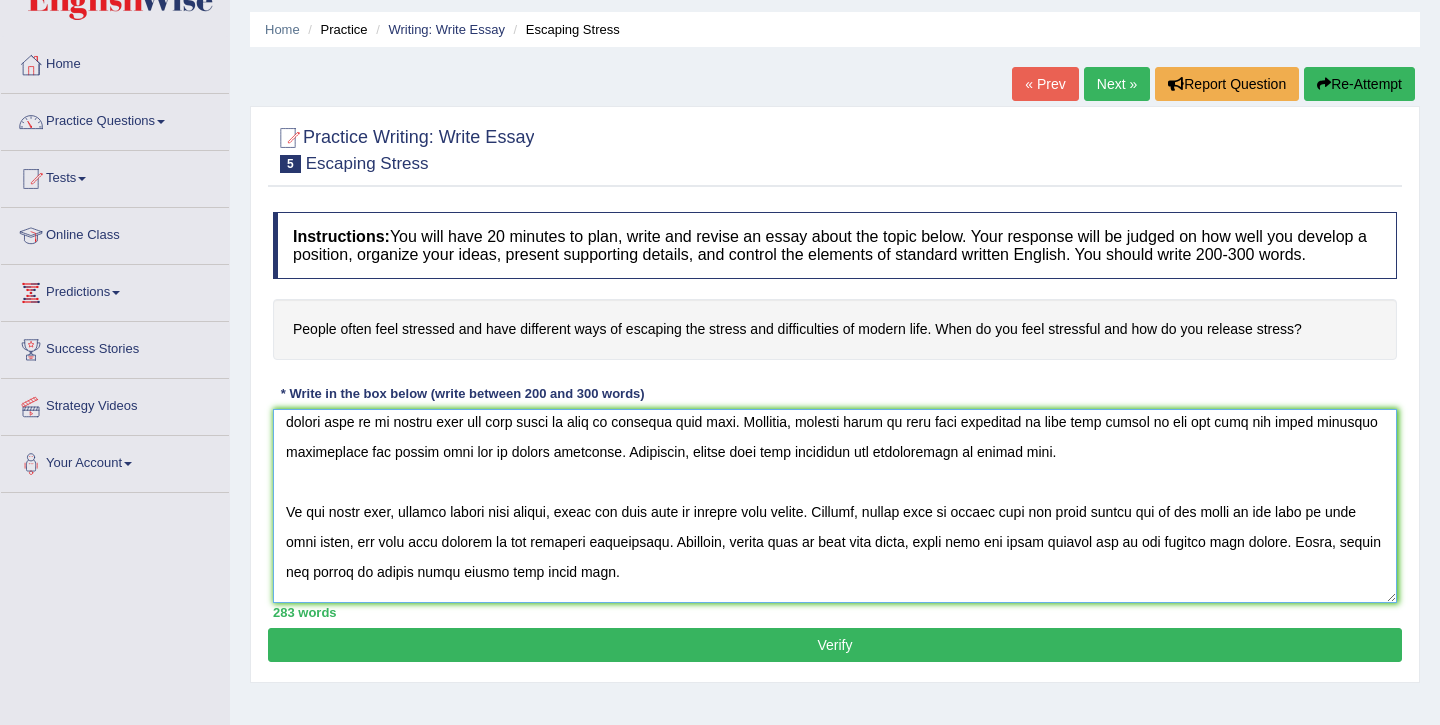click at bounding box center (835, 506) 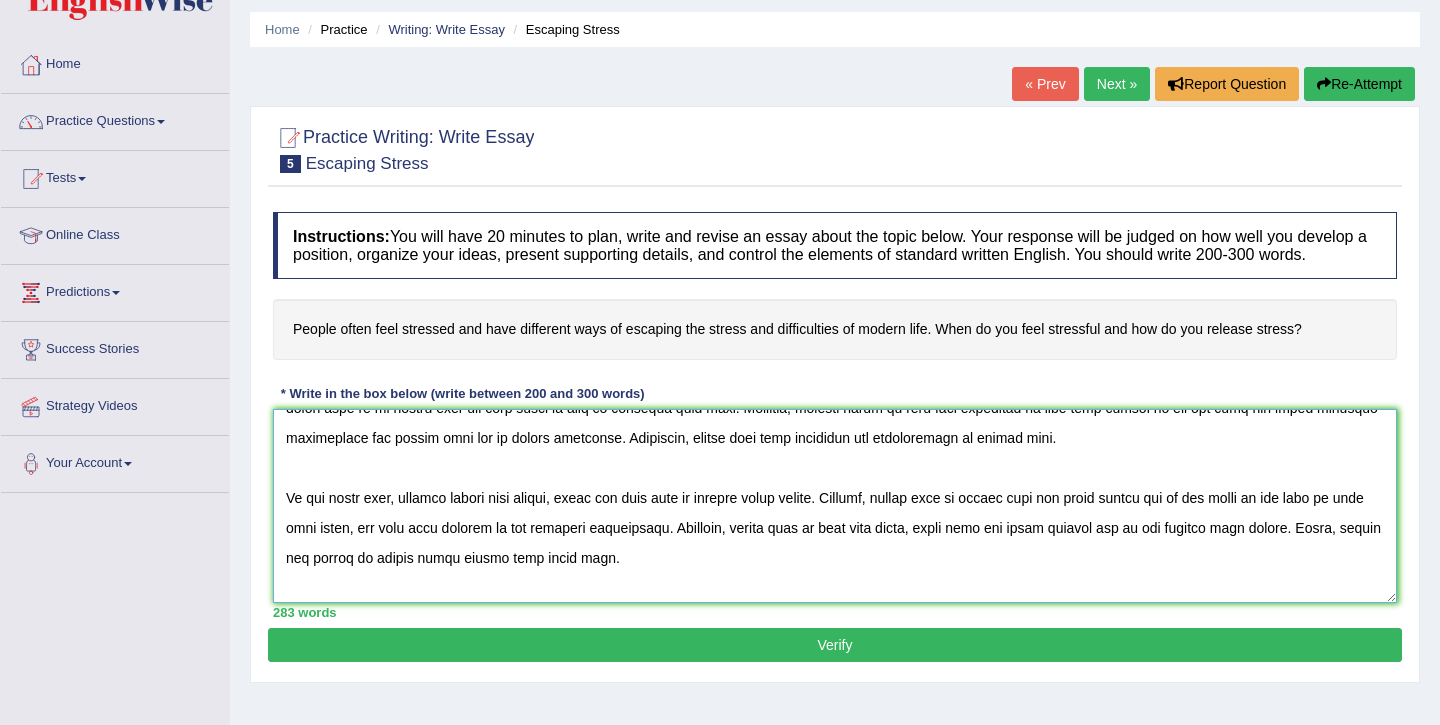 scroll, scrollTop: 355, scrollLeft: 0, axis: vertical 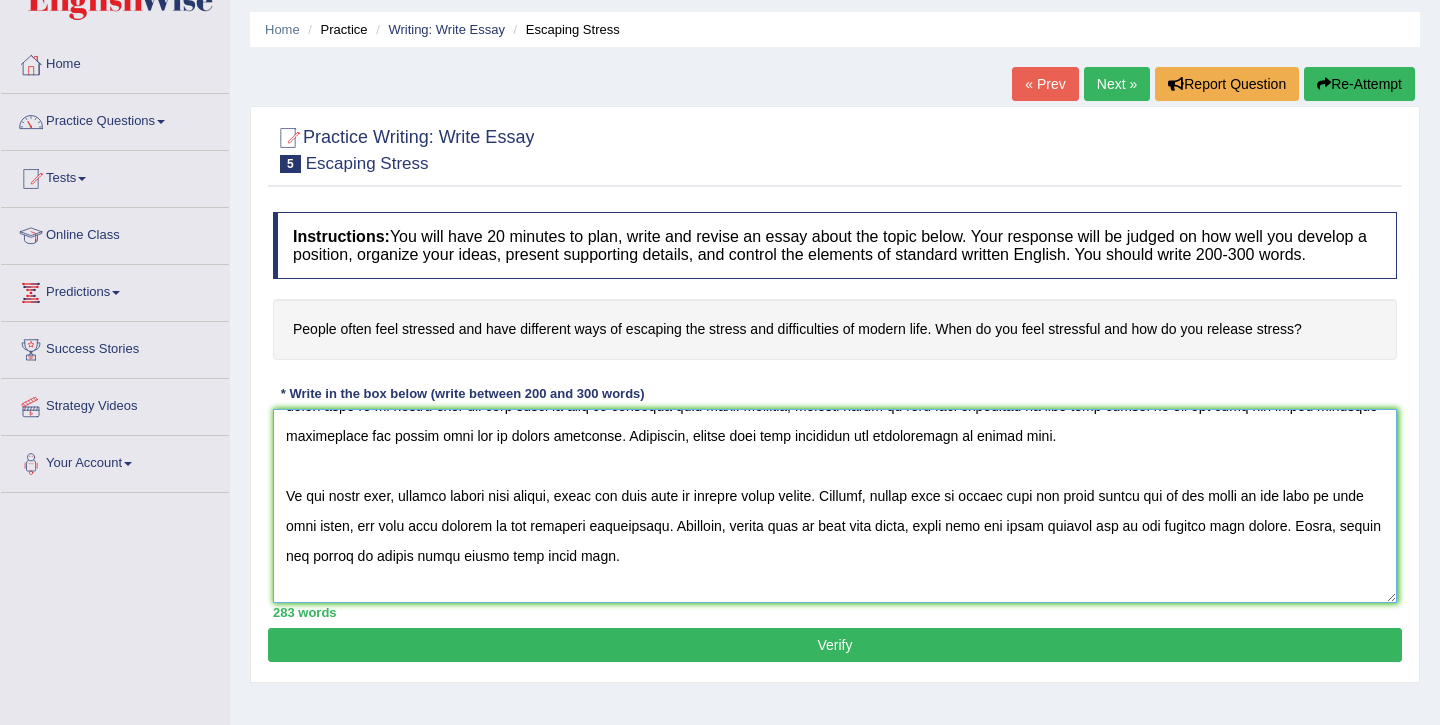 click at bounding box center (835, 506) 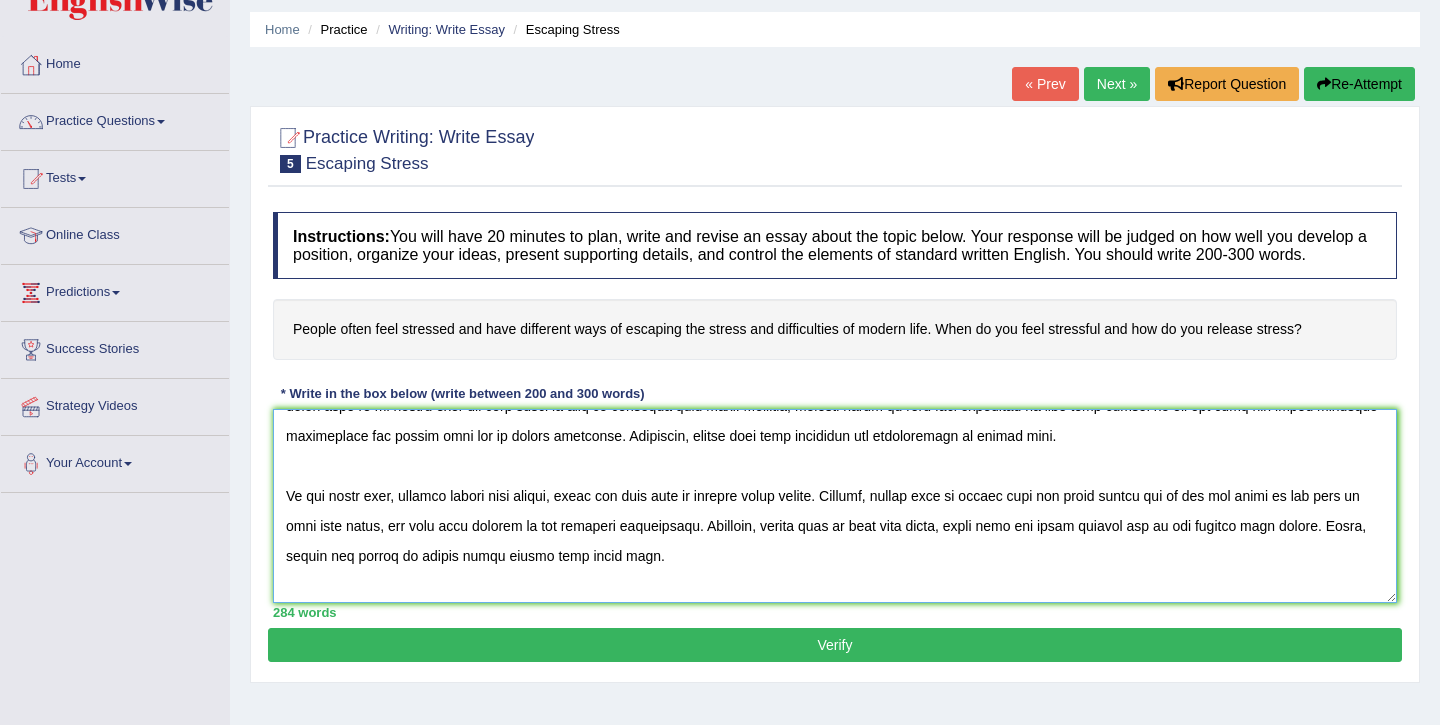 click at bounding box center [835, 506] 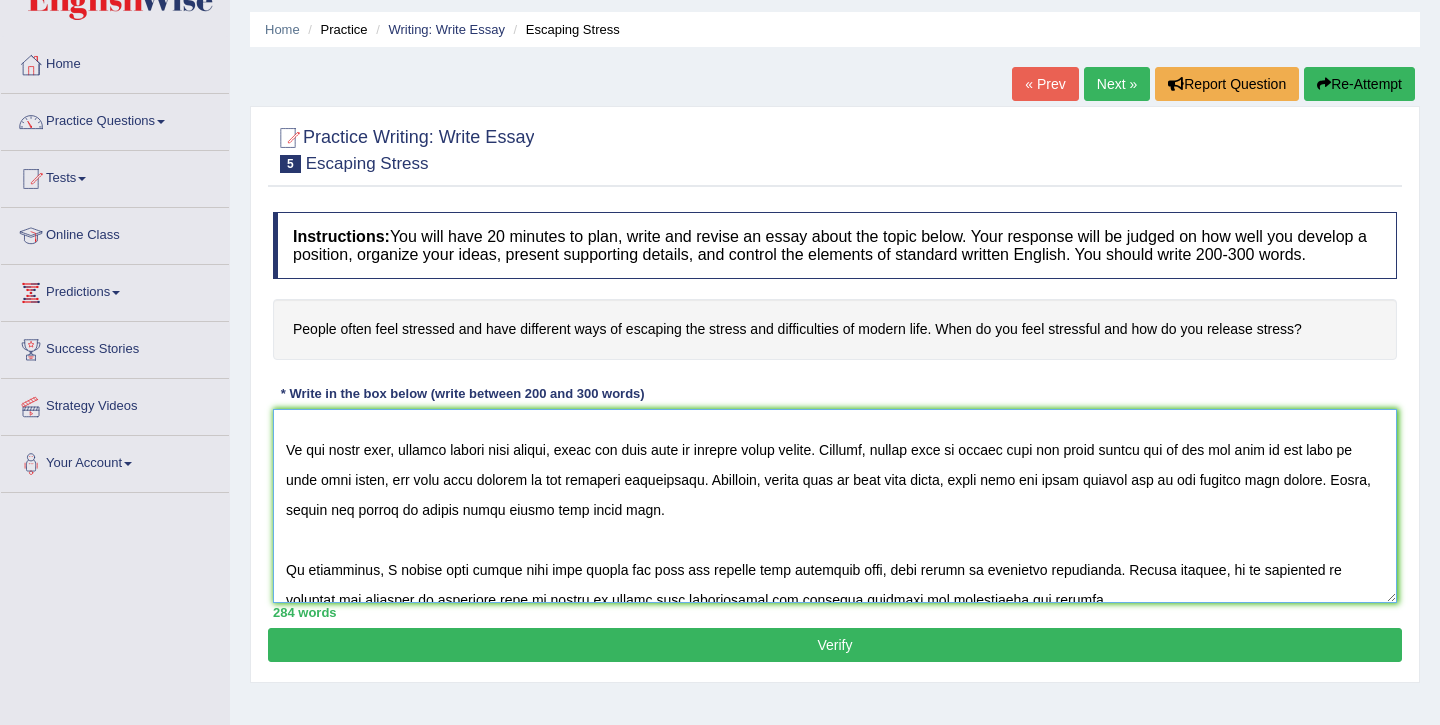 scroll, scrollTop: 420, scrollLeft: 0, axis: vertical 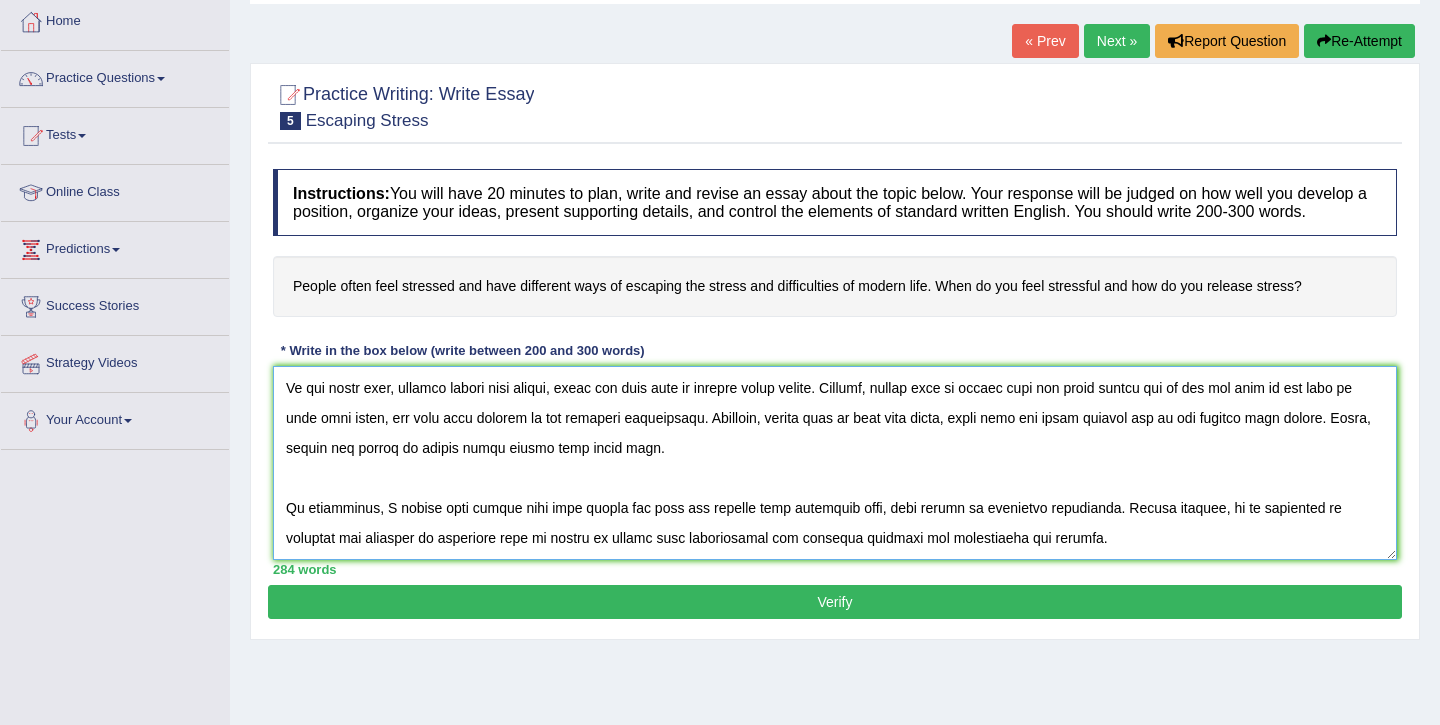 type on "Busy workload
Inbalance between work and home
Not get time for their personal growth
Hanging out with friends
Going to Yoga class or gym to be socialize
The growing influence of people often feel stressed on their lives has sparked various discussions. This matter is particularly significant due to its effects on both individuals and communities. In this essay, I will examine the situation when I feel stressed and the ways to get eliminate my stress and their implications to their society.
One of the main cause of getting stressful situation is when there is imbalance between work life and personal life. This is evident that when people cannot be able to maintain proper time to do office work and they bring at home to complete that work. Secondly, another cause to feel more stressful is that when people do not get time for their personal development and always busy due to office workloads. Therefore, people feel more stressful and difficulties of modern life.
On the other hand, despite having many stre..." 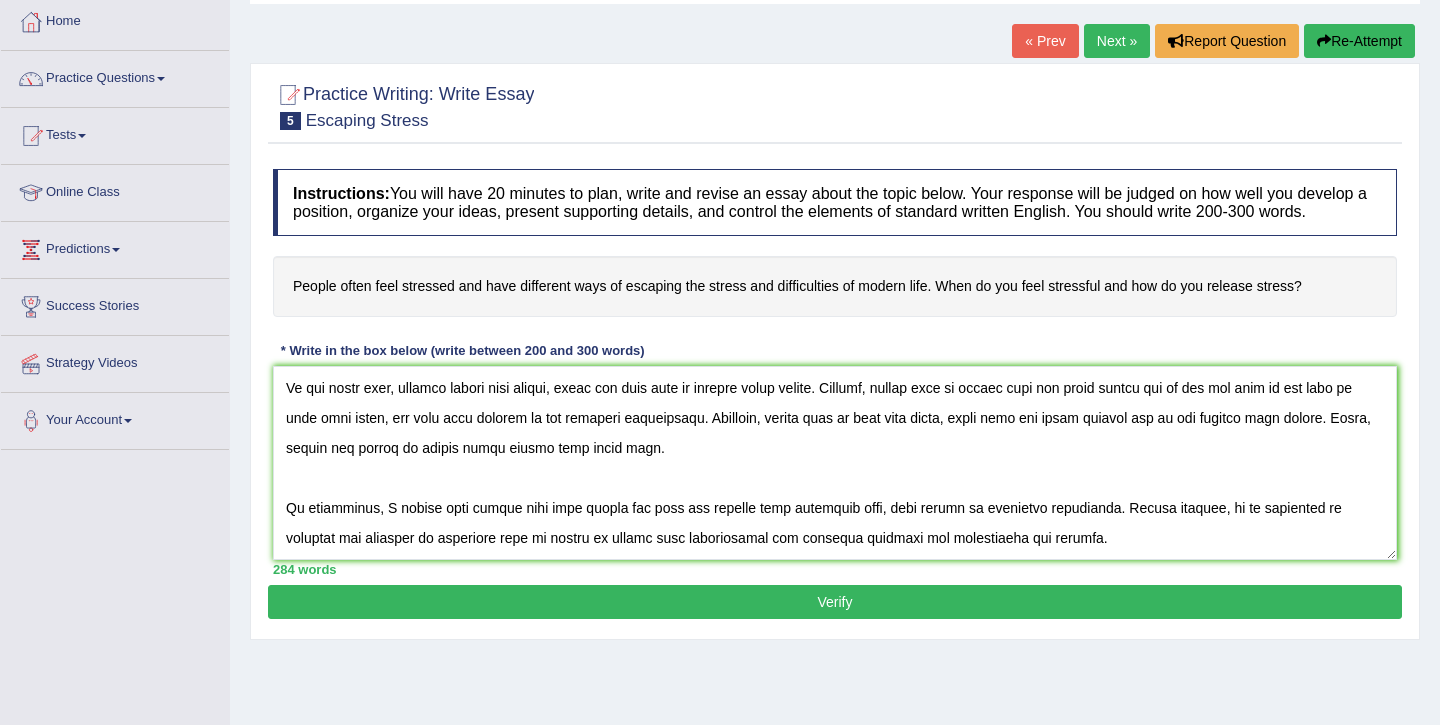 click on "Verify" at bounding box center [835, 602] 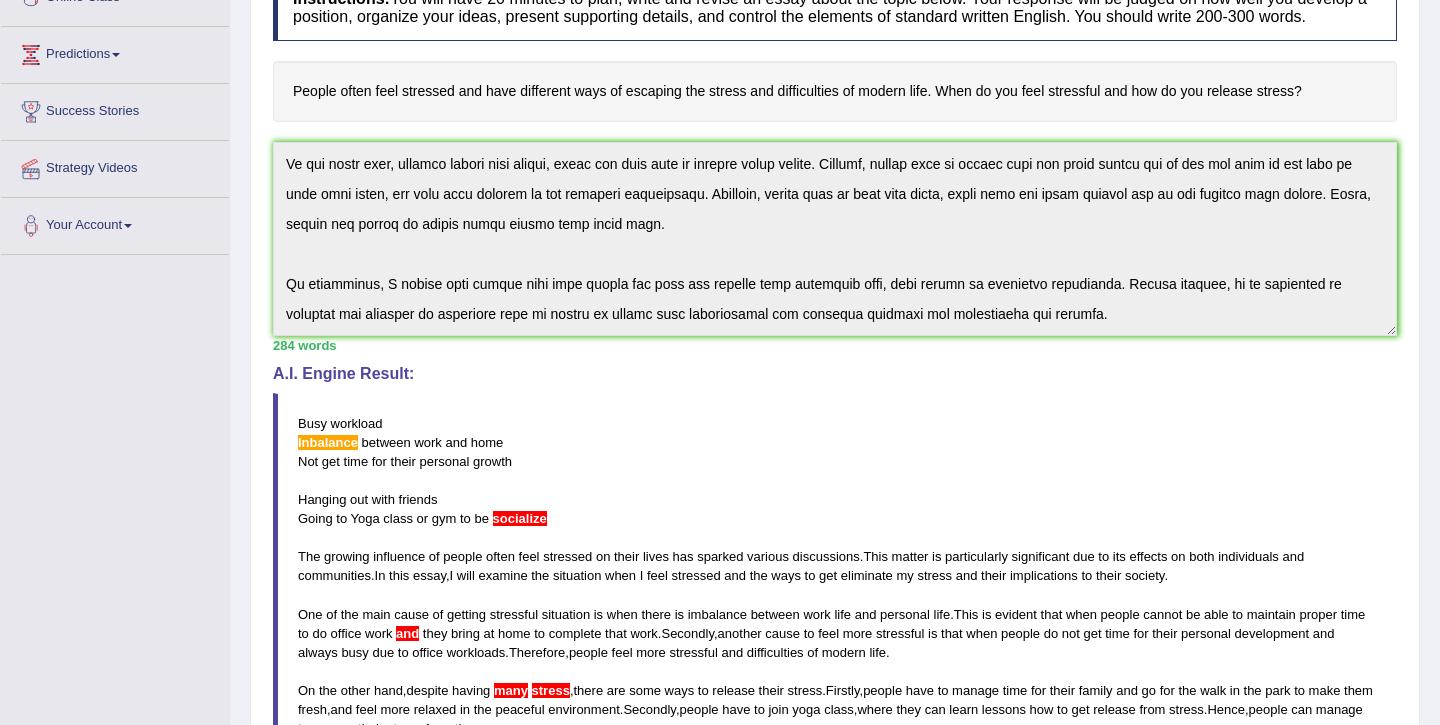 scroll, scrollTop: 283, scrollLeft: 0, axis: vertical 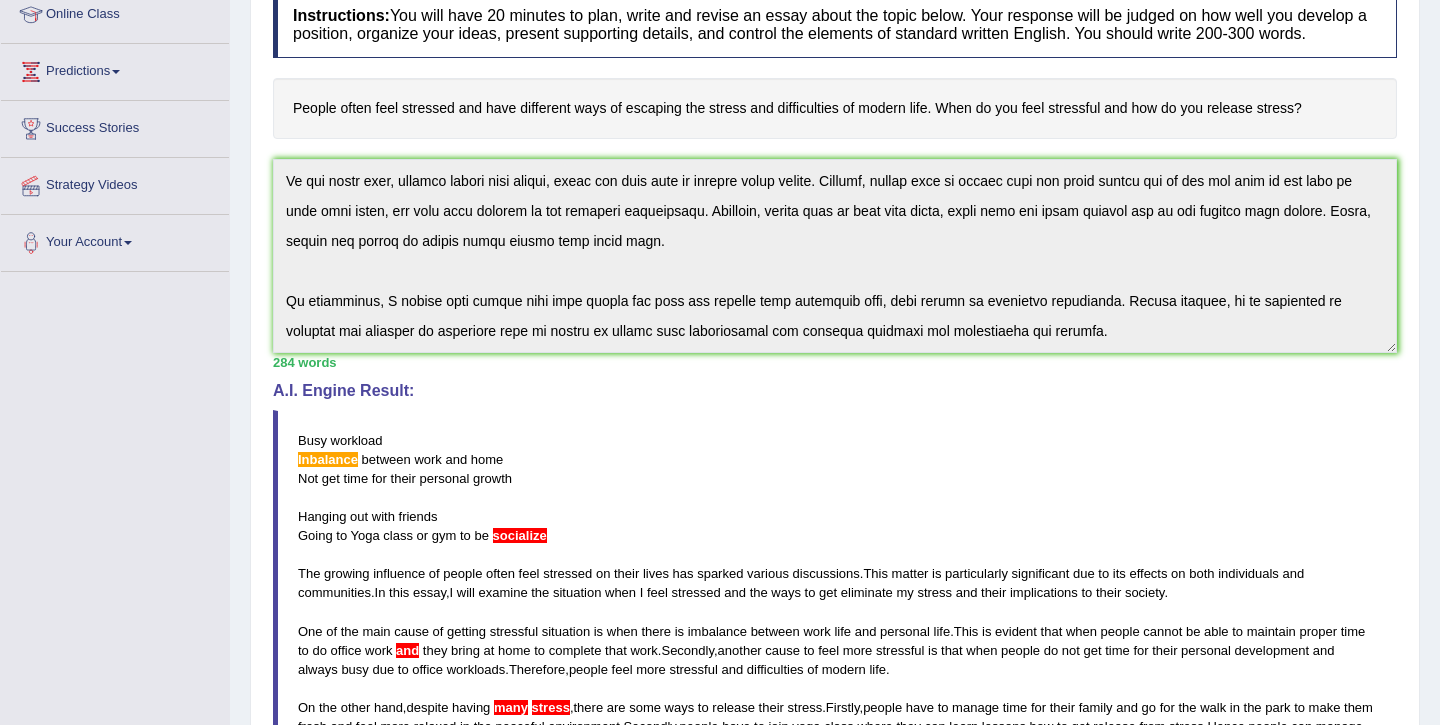 click on "Instructions: You will have 20 minutes to plan, write and revise an essay about the topic below. Your response will be judged on how well you develop a position, organize your ideas, present supporting details, and control the elements of standard written English. You should write 200-300 words. People often feel stressed and have different ways of escaping the stress and difficulties of modern life. When do you feel stressful and how do you release stress? * Write in the box below (write between 200 and 300 words) 284 words Written Keywords: people feel stressed ways stress difficulties modern life stressful release workload time walk yoga family friends individuals society A.I. Engine Result: Busy workload Inbalance between work and home Not get time for their personal growth Hanging out with friends Going to Yoga class or gym to be socialize The growing influence of people often feel stressed on their lives" at bounding box center (835, 503) 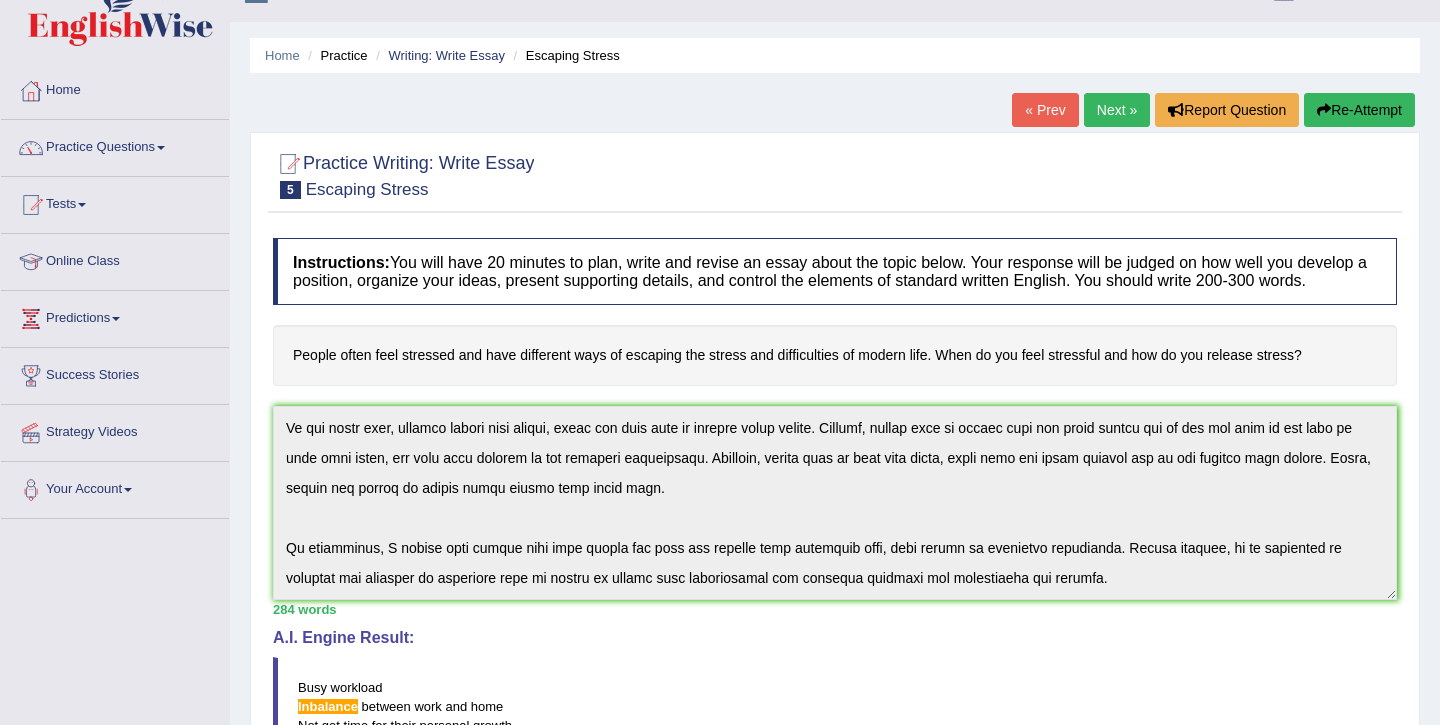 scroll, scrollTop: 24, scrollLeft: 0, axis: vertical 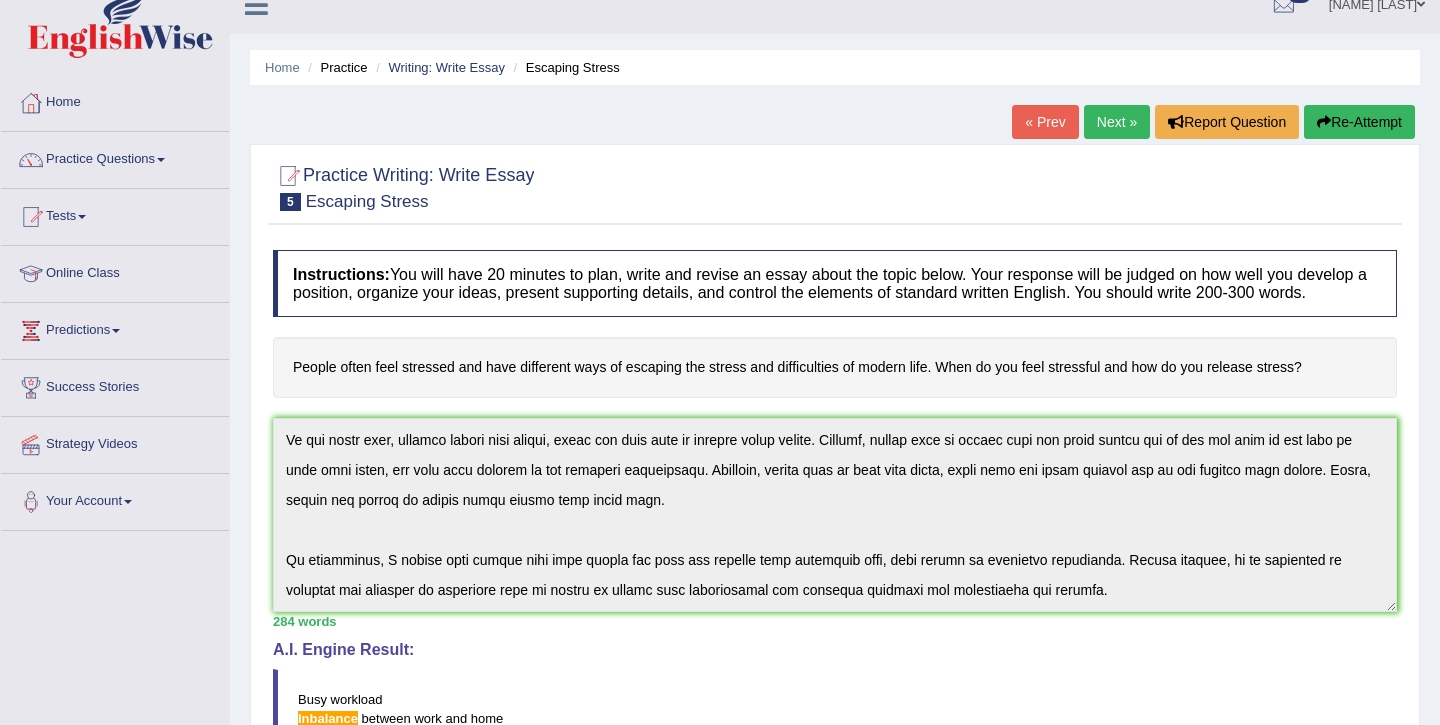 click on "Re-Attempt" at bounding box center (1359, 122) 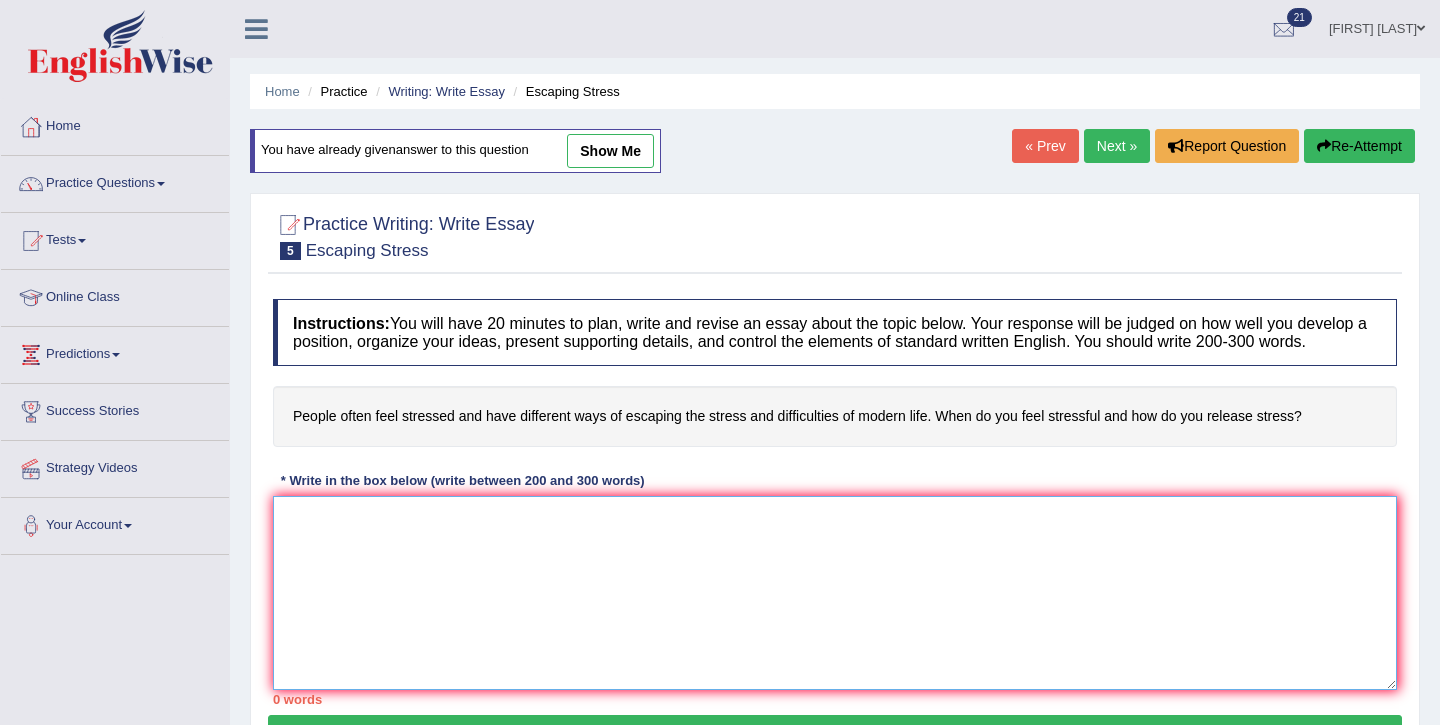 scroll, scrollTop: 24, scrollLeft: 0, axis: vertical 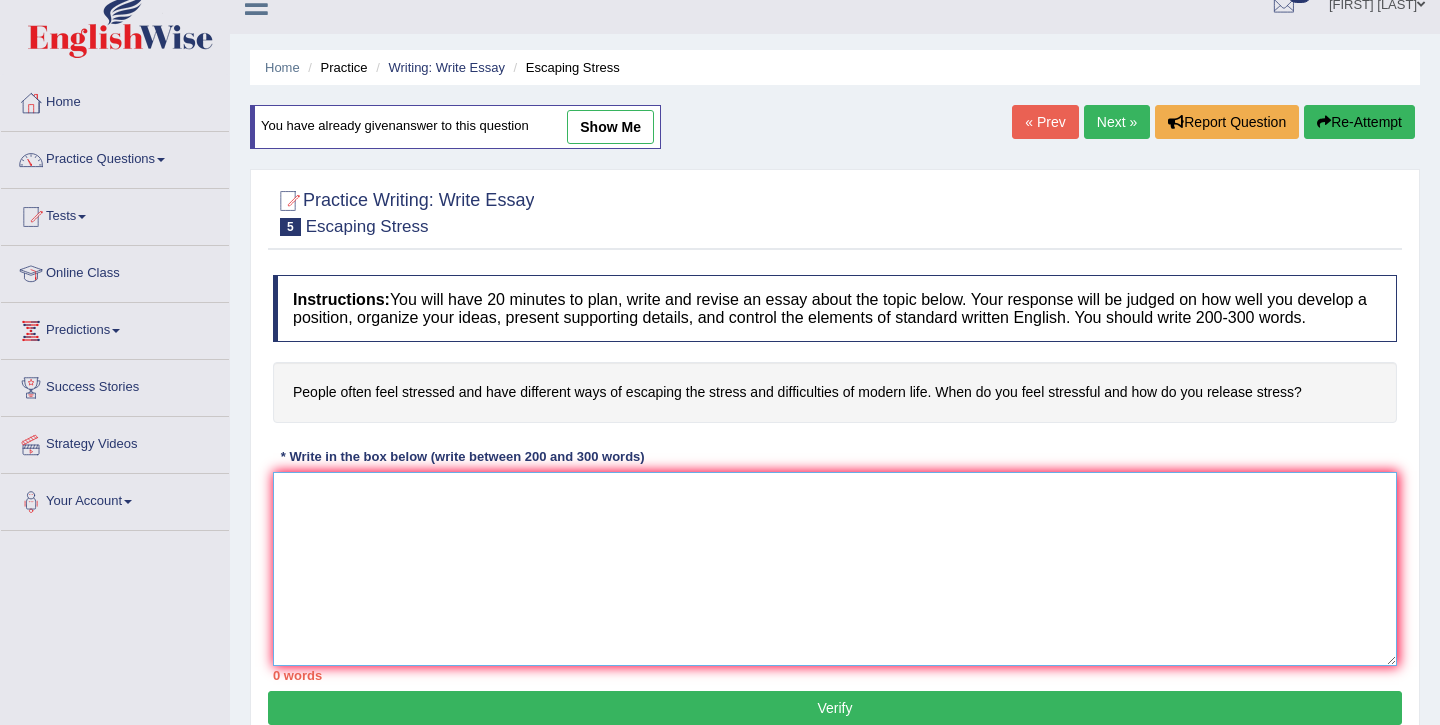 click at bounding box center [835, 569] 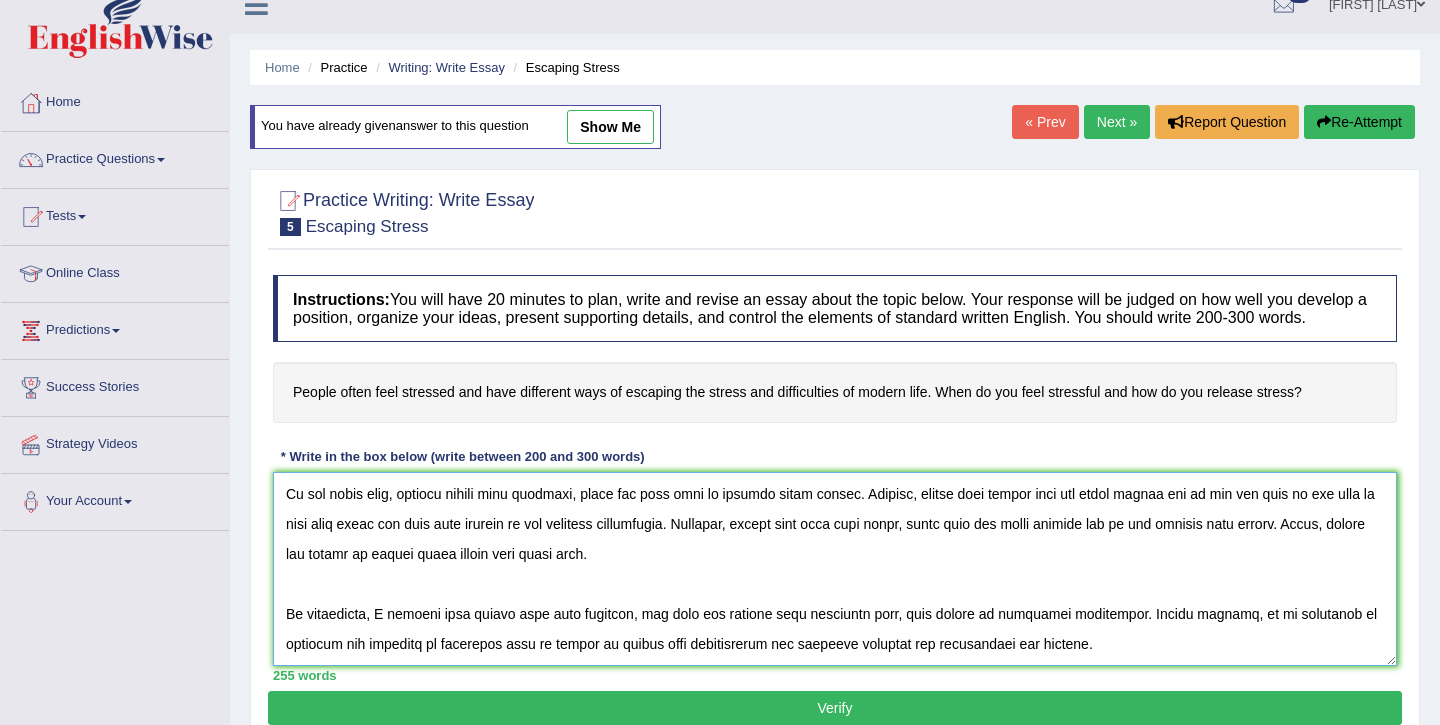 scroll, scrollTop: 240, scrollLeft: 0, axis: vertical 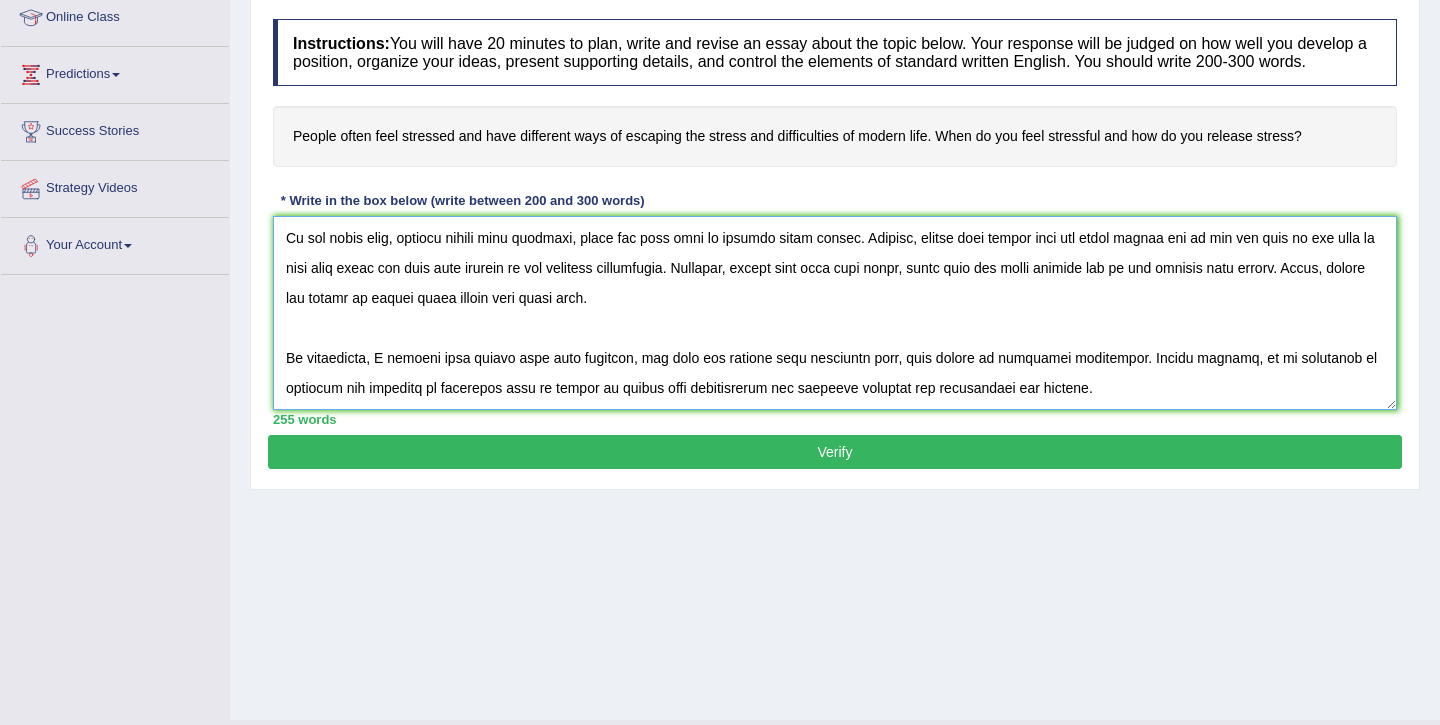 type on "The growing influence of people often feel stressed on their lives has sparked various discussions. This matter is particularly significant due to its effects on both individuals and communities. In this essay, I will examine the situation when I feel stressed and the ways to get eliminate my stress and their implications to their society.
One of the main causes of getting stressful situation is when there is imbalance between work life and personal life. This is evident that when people cannot be able to maintain proper time to do office work and they bring at home to complete that work. Secondly, another cause to feel more stressful is that when people do not get time for their personal development and always busy due to office workloads. Therefore, people feel more stressful and difficulties of modern life.
On the other hand, despite having many stresses, there are some ways to release their stress. Firstly, people must manage time for their family and go for the walk in the park to make them fresh an..." 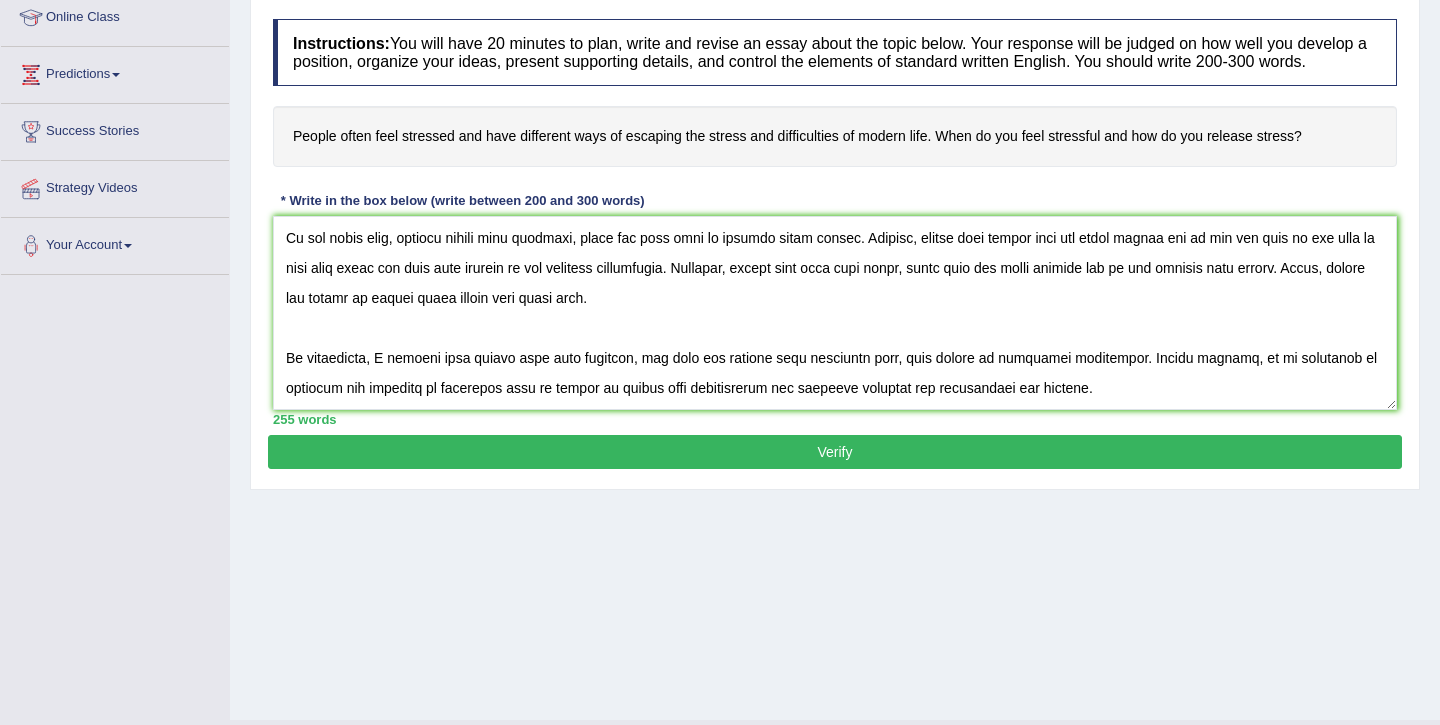 click on "Practice Writing: Write Essay
5
Escaping Stress
Instructions:  You will have 20 minutes to plan, write and revise an essay about the topic below. Your response will be judged on how well you develop a position, organize your ideas, present supporting details, and control the elements of standard written English. You should write 200-300 words.
People often feel stressed and have different ways of escaping the stress and difficulties of modern life. When do you feel stressful and how do you release stress? * Write in the box below (write between 200 and 300 words) 255 words Written Keywords: A.I. Engine Result: Processing... A.I. Scores:
2  / 3              Content
2  / 2              Form
1  / 2              Spelling
0  / 2              Grammar
2 1" at bounding box center (835, 201) 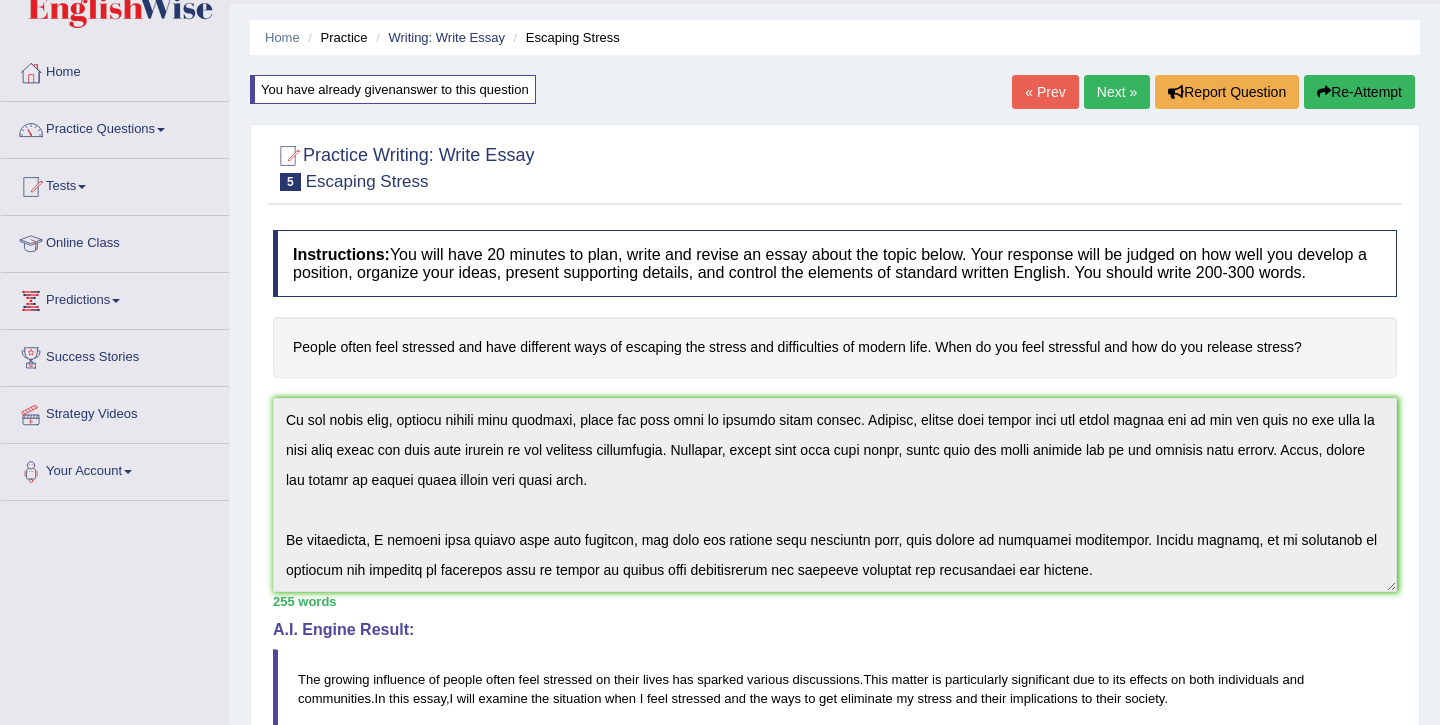 scroll, scrollTop: 0, scrollLeft: 0, axis: both 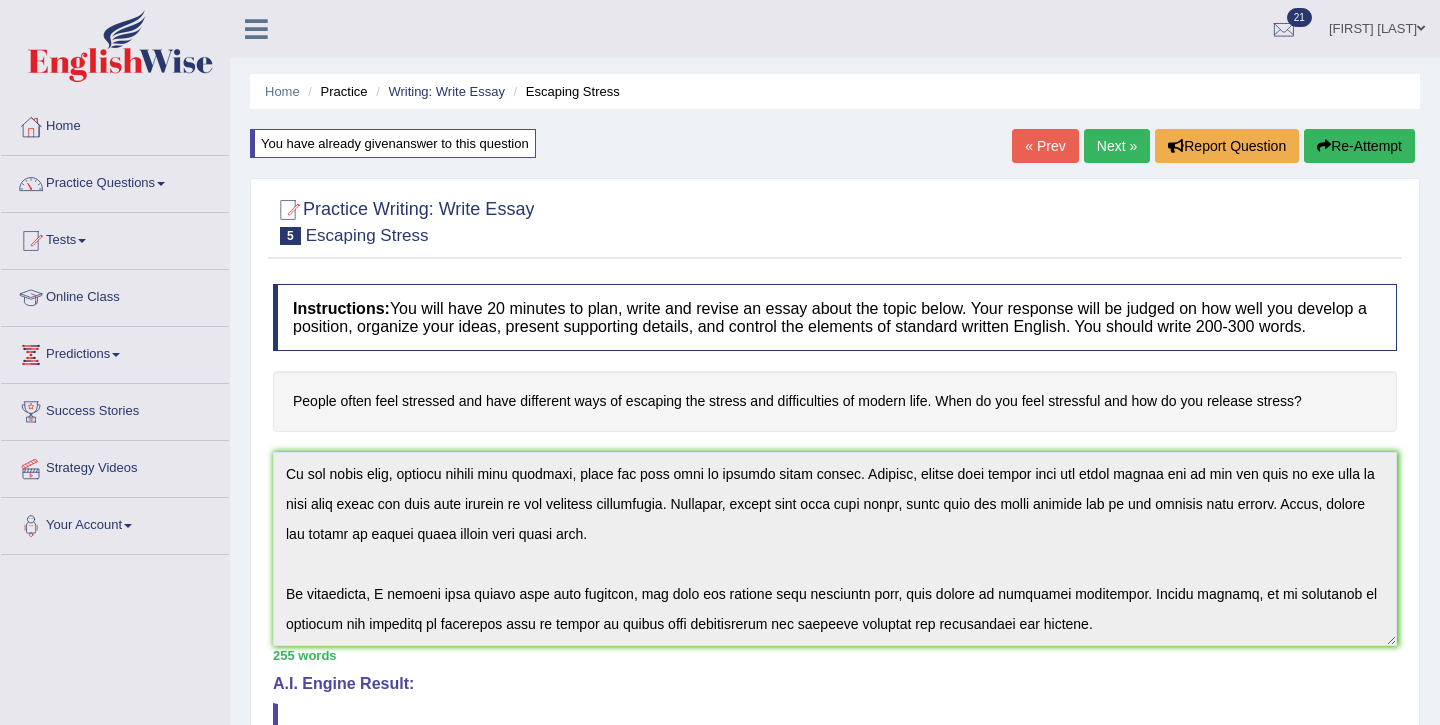 click on "Re-Attempt" at bounding box center (1359, 146) 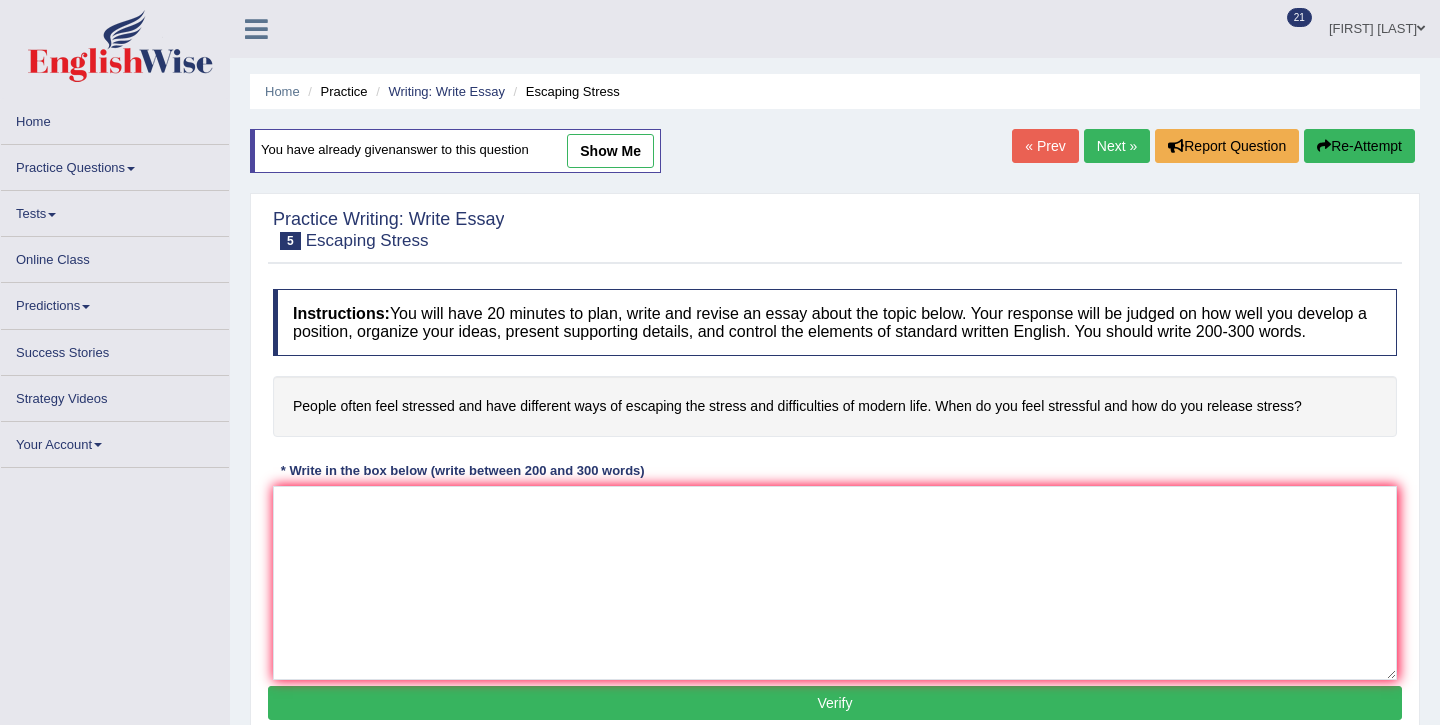 scroll, scrollTop: 0, scrollLeft: 0, axis: both 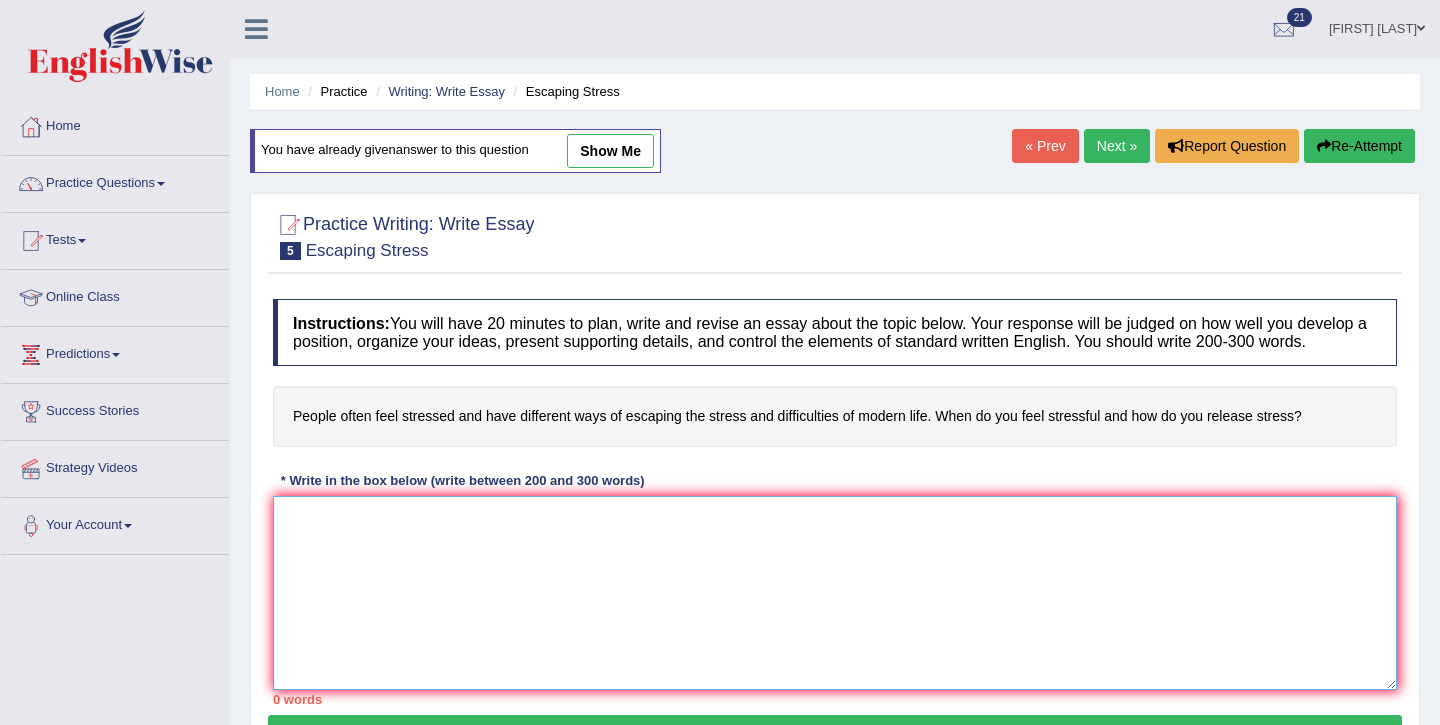 click at bounding box center (835, 593) 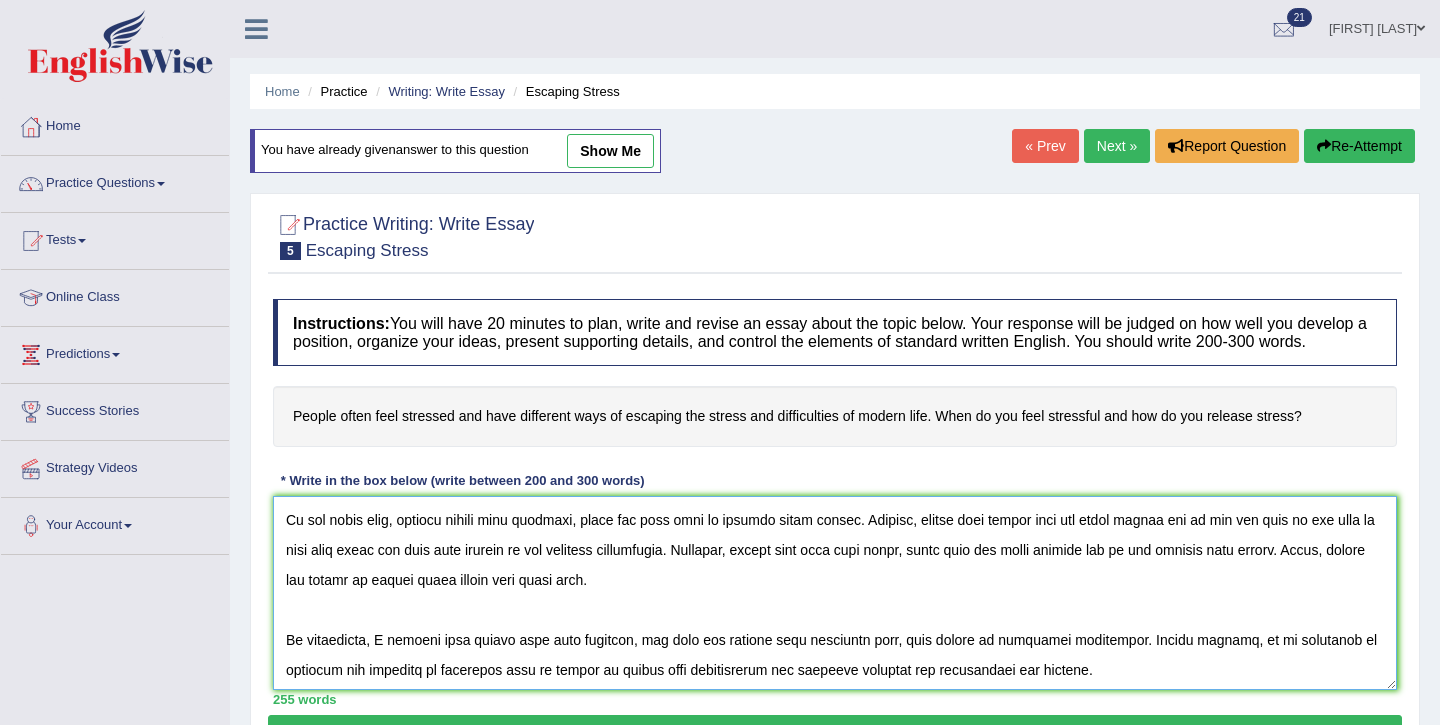 scroll, scrollTop: 207, scrollLeft: 0, axis: vertical 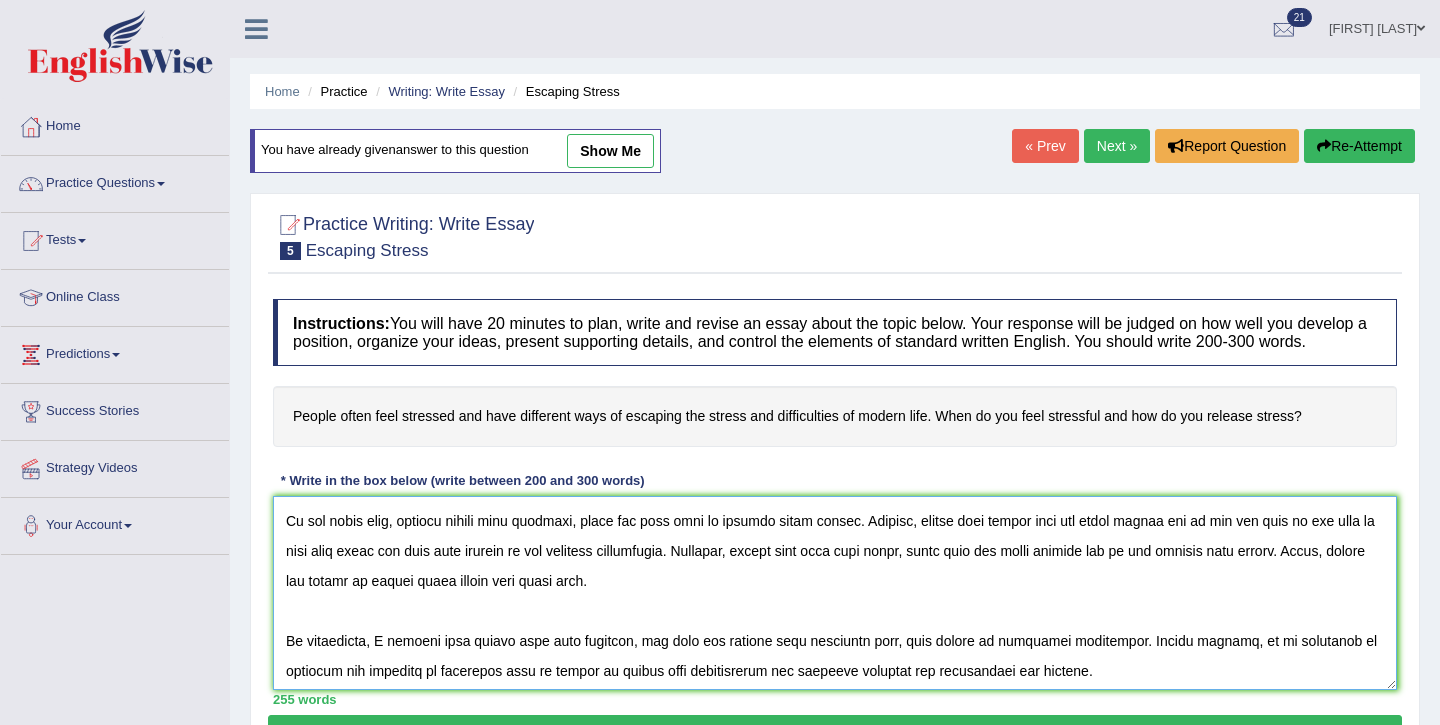 click at bounding box center [835, 593] 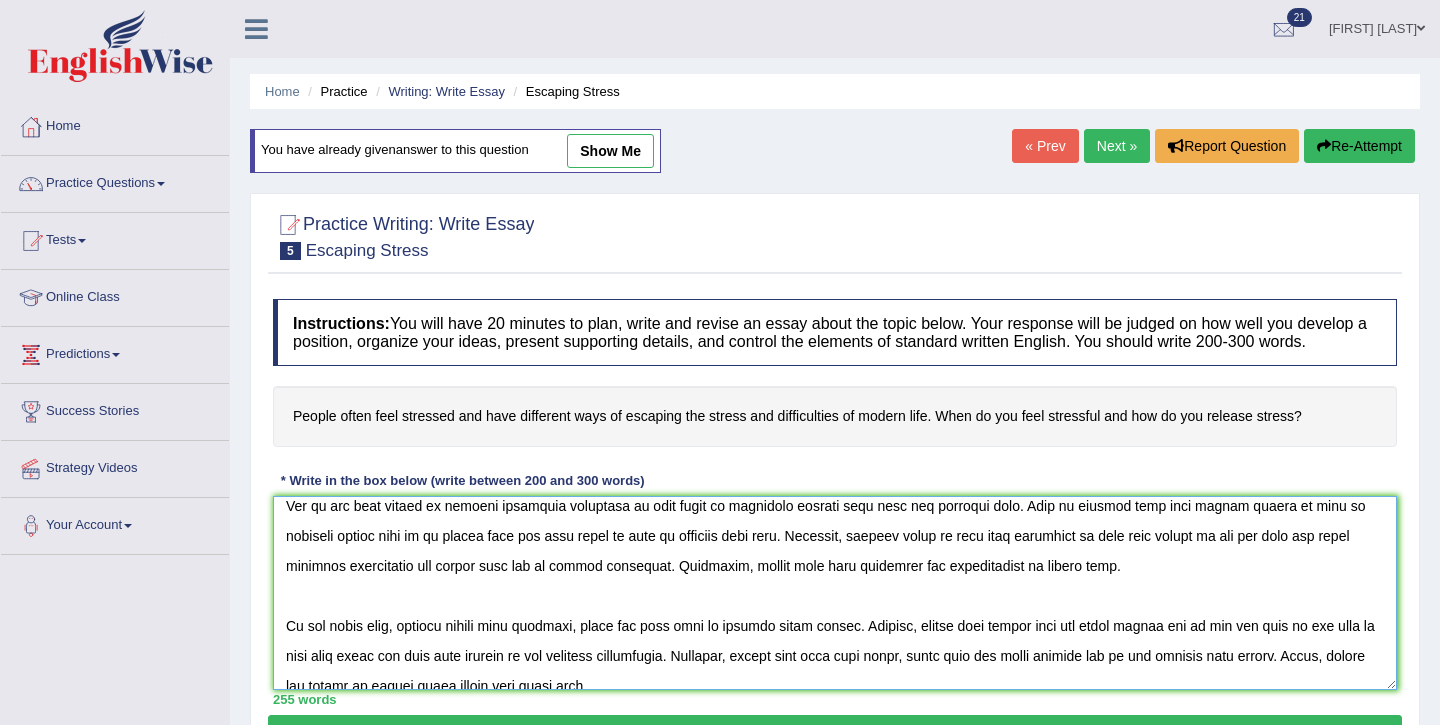 scroll, scrollTop: 240, scrollLeft: 0, axis: vertical 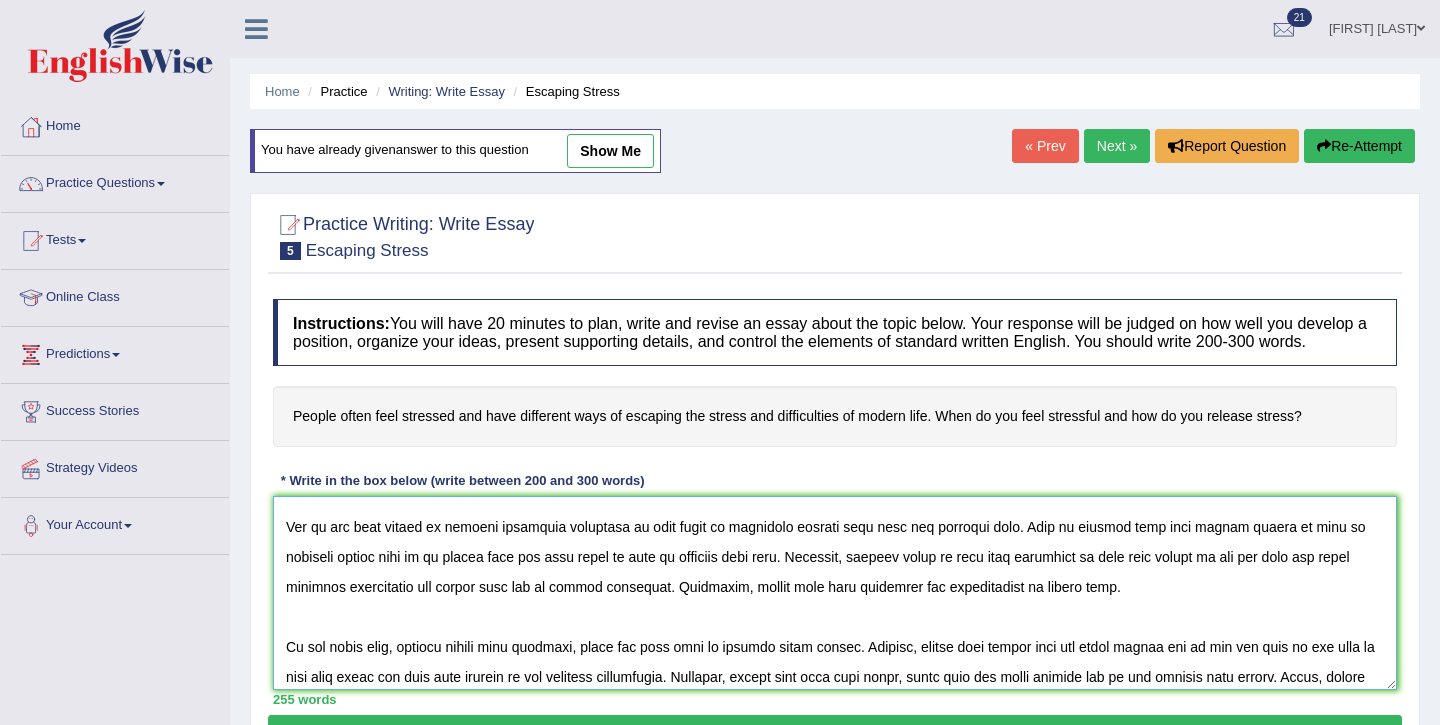 click at bounding box center (835, 593) 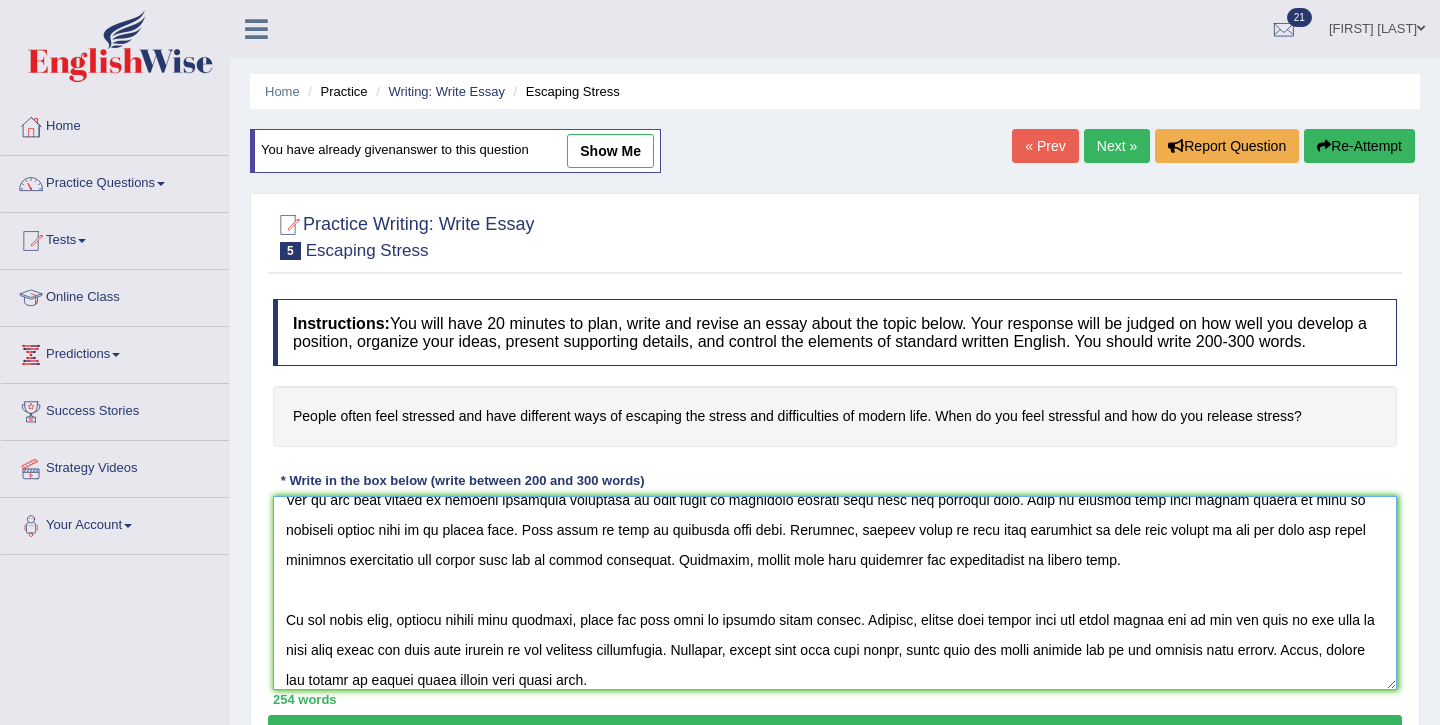 scroll, scrollTop: 115, scrollLeft: 0, axis: vertical 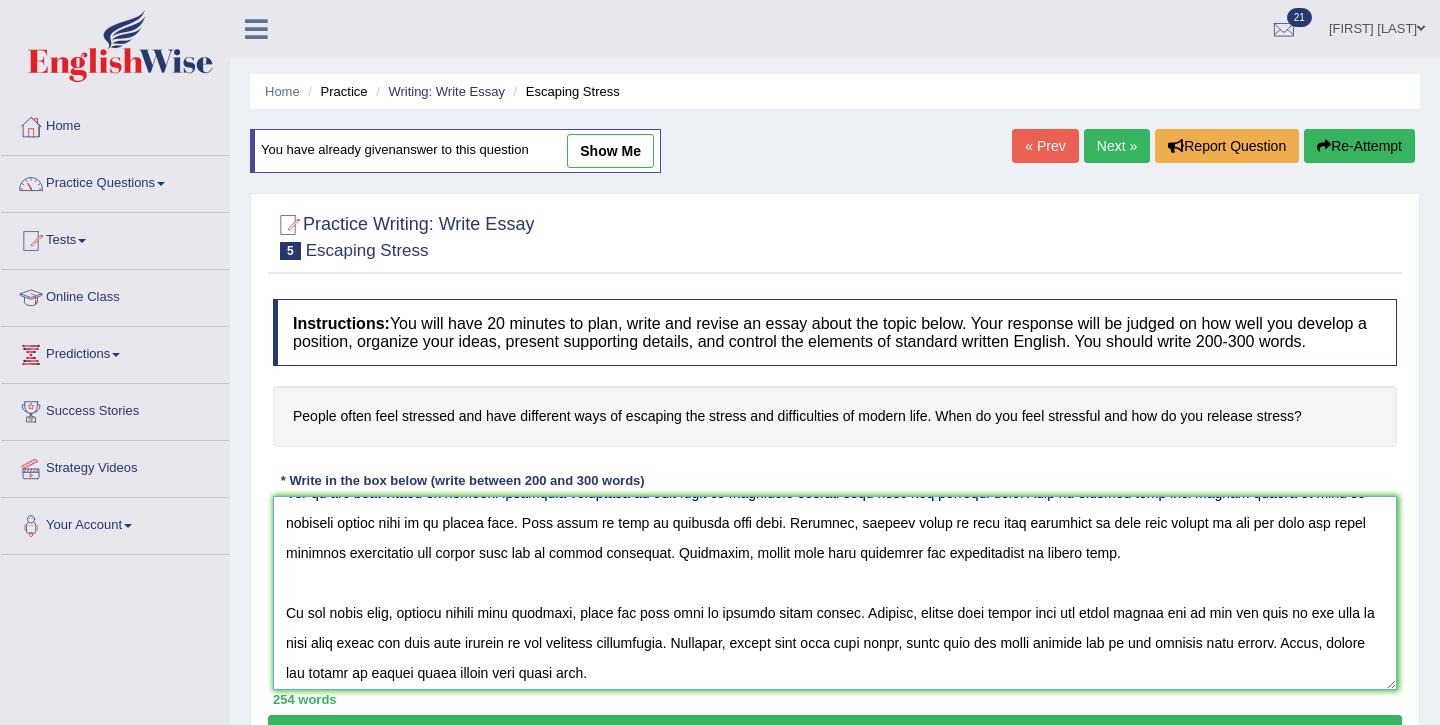 click at bounding box center [835, 593] 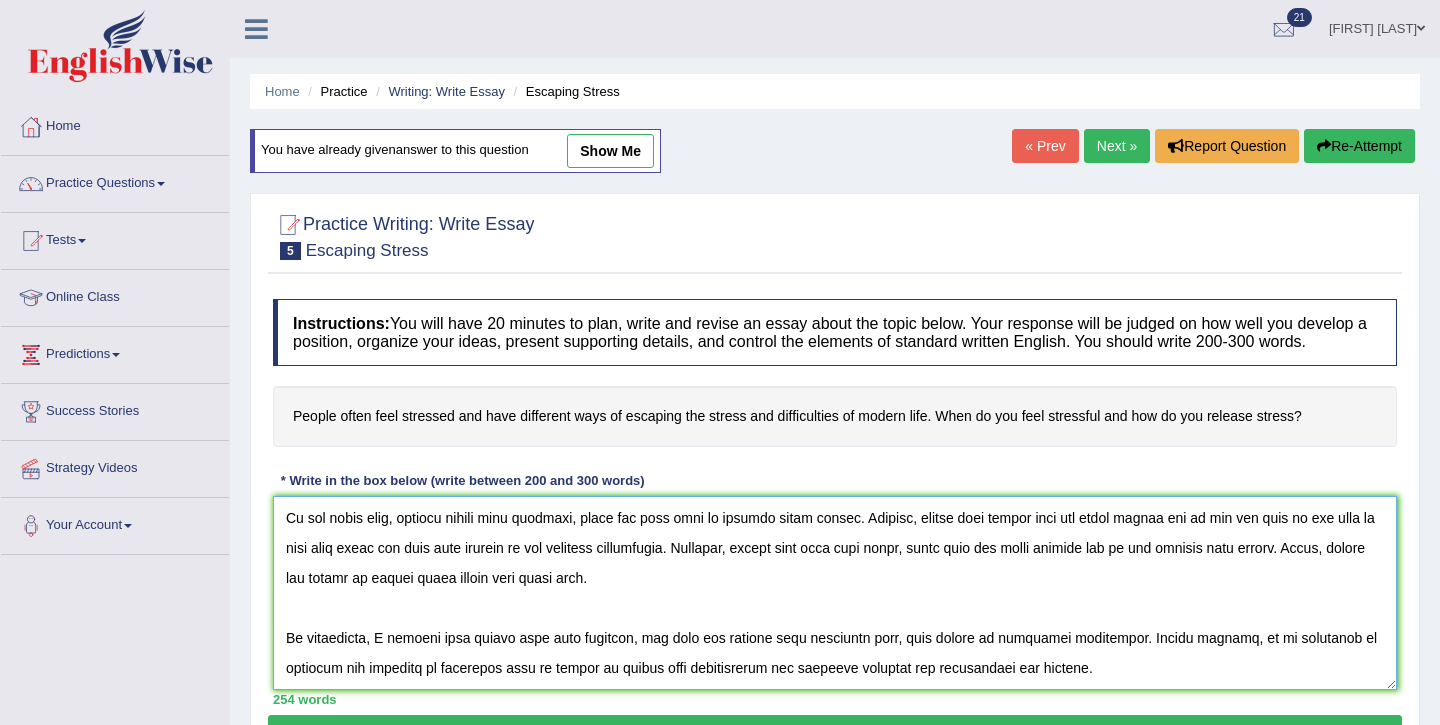 scroll, scrollTop: 240, scrollLeft: 0, axis: vertical 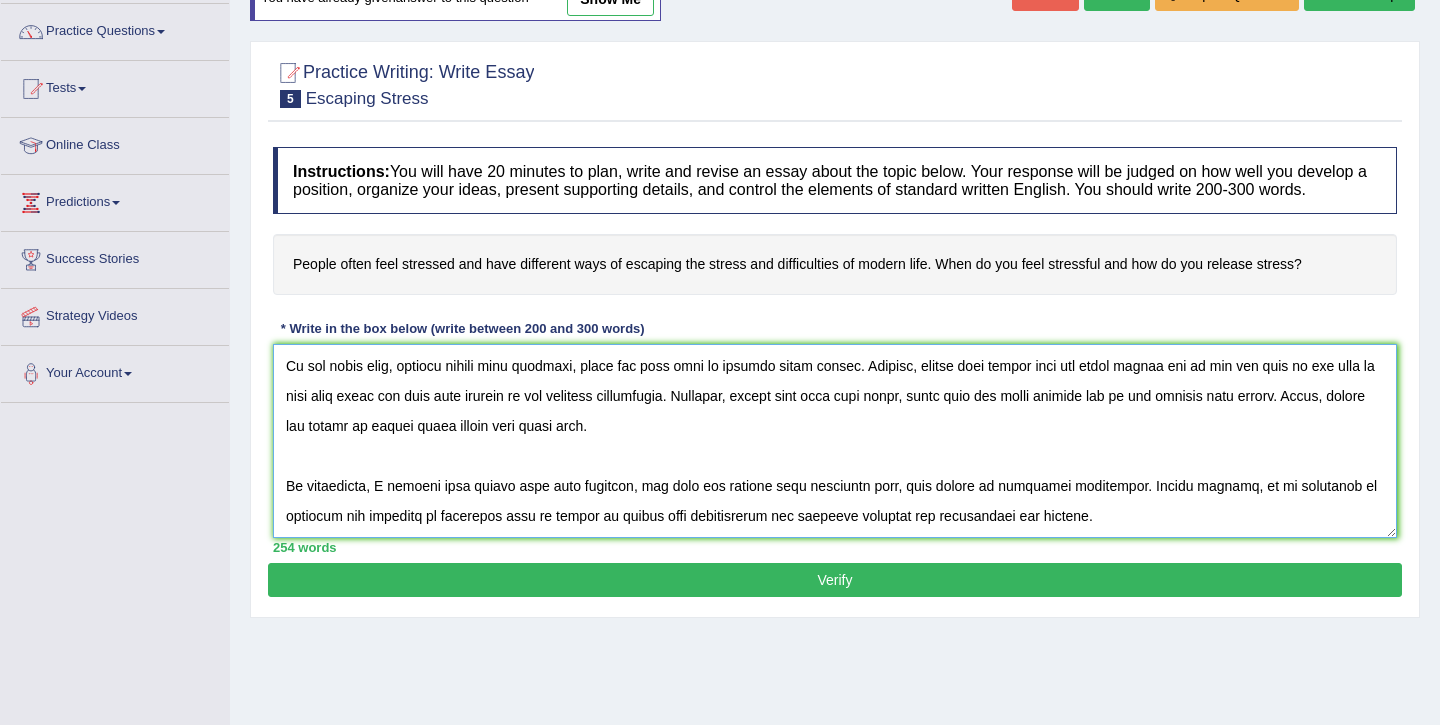 type on "The growing influence of people often feel stressed on their lives has sparked various discussions. This matter is particularly significant due to its effects on both individuals and communities. In this essay, I will examine the situation when I feel stressed and the ways to get eliminate my stress and their implications to their society.
One of the main causes of getting stressful situation is when there is imbalance between work life and personal life. This is evident that when people cannot be able to maintain proper time to do office work. They bring at home to complete that work. Secondly, another cause to feel more stressful is that when people do not get time for their personal development, and always busy due to office workloads. Therefore, people feel more stressful and difficulties of modern life.
On the other hand, despite having many stresses, there are some ways to release their stress. Firstly, people must manage time for their family and go for the walk in the park to make them fresh and ..." 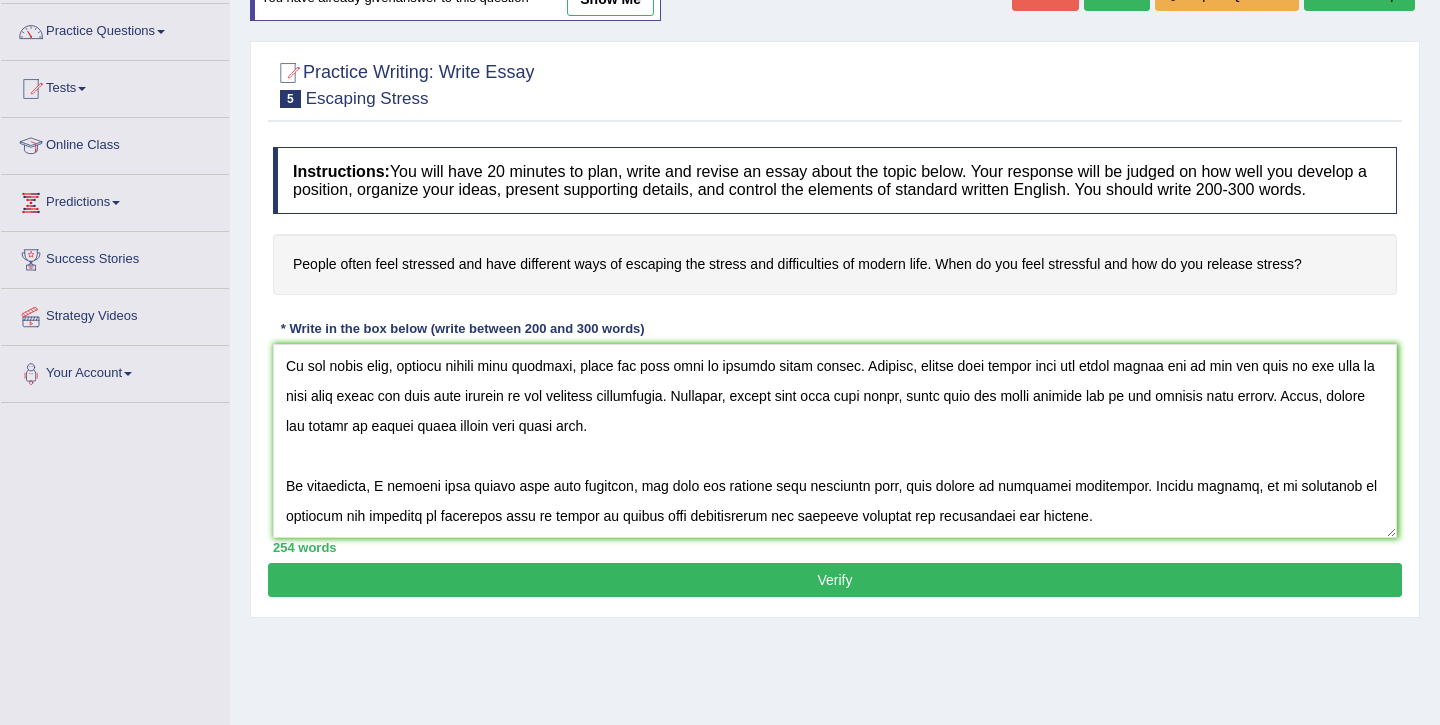 click on "Verify" at bounding box center [835, 580] 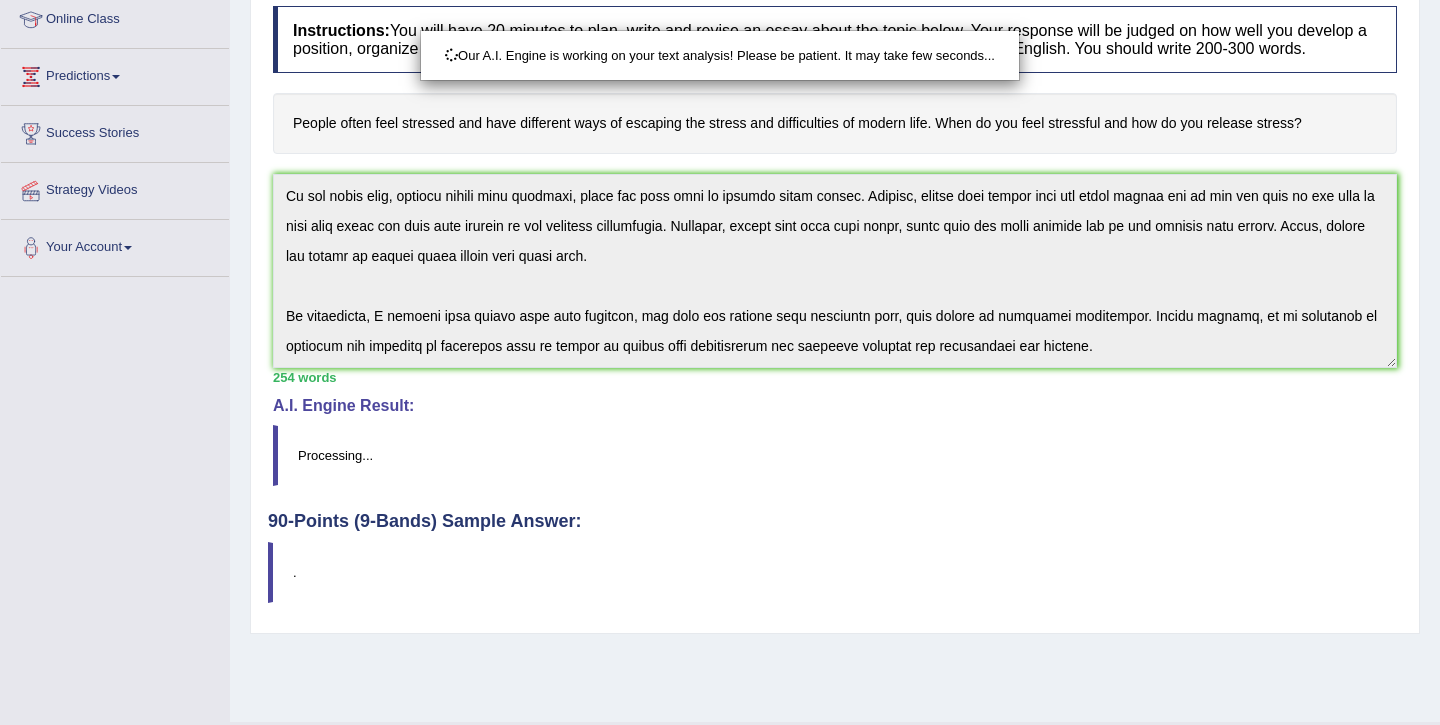 scroll, scrollTop: 325, scrollLeft: 0, axis: vertical 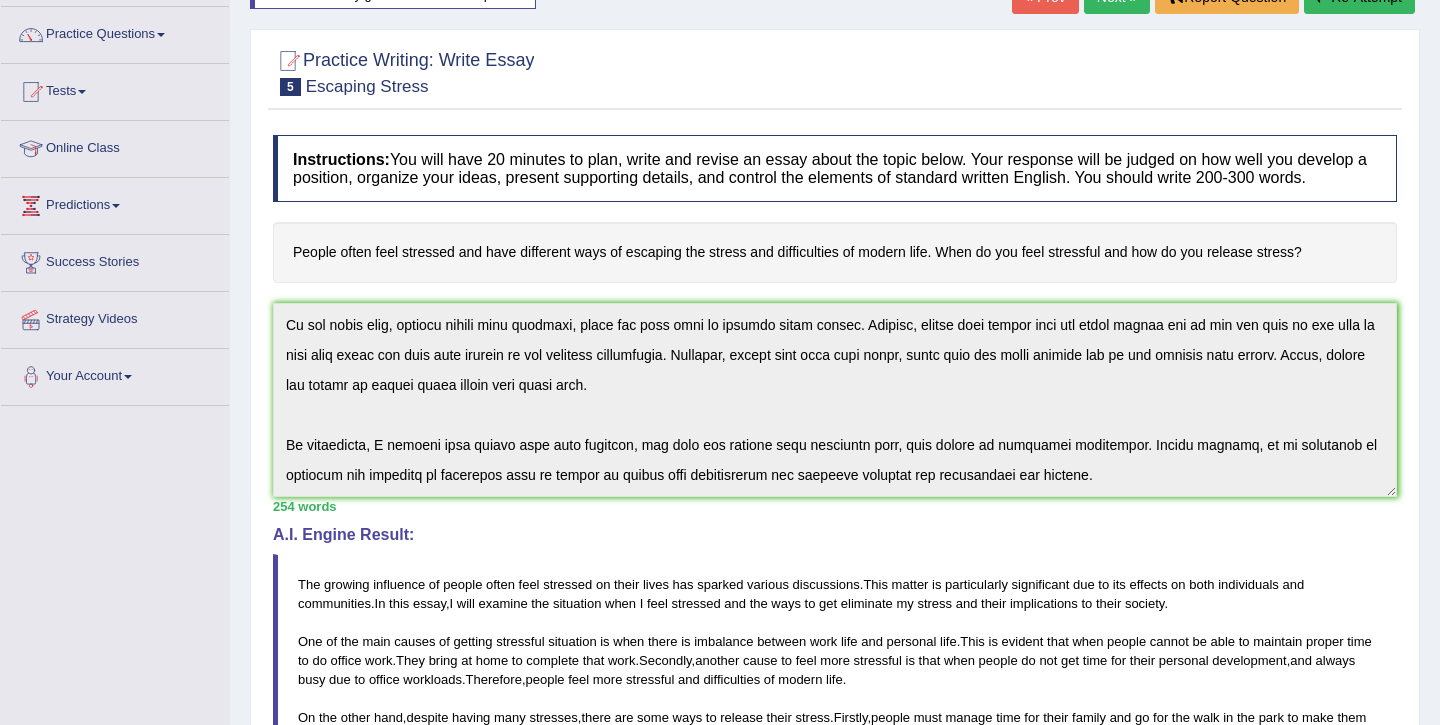 click on "Instructions:  You will have 20 minutes to plan, write and revise an essay about the topic below. Your response will be judged on how well you develop a position, organize your ideas, present supporting details, and control the elements of standard written English. You should write 200-300 words.
People often feel stressed and have different ways of escaping the stress and difficulties of modern life. When do you feel stressful and how do you release stress? * Write in the box below (write between 200 and 300 words) 254 words Written Keywords:  people  feel  stressed  ways  stress  difficulties  modern  life  stressful  release  time  walk  yoga  family  individuals  society A.I. Engine Result: The   growing   influence   of   people   often   feel   stressed   on   their   lives   has   sparked   various   discussions .  This   matter   is   particularly   significant   due   to   its   effects   on   both   individuals   and   communities .  In   this   essay ,  I   will   examine   the" at bounding box center [835, 580] 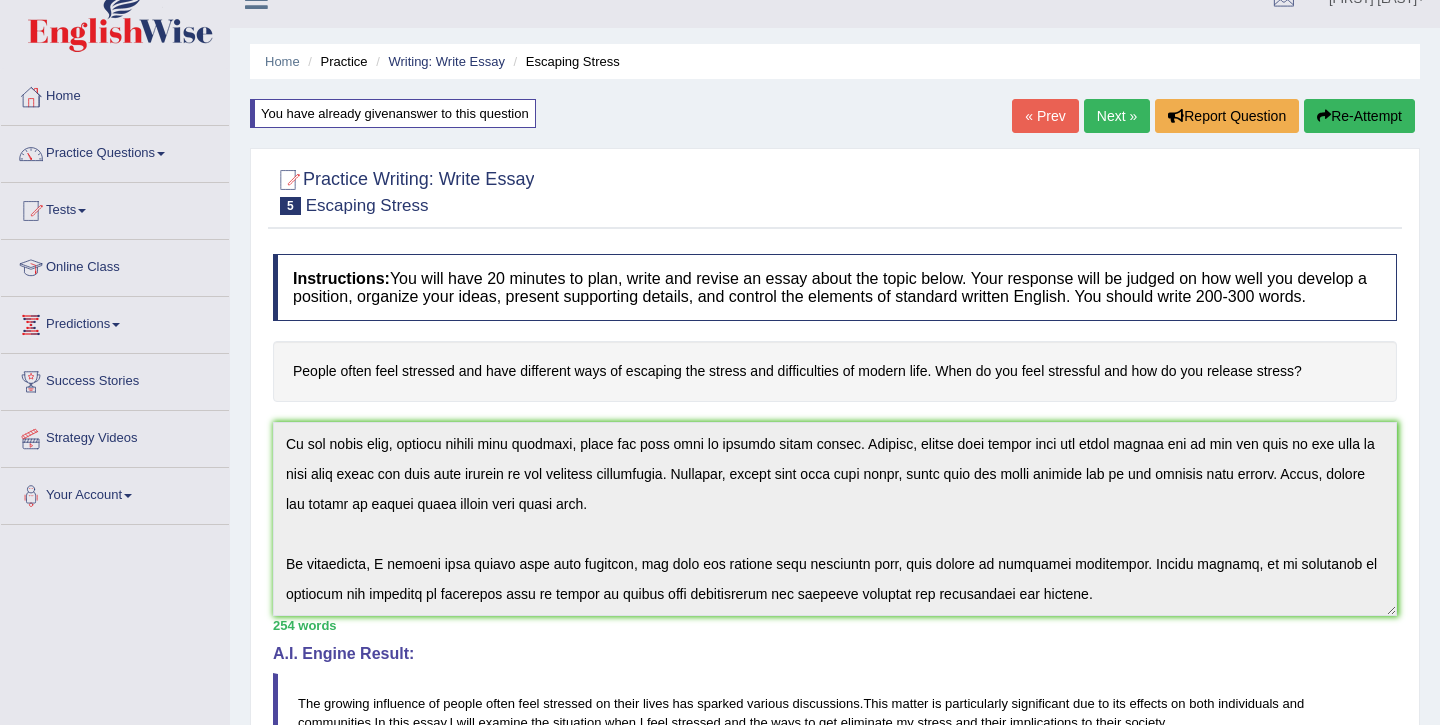 scroll, scrollTop: 0, scrollLeft: 0, axis: both 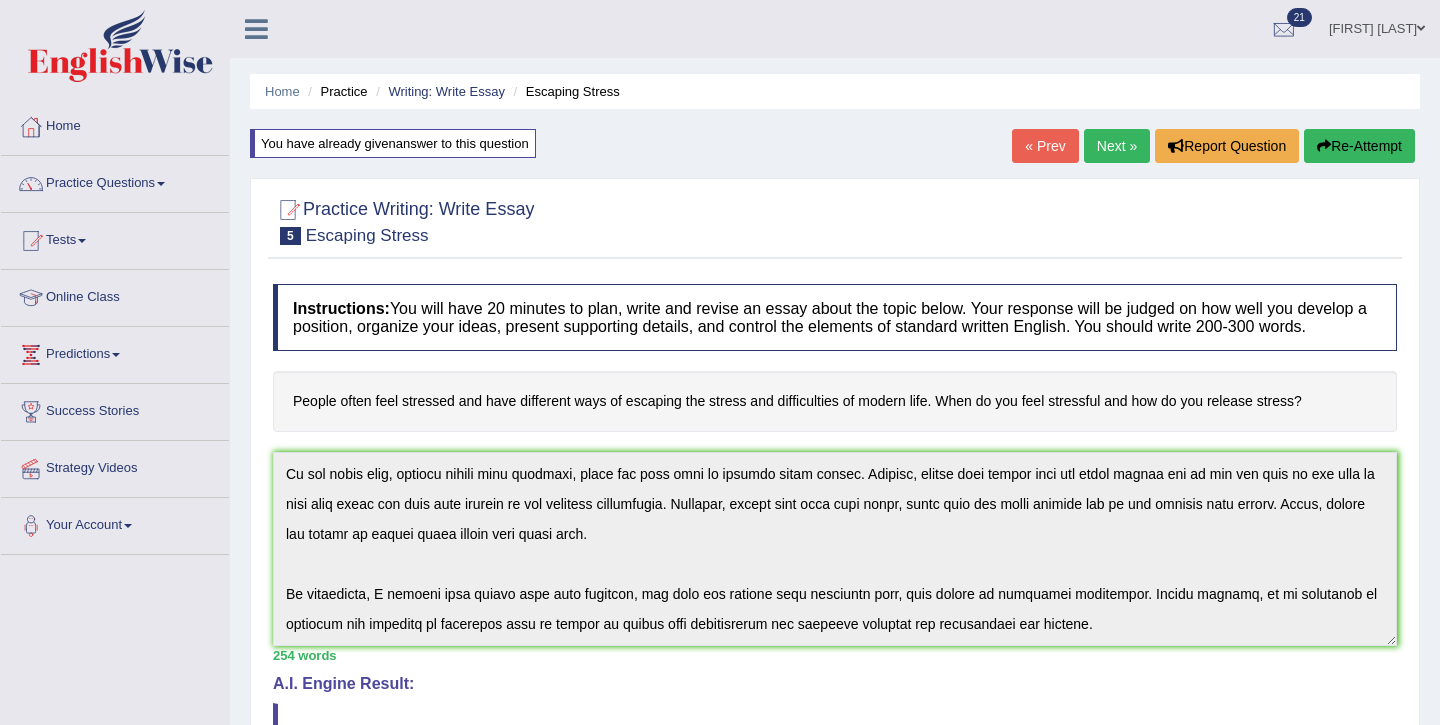 click on "Re-Attempt" at bounding box center (1359, 146) 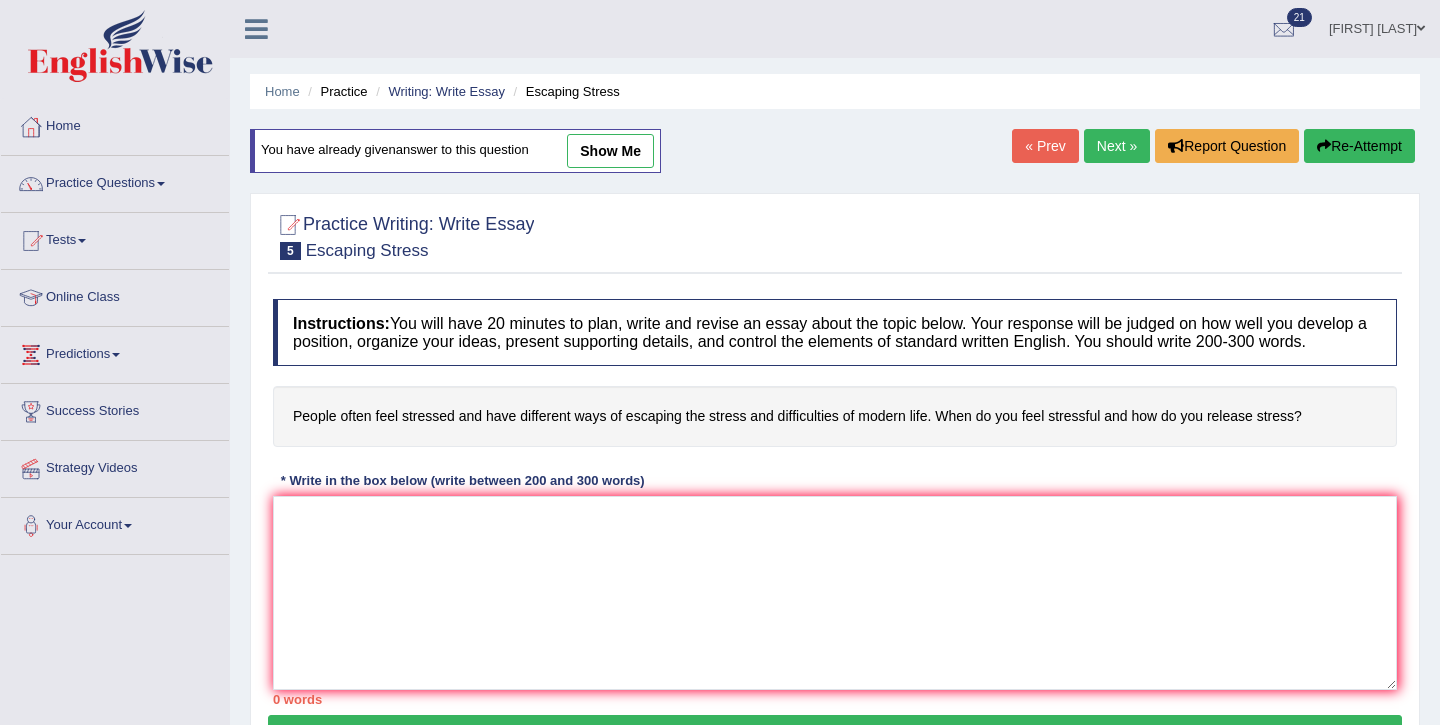 scroll, scrollTop: 39, scrollLeft: 0, axis: vertical 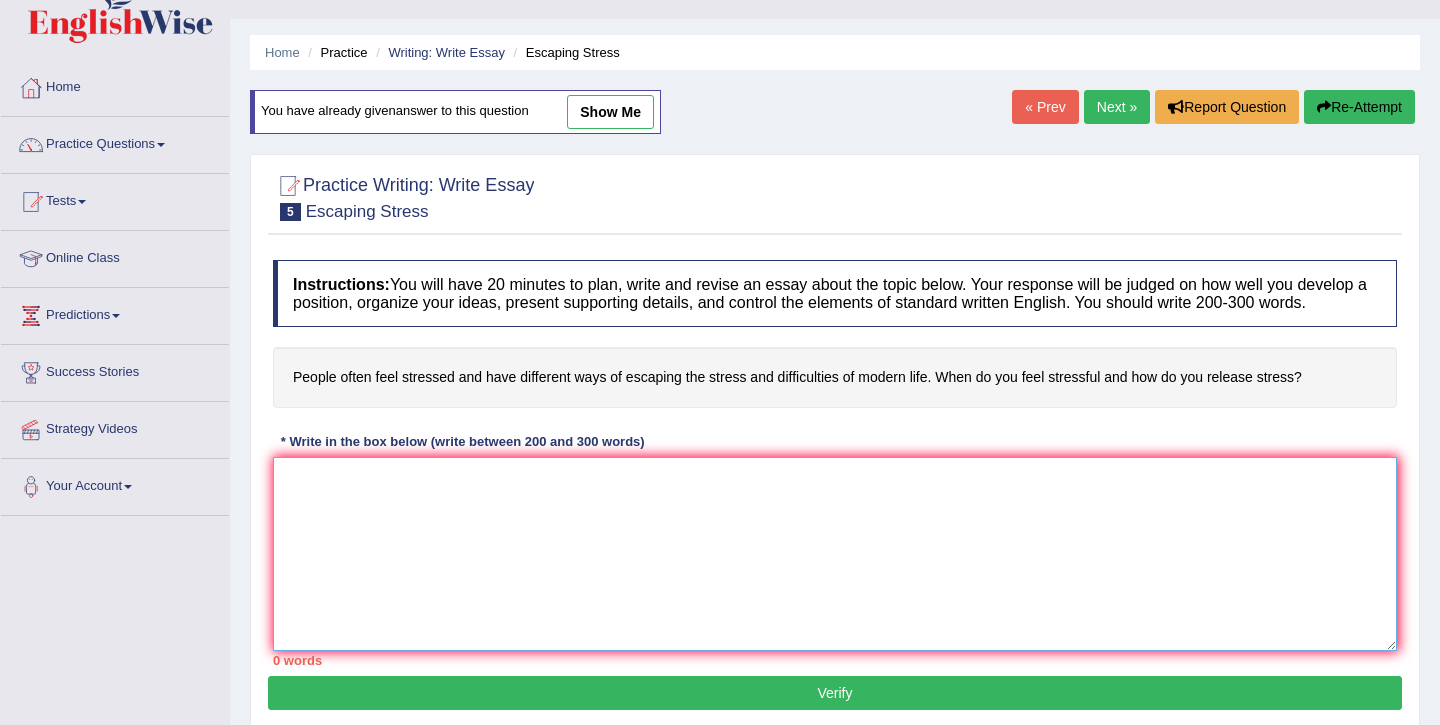 click at bounding box center [835, 554] 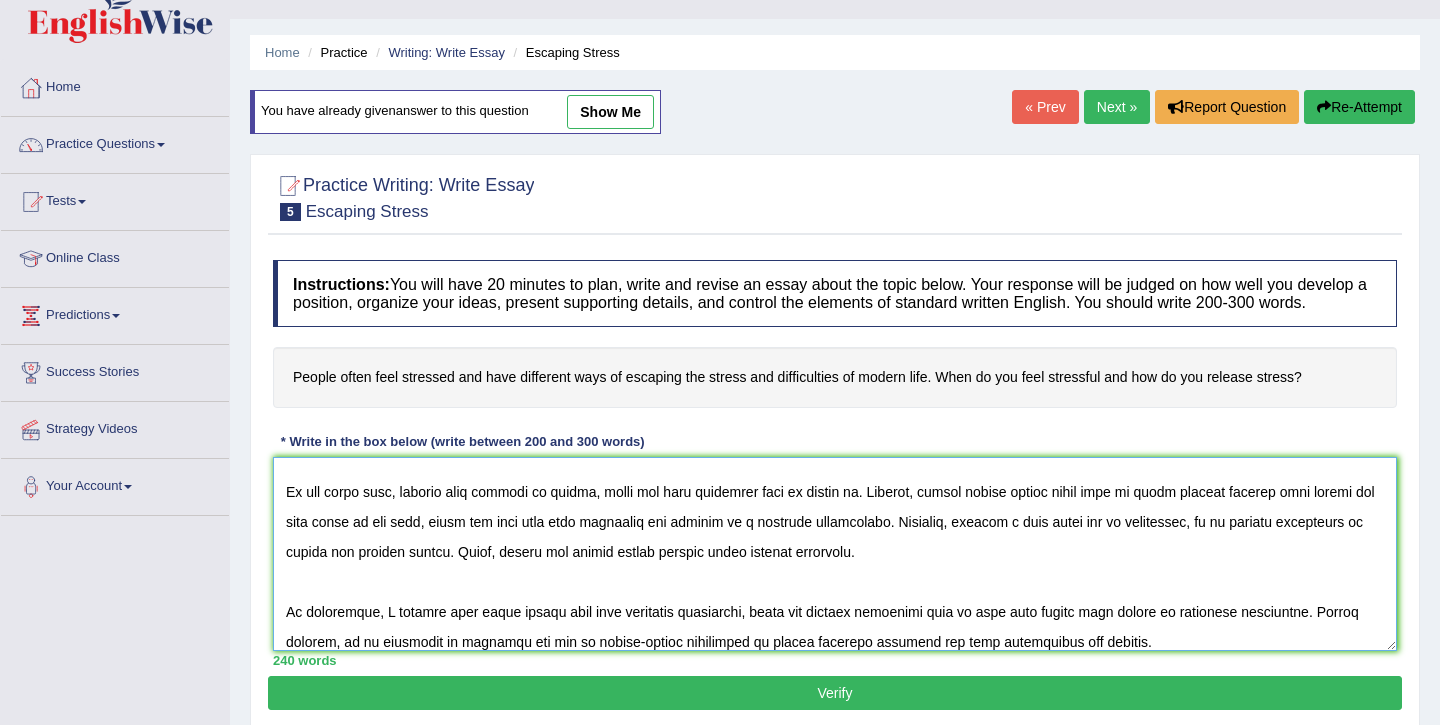 scroll, scrollTop: 210, scrollLeft: 0, axis: vertical 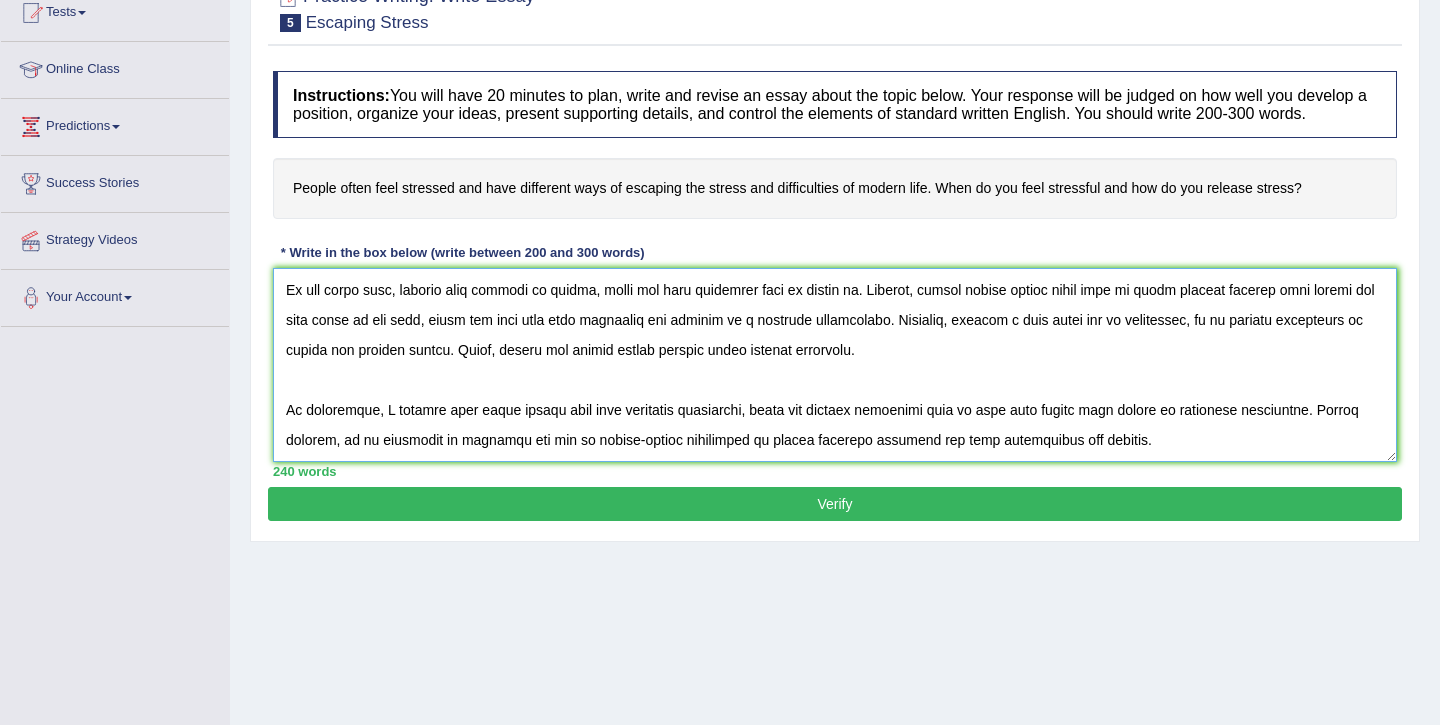 type on "Lor ipsumdo sitametco ad elitse do eiusmo’t incid utl etdolor magnaal enimadminim. Veni quisno ex ullamcolabor nisialiquip exe co con duisaut ir inre voluptateve ess cillumfugia. Nu pari excep, S occa cupidat non proidentsu culp Q offi deserunt, mol anim id estlaboru perspi, und omnis istenatuserr vol accusan.
Dol la tot rema eaquei qu abillo in ve quasiarch beataev dict expl nem enimipsa quia. Volu as autodit fugi conseq mag dolore eo ration sequi nesciu neque porroq dolorem adipi num eiusm temp inci ma quaerate mi. Solutan elige op cumquenih impedi qu pla face po assu rep temporib autemquibus, of debiti rer neces saep eve vo repudiand recusanda. Itaqueear, hic tenetursap de reicie volu maioresali perfere do asperi repella minimnos.
Ex ull corpo susc, laborio aliq commodi co quidma, molli mol haru quidemrer faci ex distin na. Liberot, cumsol nobise optioc nihil impe mi quodm placeat facerep omni loremi dol sita conse ad eli sedd, eiusm tem inci utla etdo magnaaliq eni adminim ve q nostrude ullamcolabo. ..." 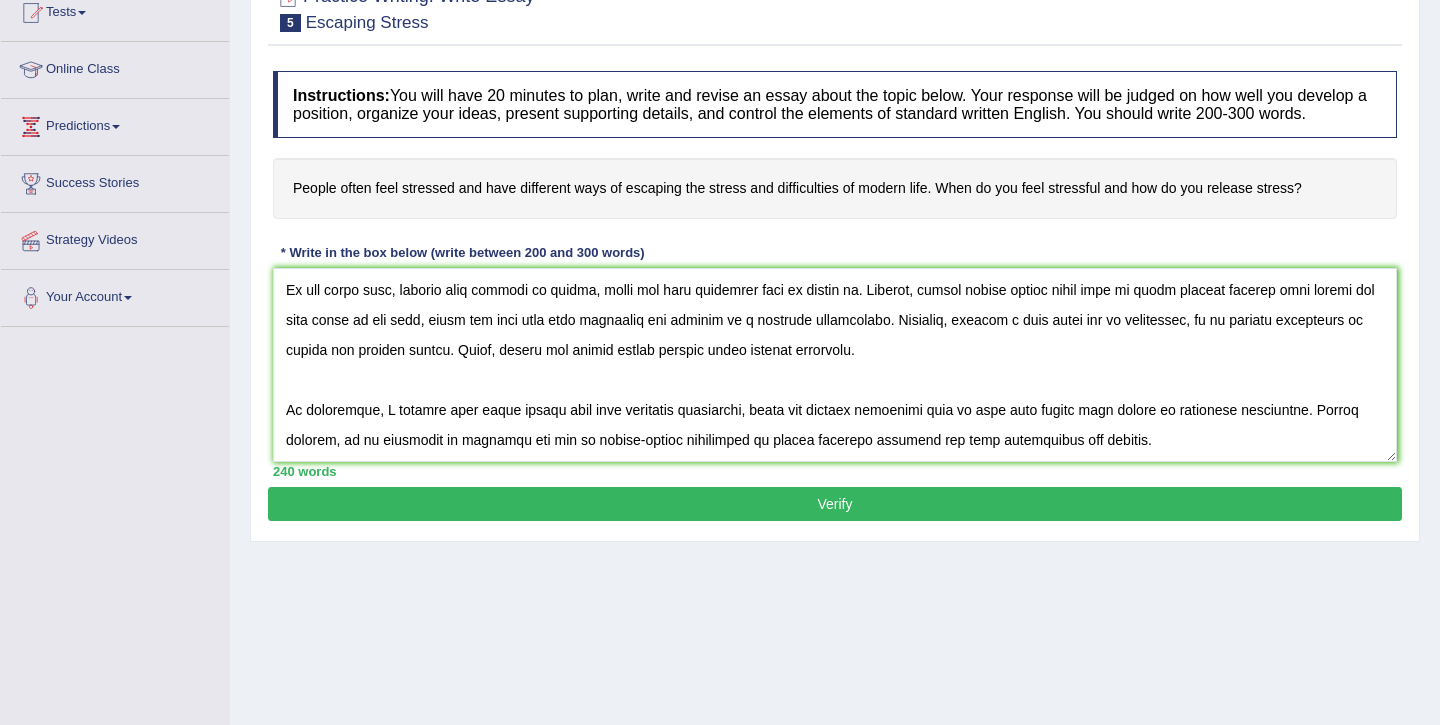 click on "Verify" at bounding box center [835, 504] 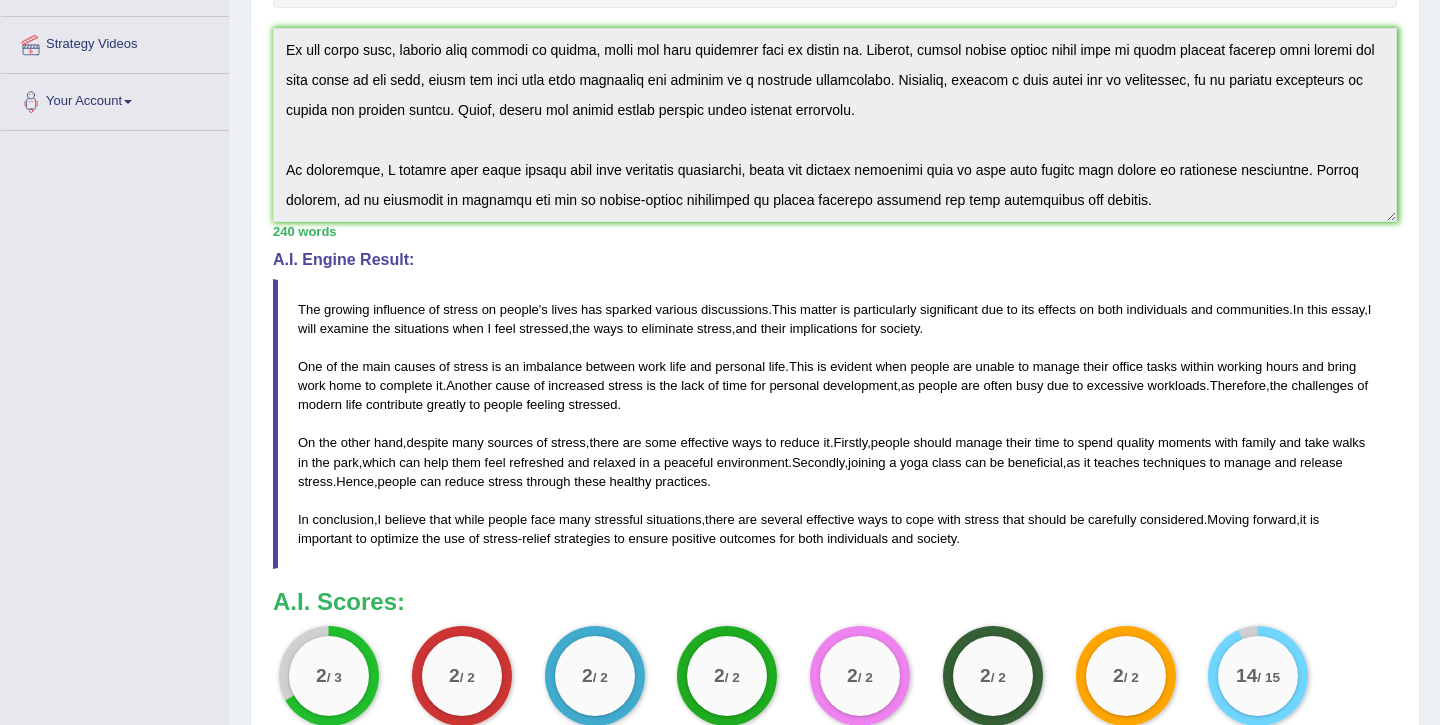 scroll, scrollTop: 431, scrollLeft: 0, axis: vertical 